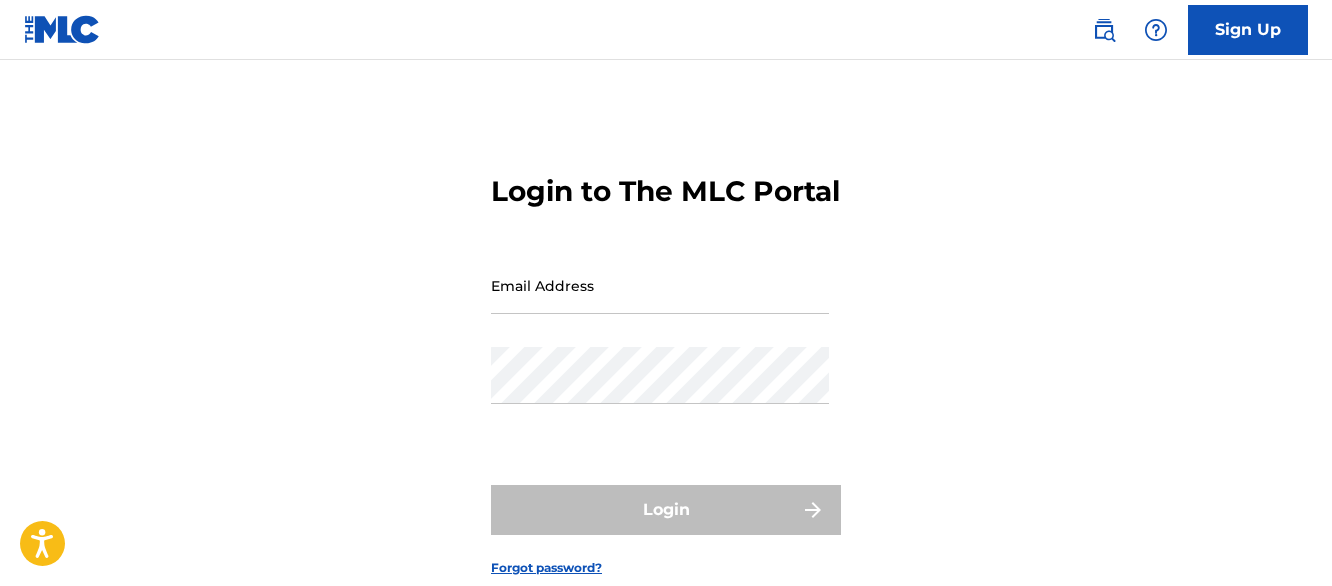 scroll, scrollTop: 0, scrollLeft: 0, axis: both 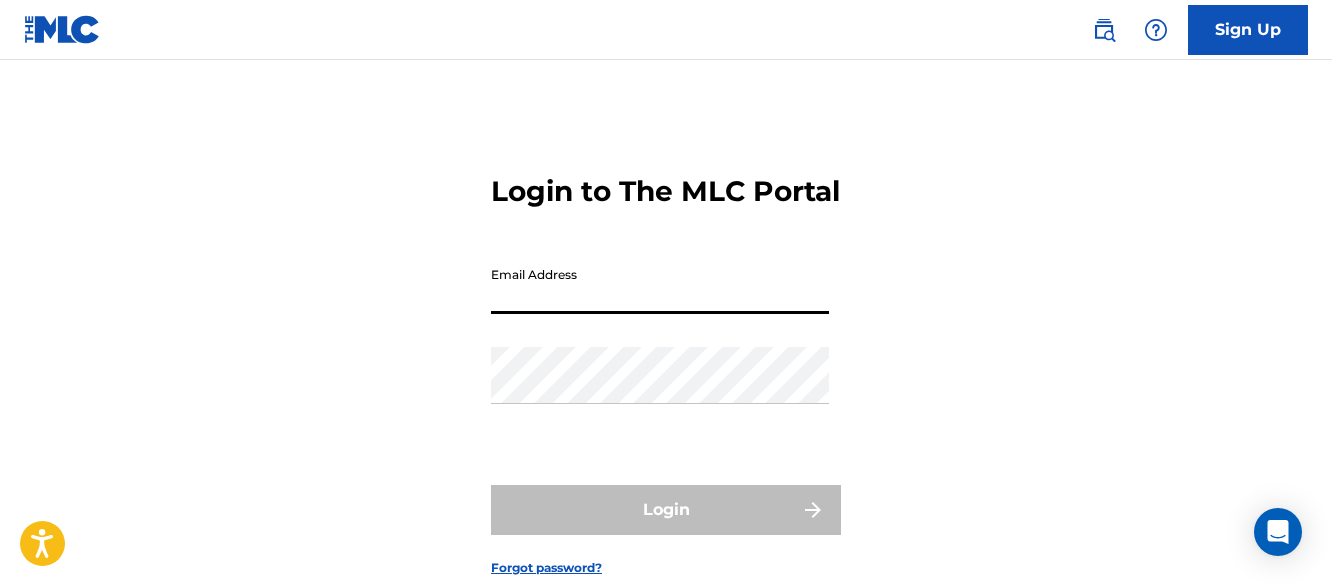 click on "Email Address" at bounding box center [660, 285] 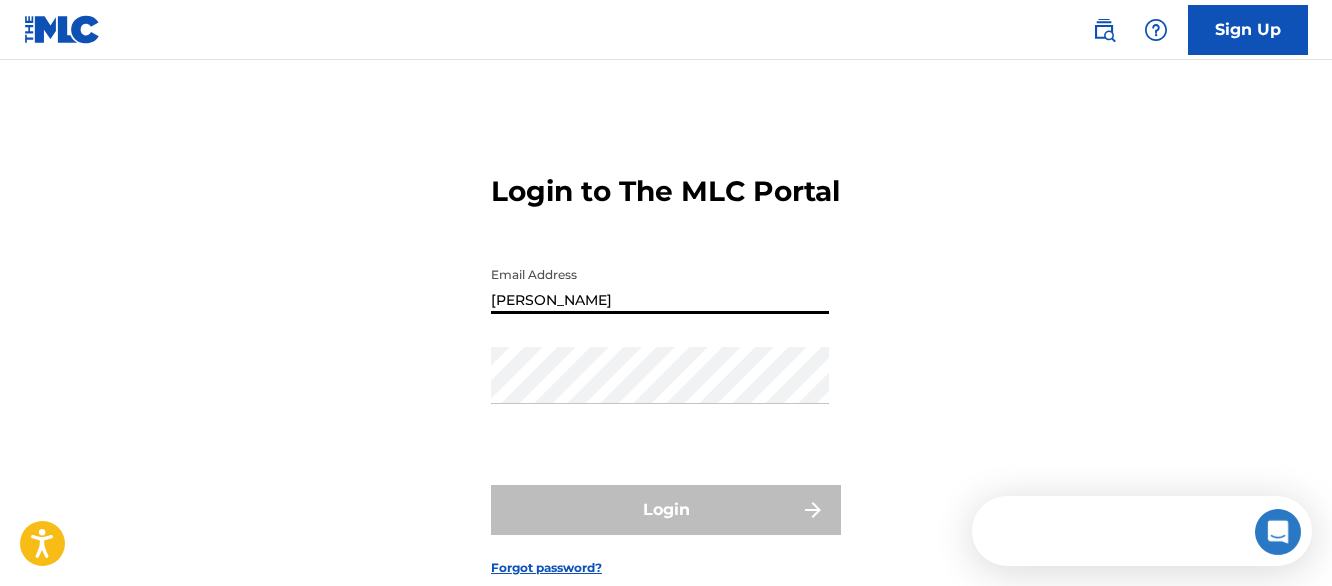 scroll, scrollTop: 0, scrollLeft: 0, axis: both 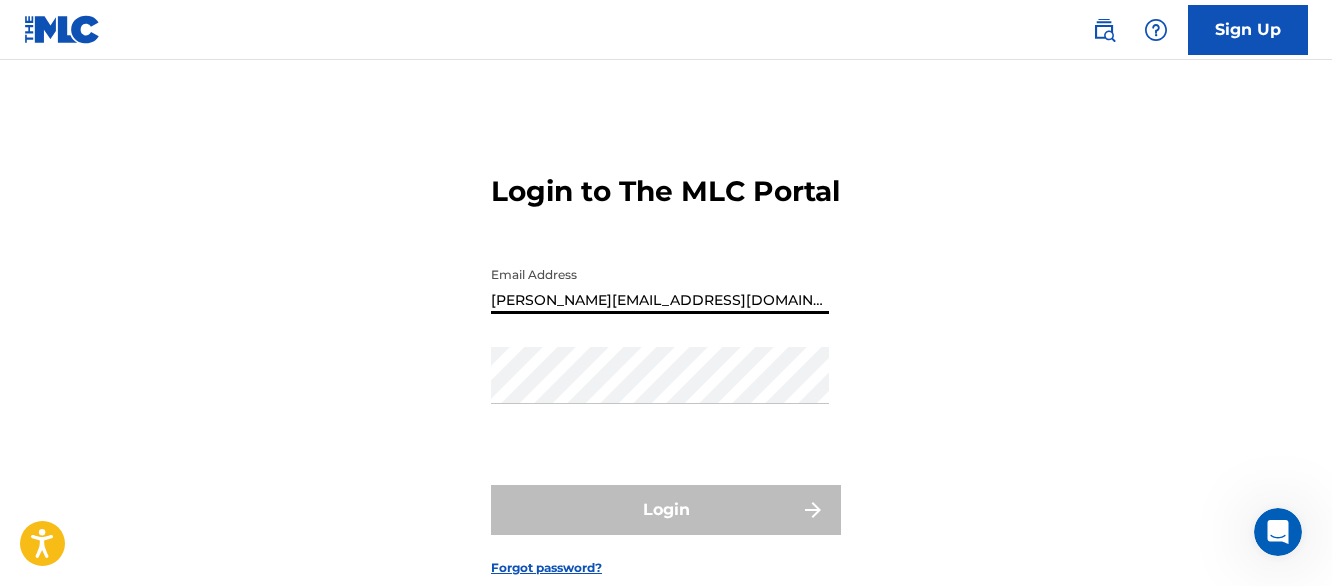 type on "[PERSON_NAME][EMAIL_ADDRESS][DOMAIN_NAME]" 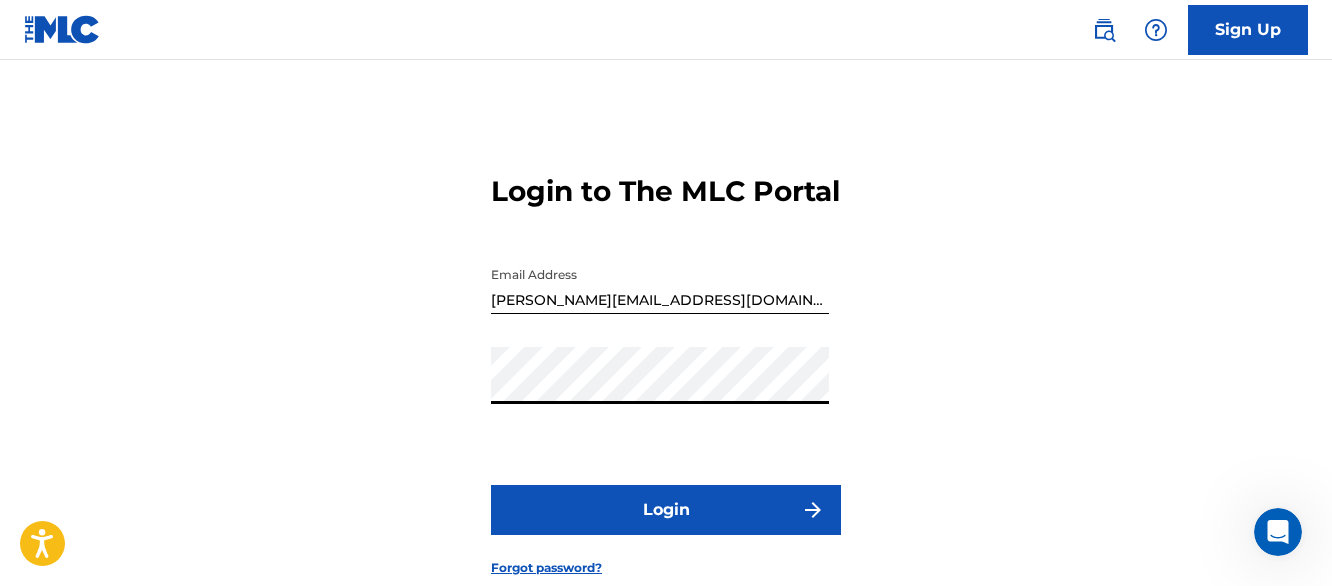 click on "Login" at bounding box center [666, 510] 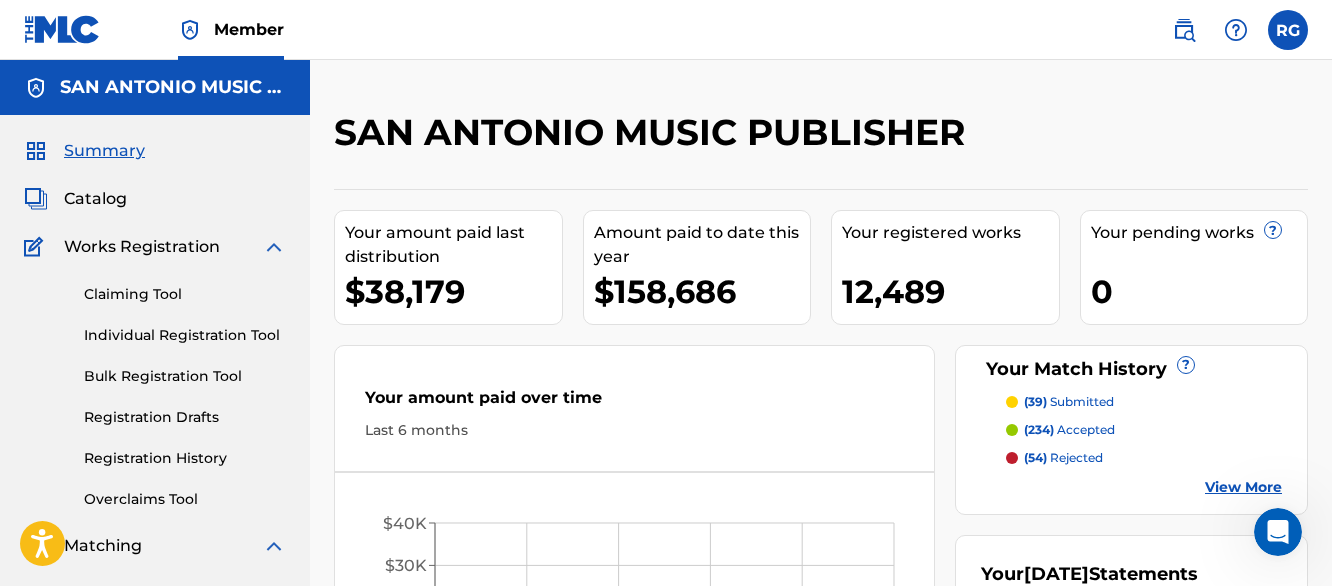scroll, scrollTop: 0, scrollLeft: 0, axis: both 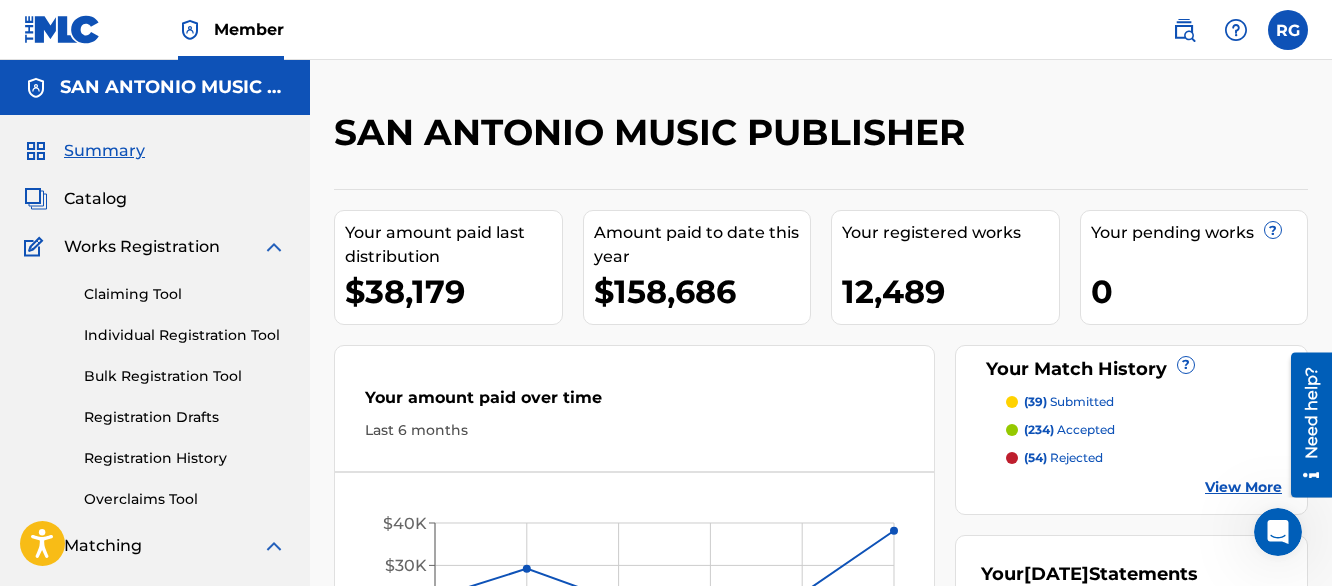 click on "Catalog" at bounding box center [95, 199] 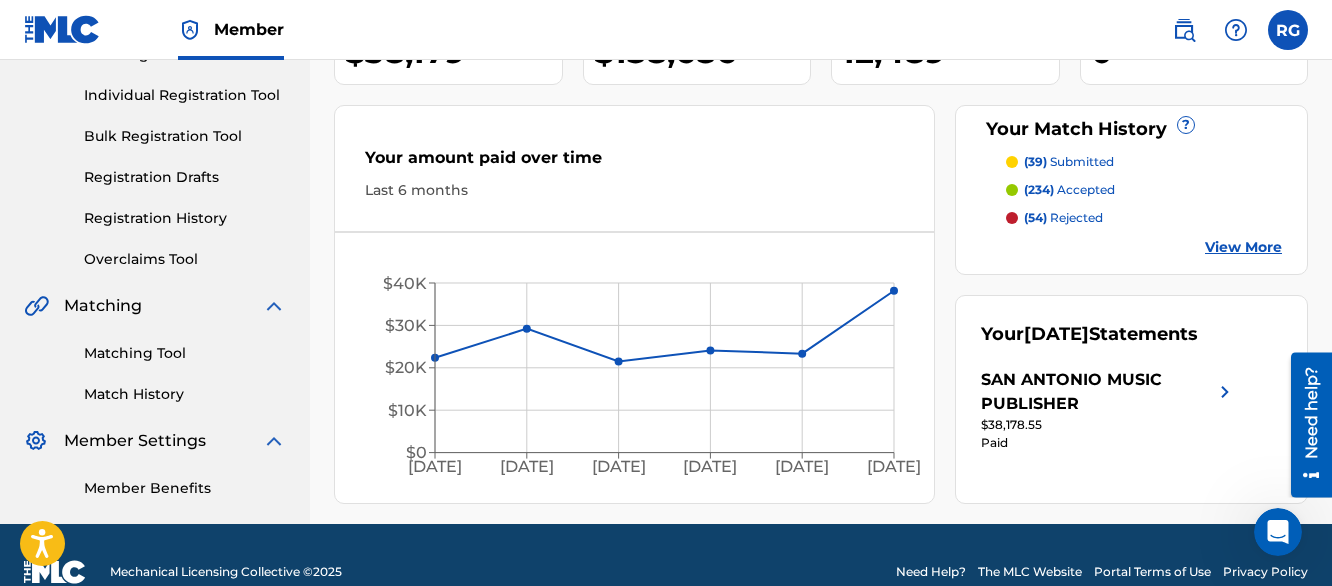 scroll, scrollTop: 274, scrollLeft: 0, axis: vertical 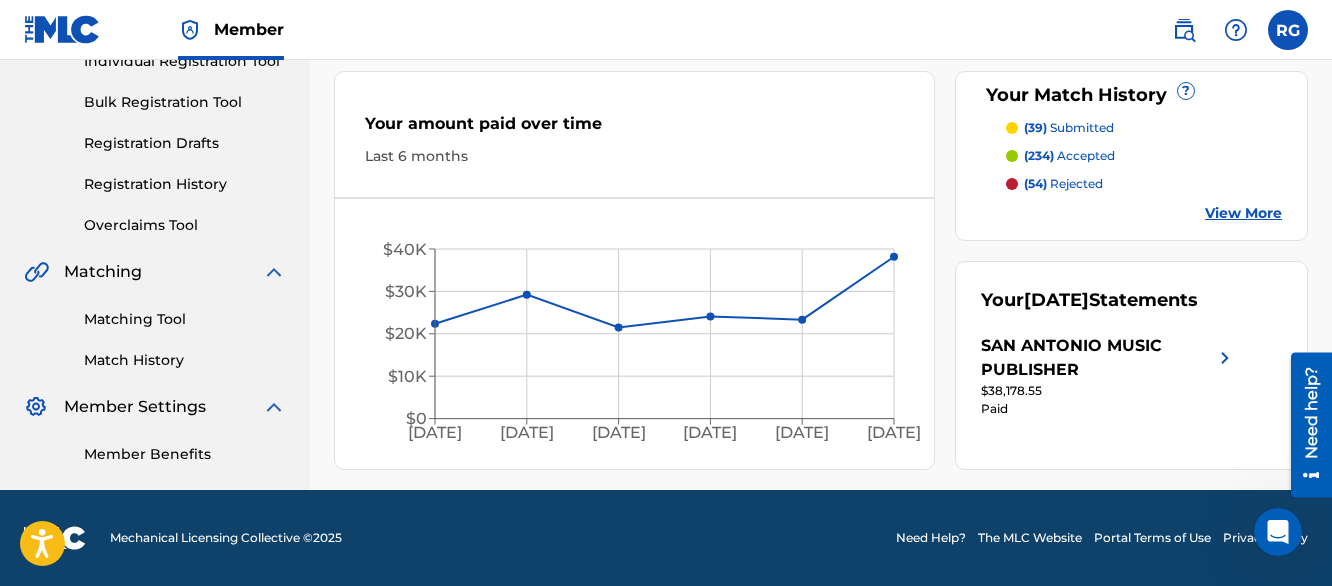 click on "Matching Tool" at bounding box center (185, 319) 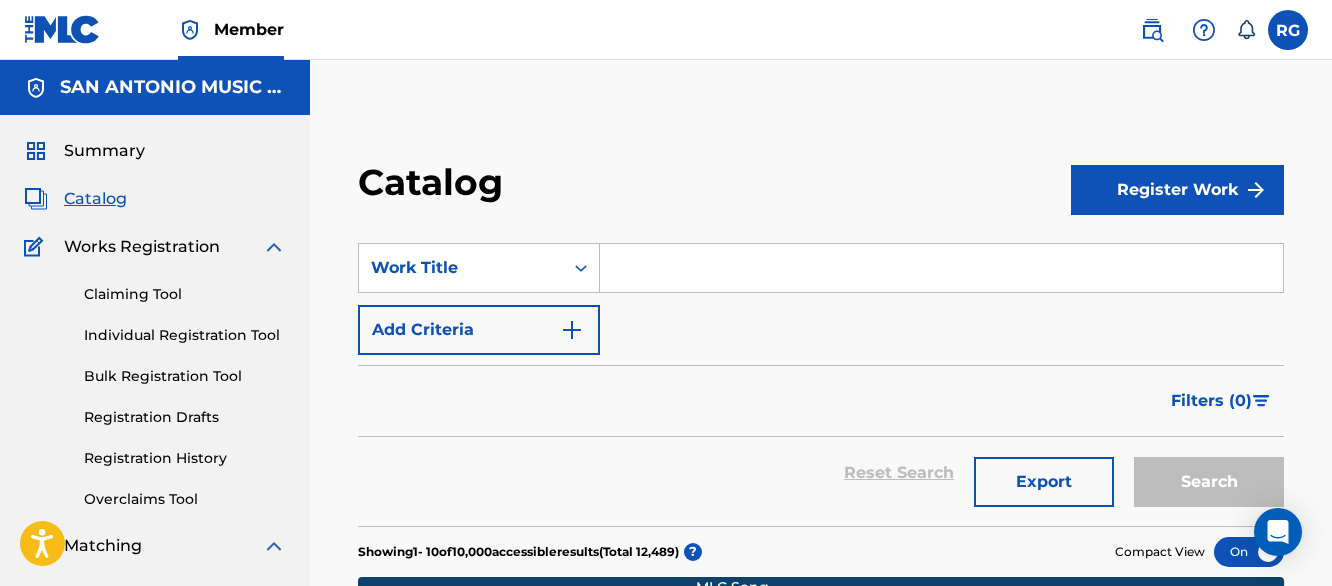 scroll, scrollTop: 0, scrollLeft: 0, axis: both 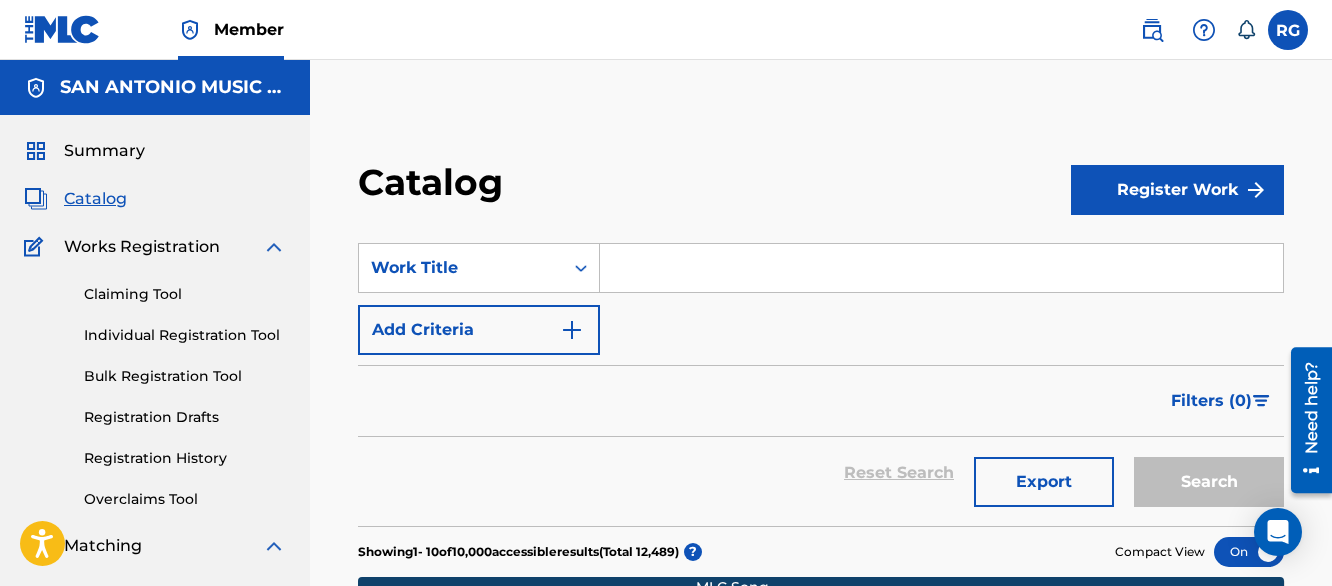 click at bounding box center (941, 268) 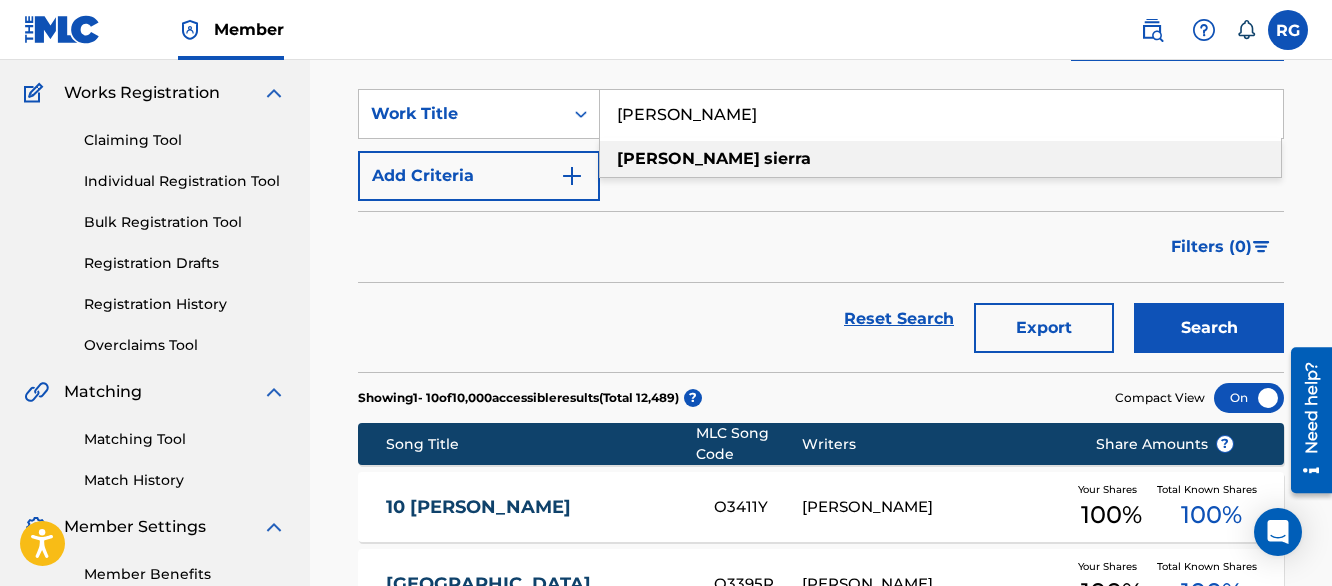 scroll, scrollTop: 206, scrollLeft: 0, axis: vertical 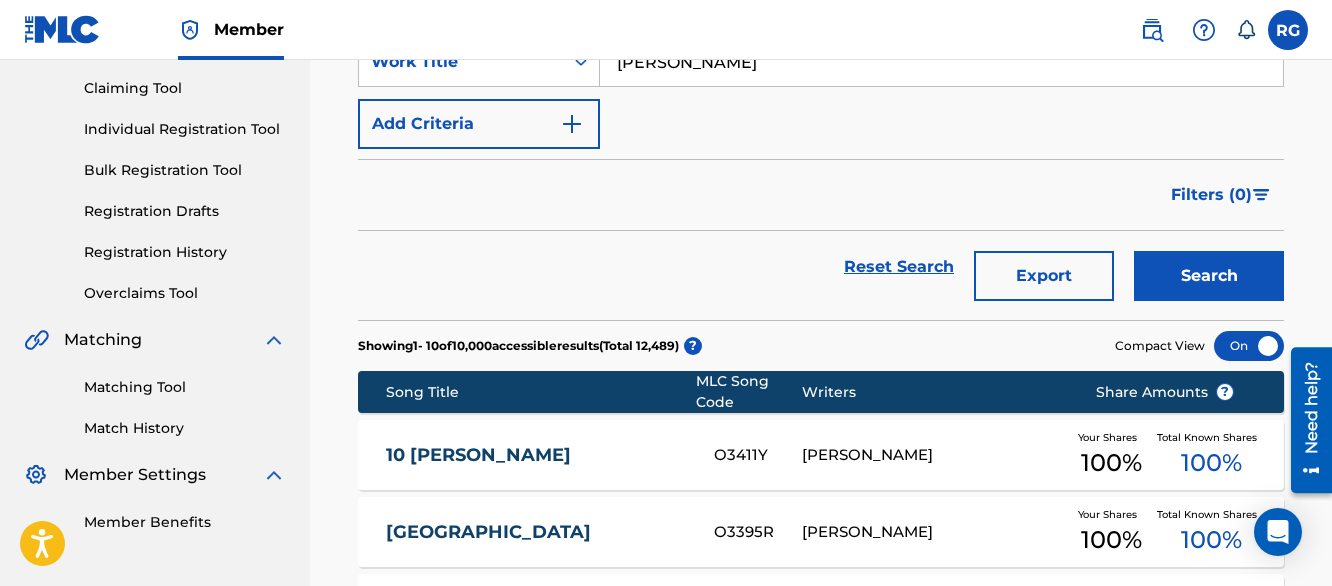 click on "Search" at bounding box center (1209, 276) 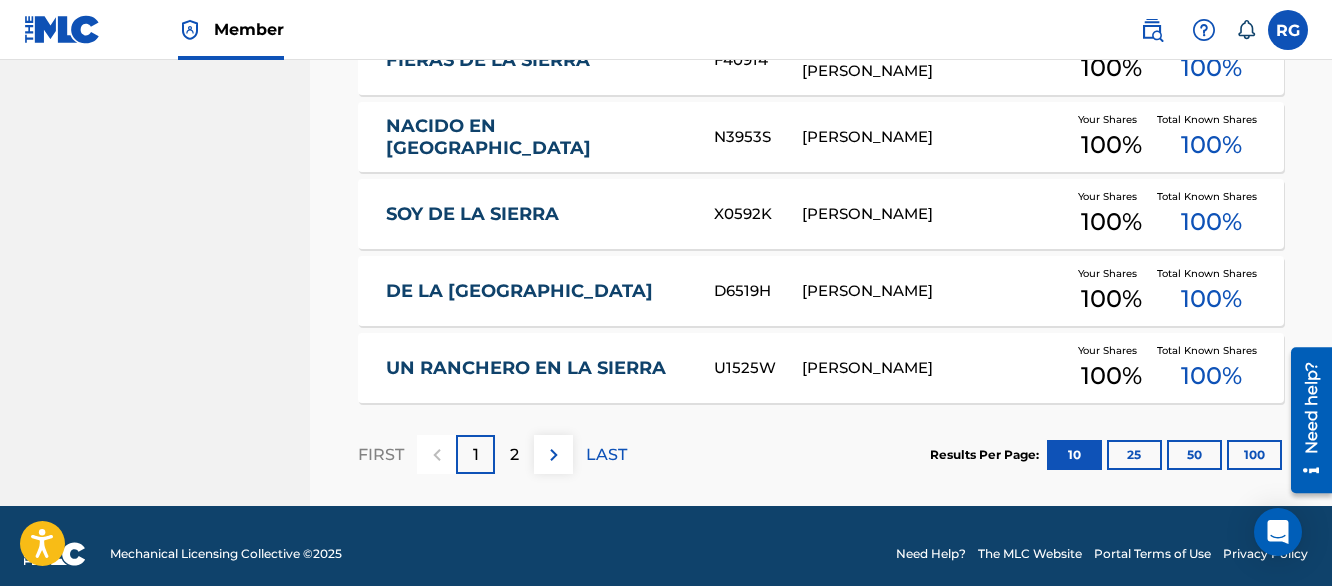scroll, scrollTop: 1002, scrollLeft: 0, axis: vertical 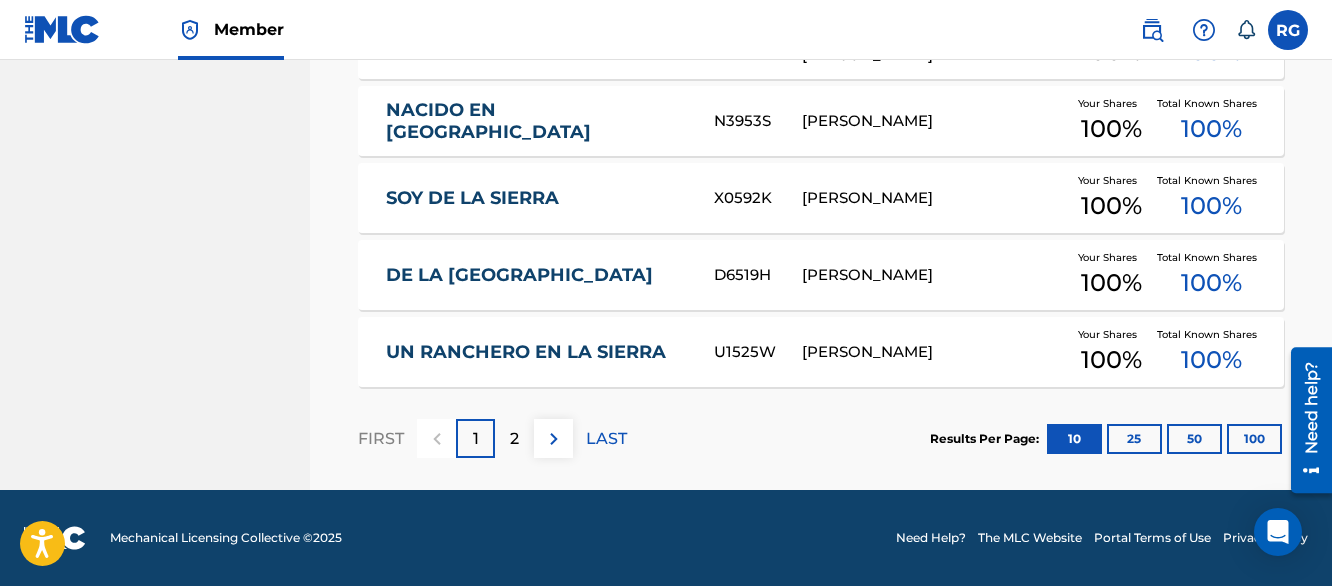 click on "100" at bounding box center [1254, 439] 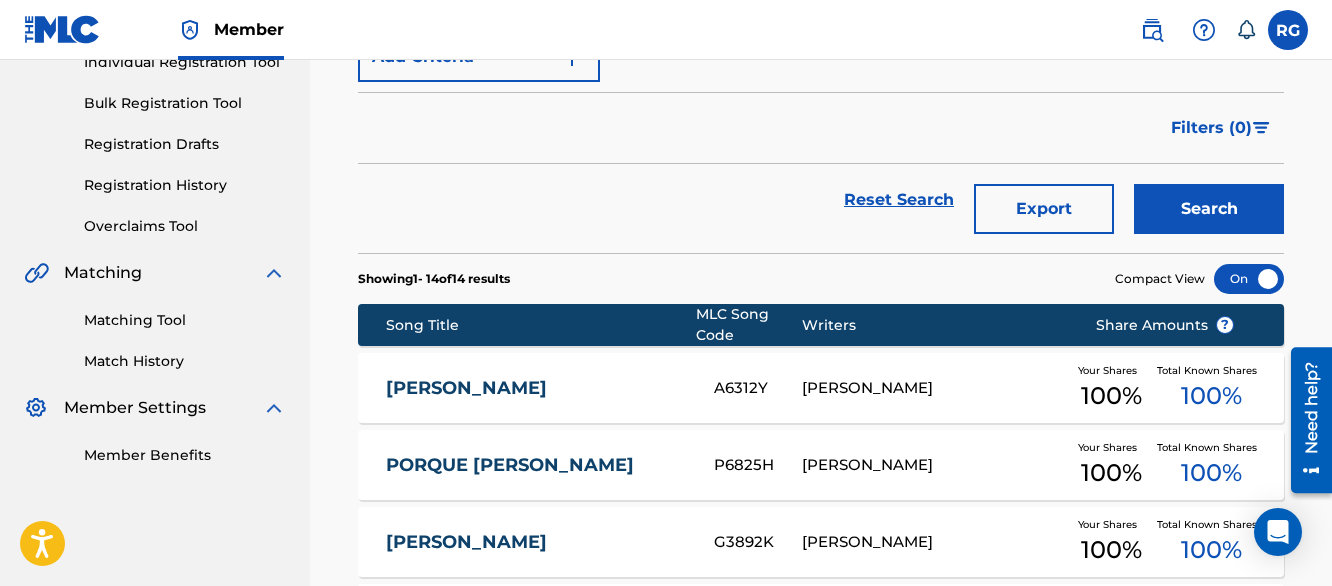 scroll, scrollTop: 1002, scrollLeft: 0, axis: vertical 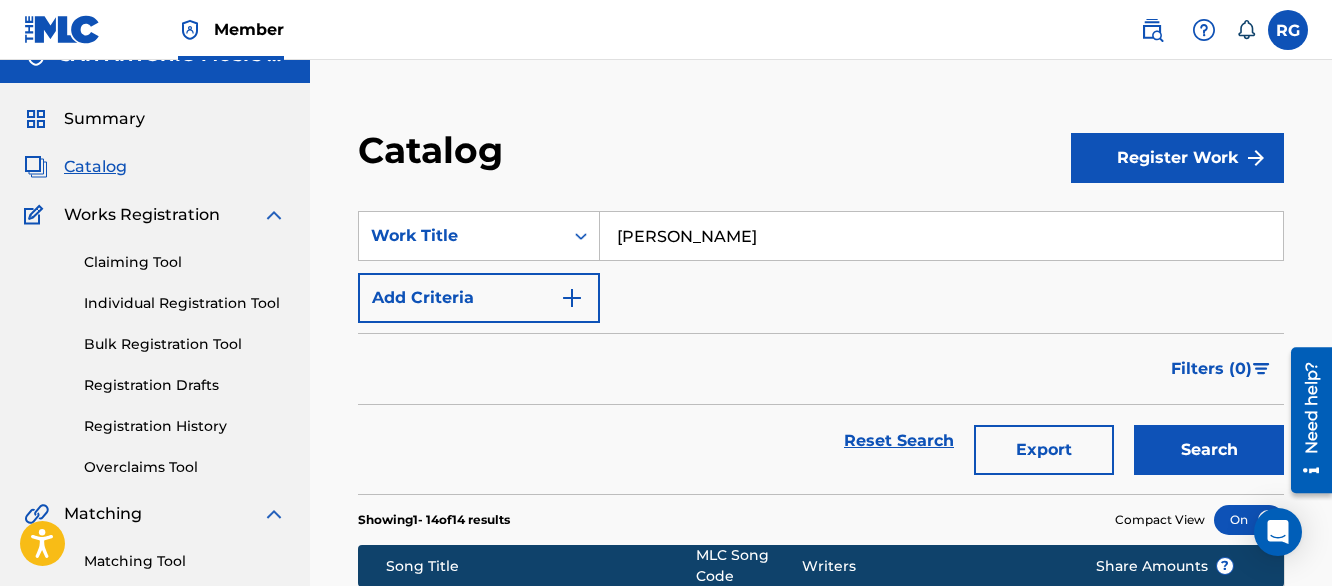 click on "alejo sierra" at bounding box center (941, 236) 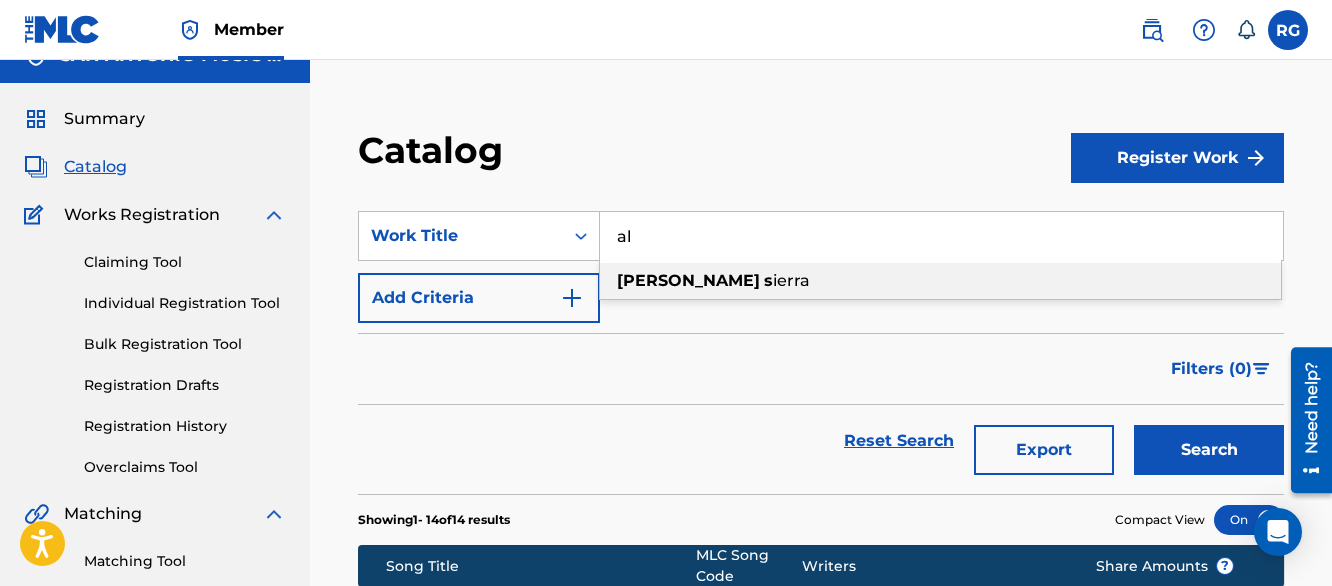 type on "a" 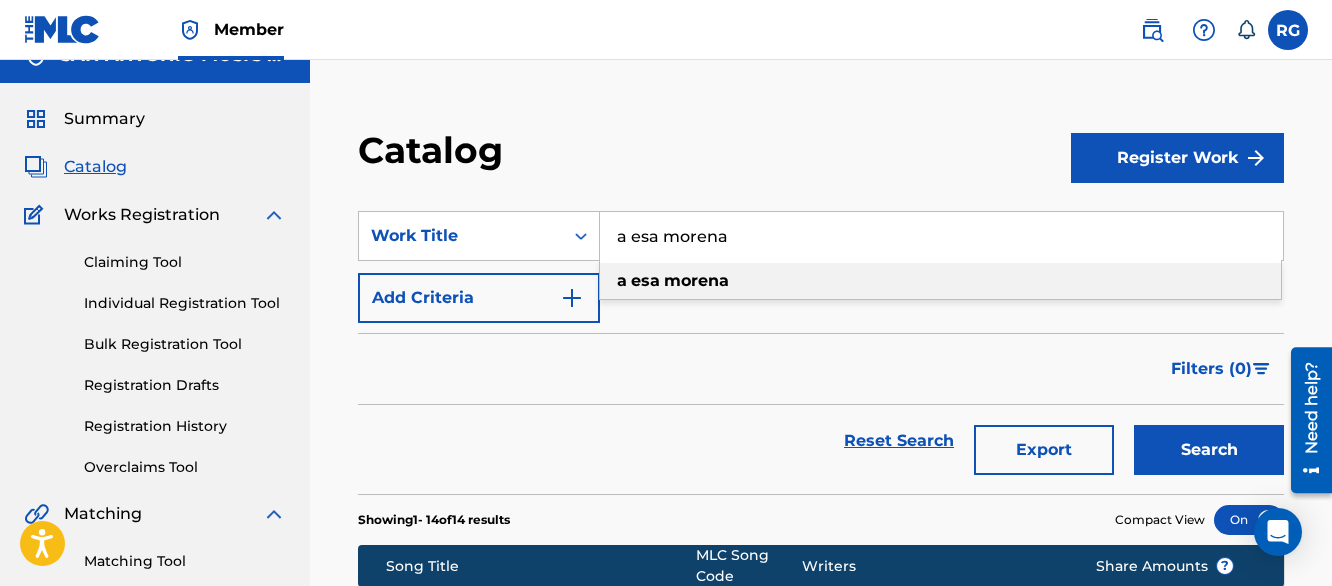 type on "a esa morena" 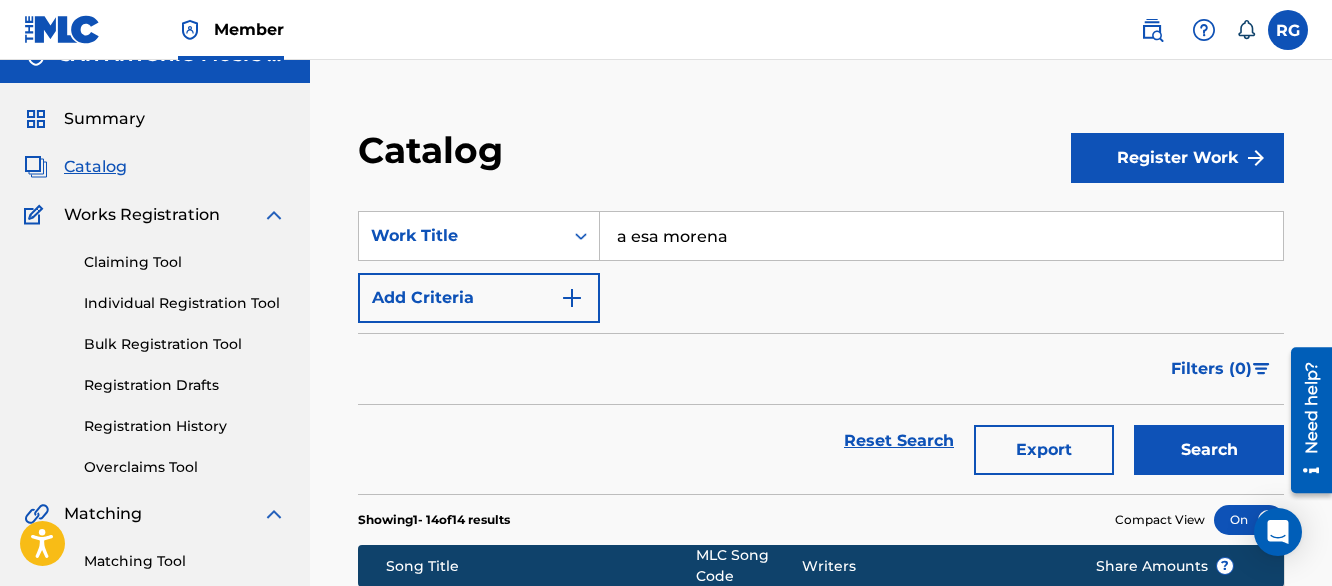 click at bounding box center (572, 298) 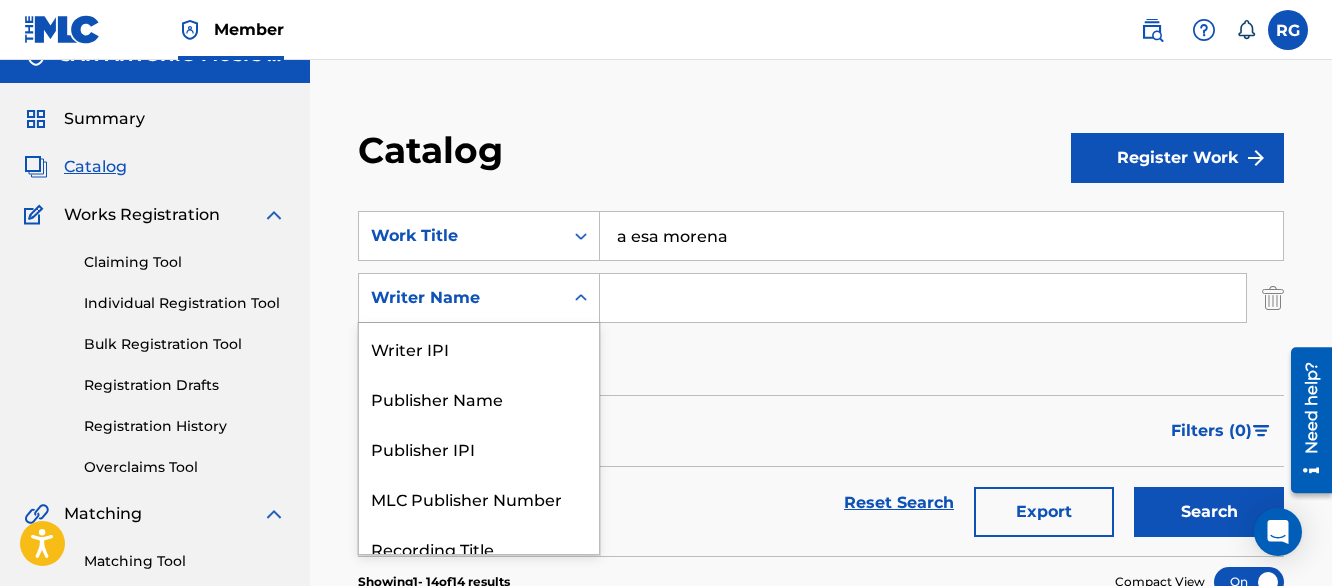 scroll, scrollTop: 68, scrollLeft: 0, axis: vertical 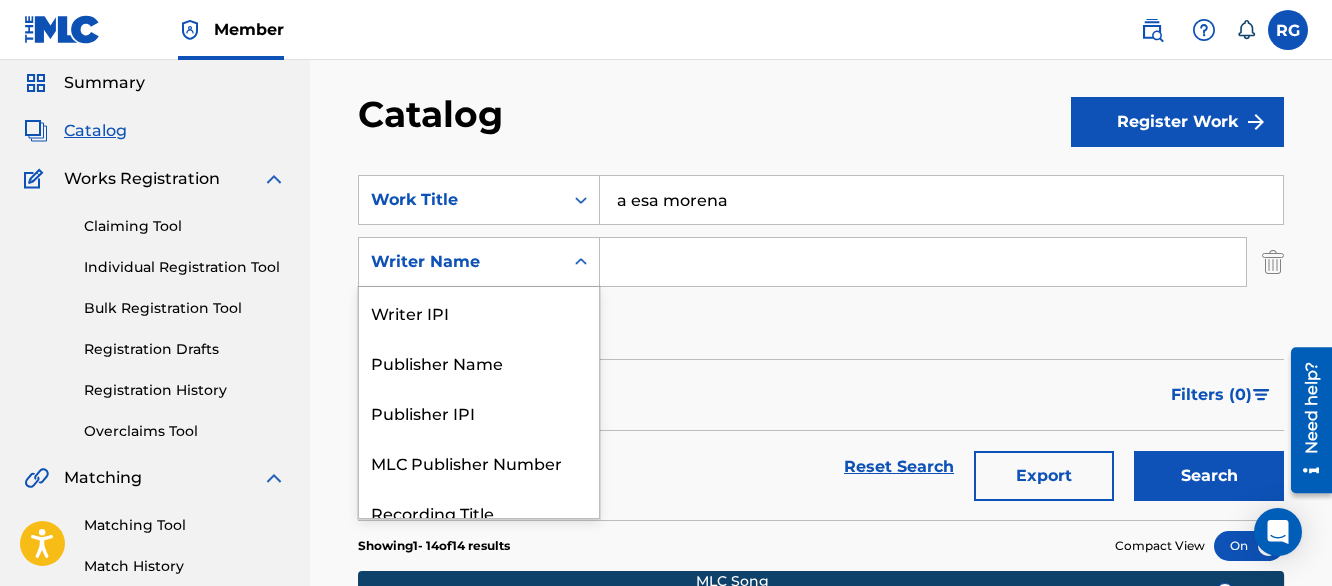 click on "8 results available. Use Up and Down to choose options, press Enter to select the currently focused option, press Escape to exit the menu, press Tab to select the option and exit the menu. Writer Name Writer IPI Publisher Name Publisher IPI MLC Publisher Number Recording Title Artist ISRC Writer Name" at bounding box center (479, 262) 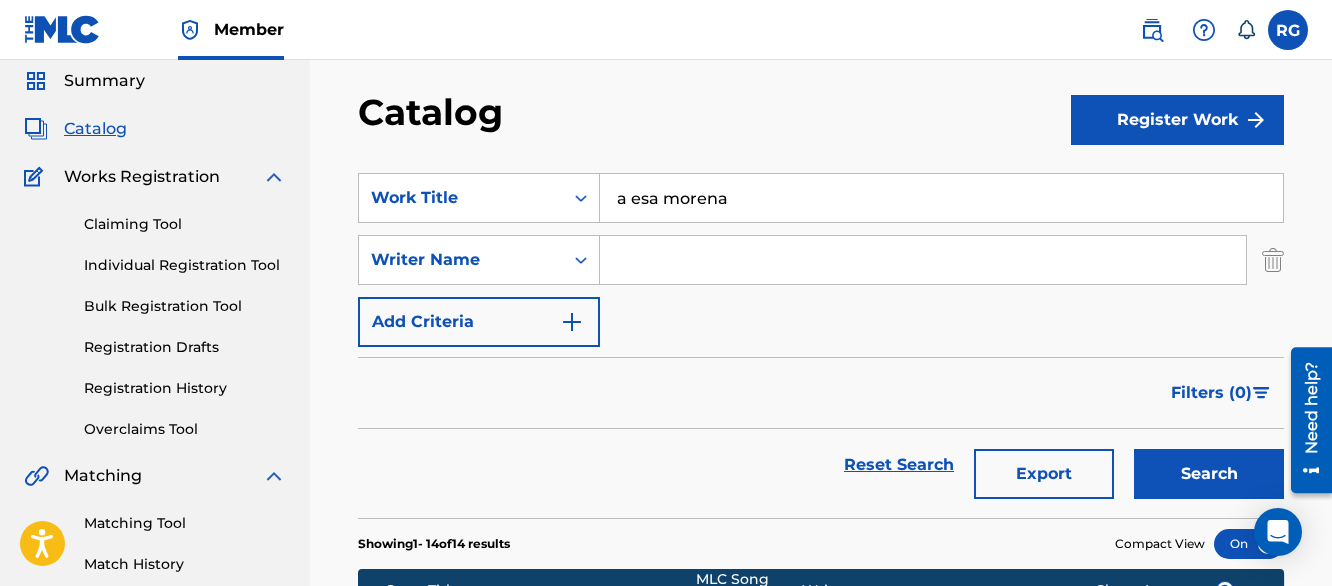 click on "Writer Name" at bounding box center (461, 260) 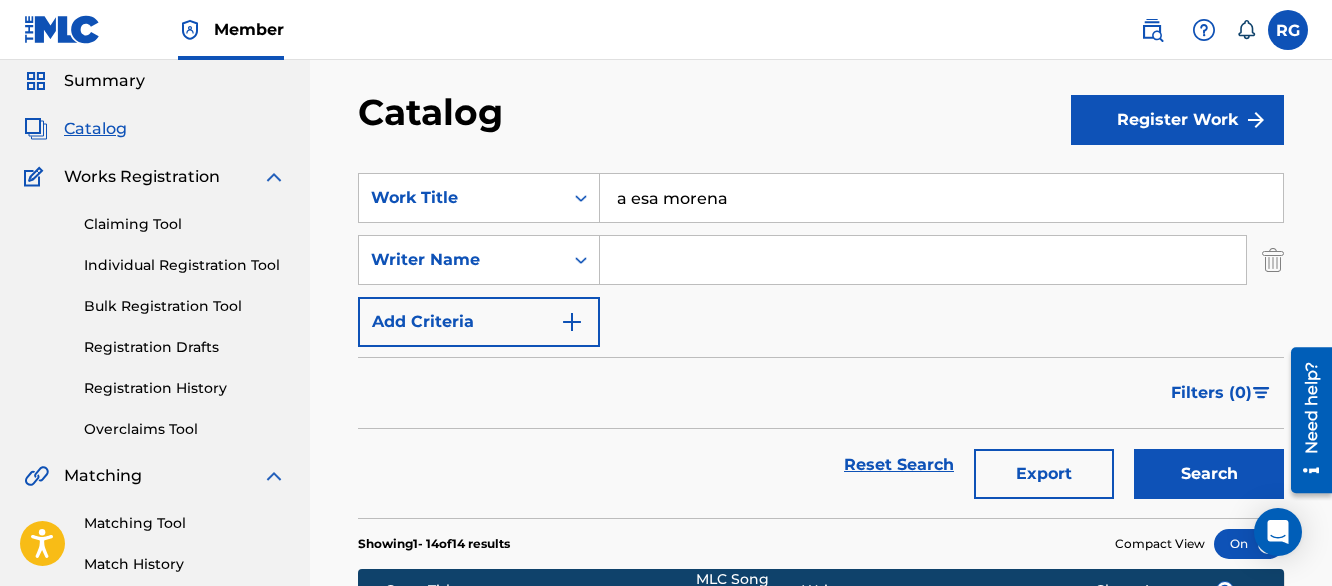 click at bounding box center (923, 260) 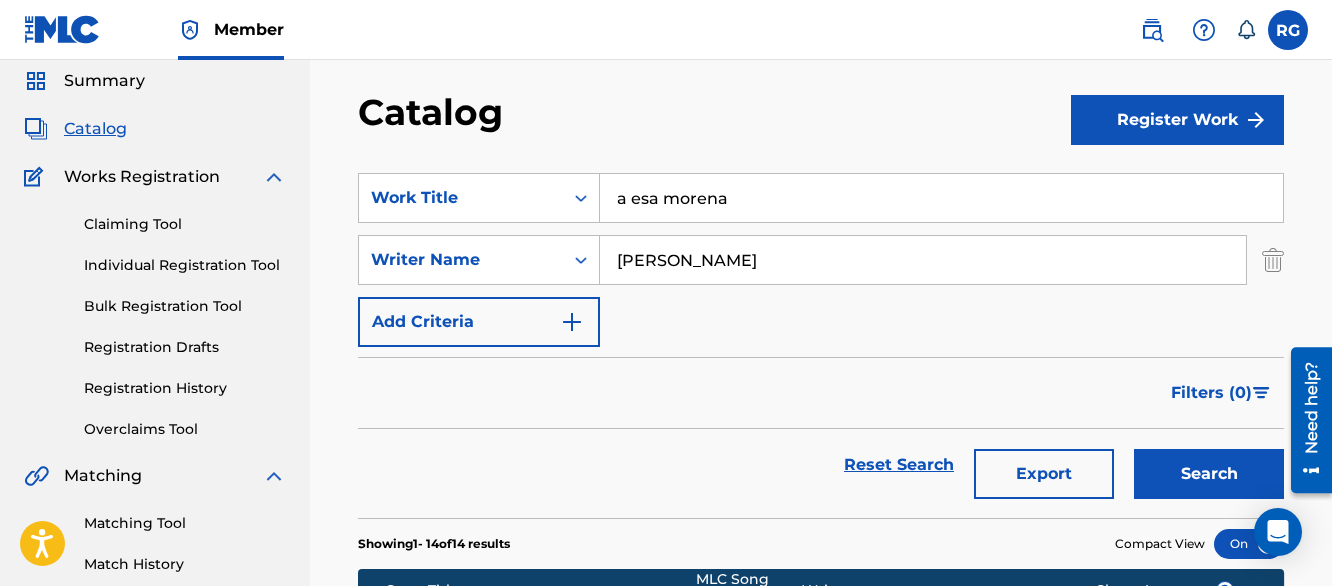 type on "gutierrez" 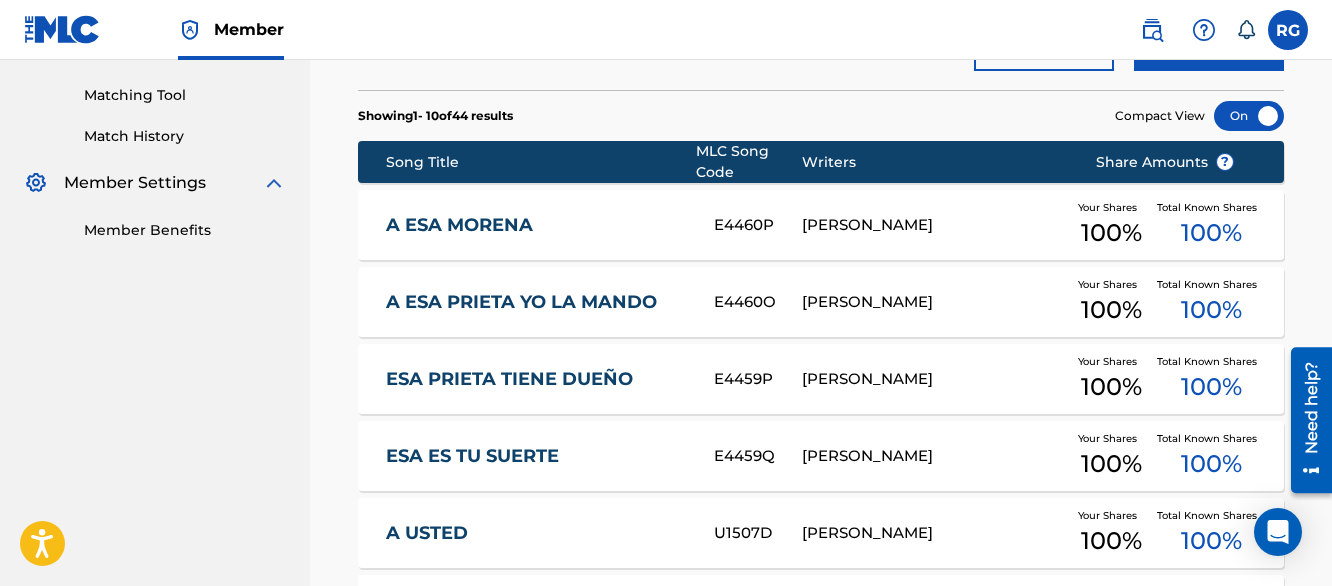 scroll, scrollTop: 507, scrollLeft: 0, axis: vertical 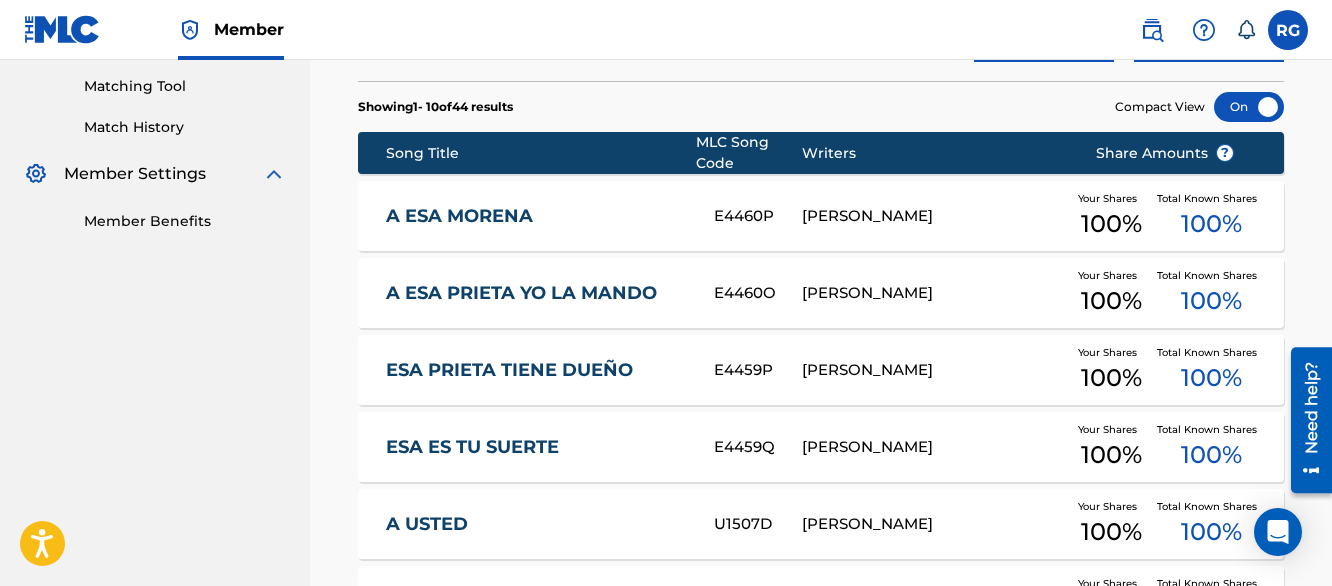 drag, startPoint x: 1333, startPoint y: 215, endPoint x: 30, endPoint y: 31, distance: 1315.9275 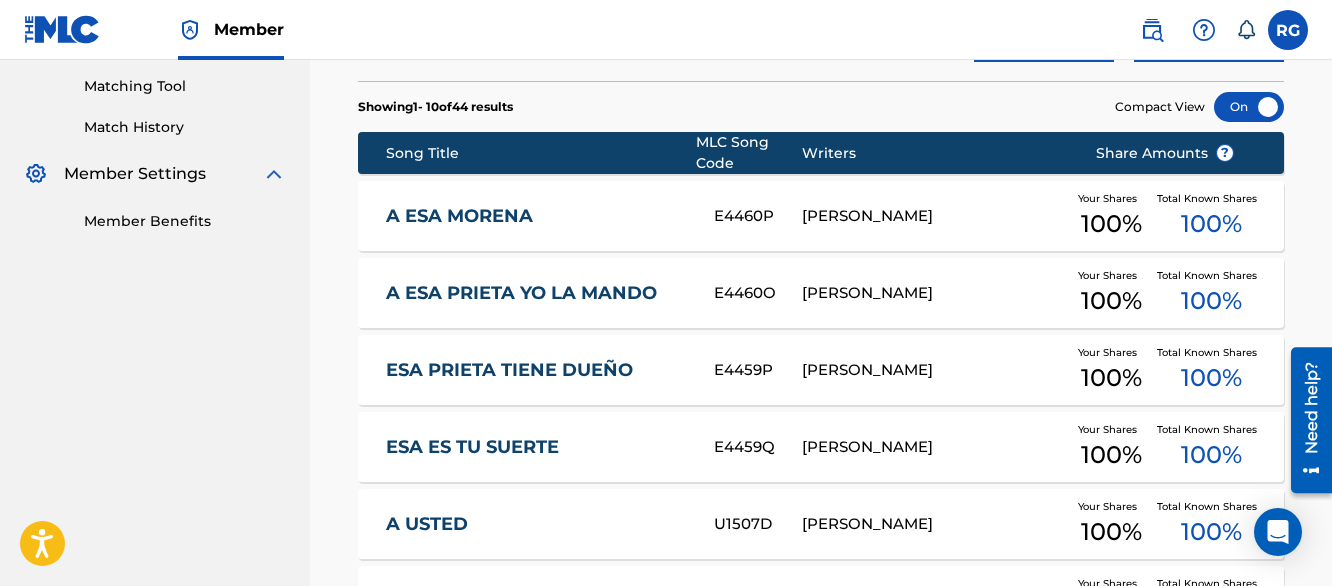 click on "A ESA MORENA" at bounding box center [536, 216] 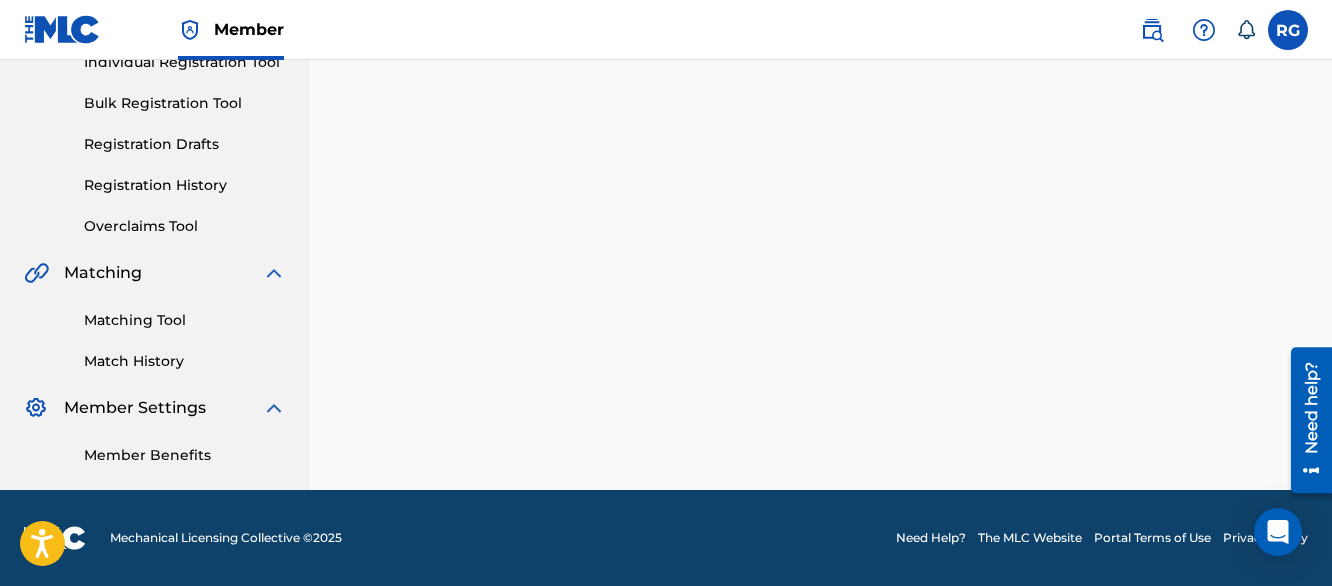scroll, scrollTop: 0, scrollLeft: 0, axis: both 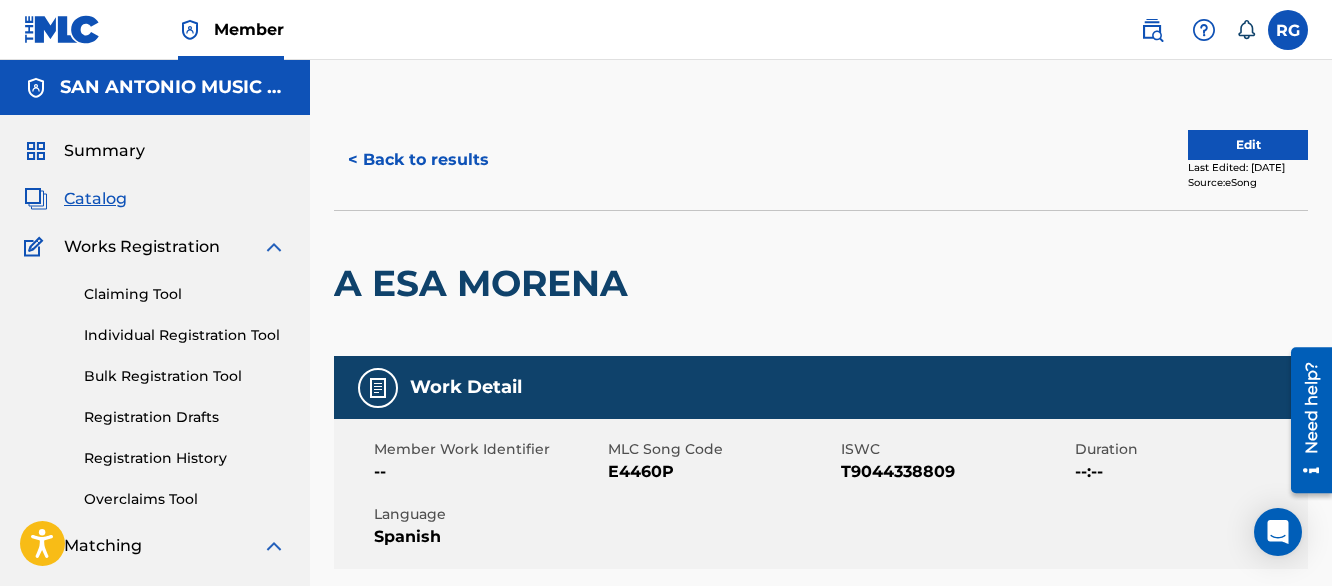 click on "< Back to results" at bounding box center [418, 160] 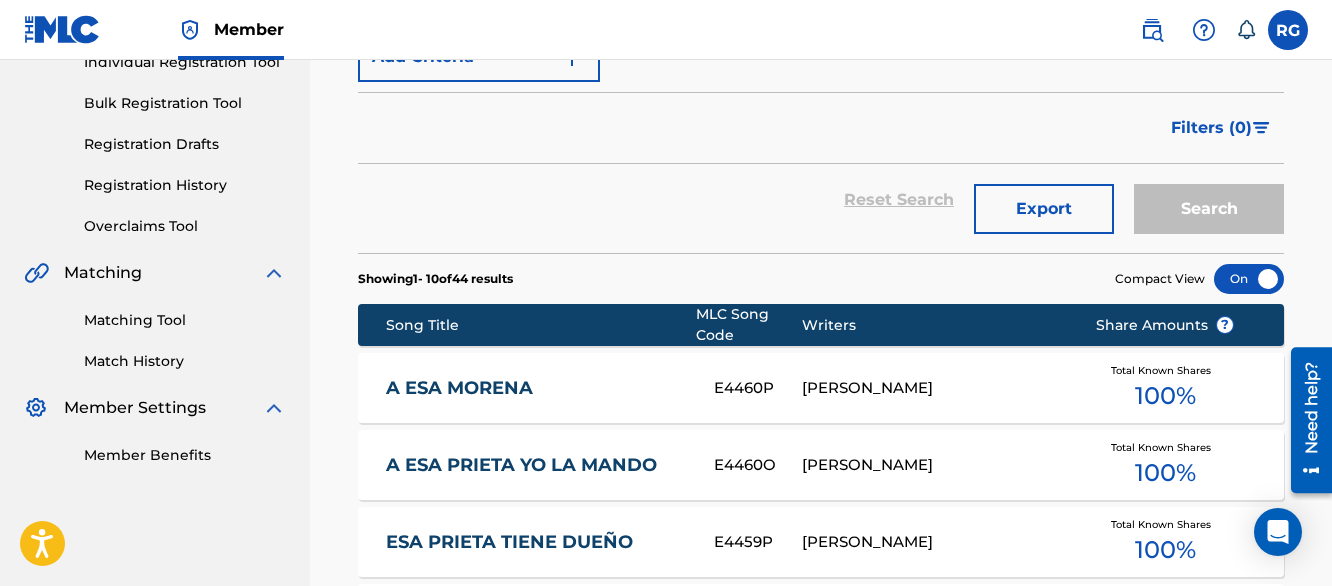 scroll, scrollTop: 507, scrollLeft: 0, axis: vertical 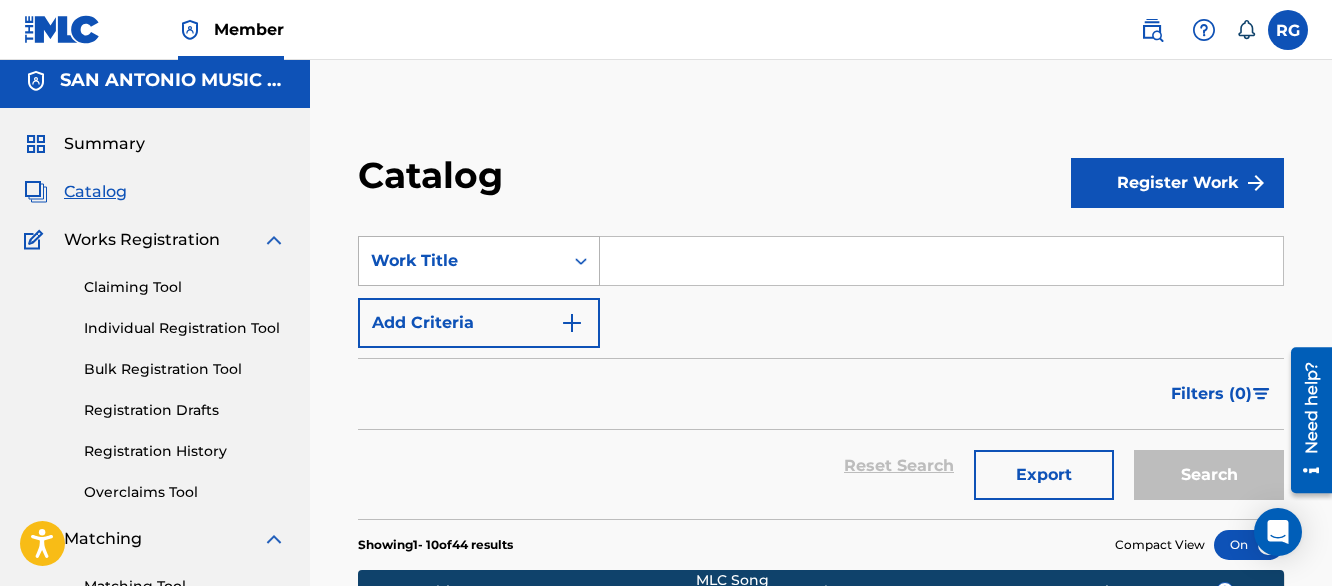 click 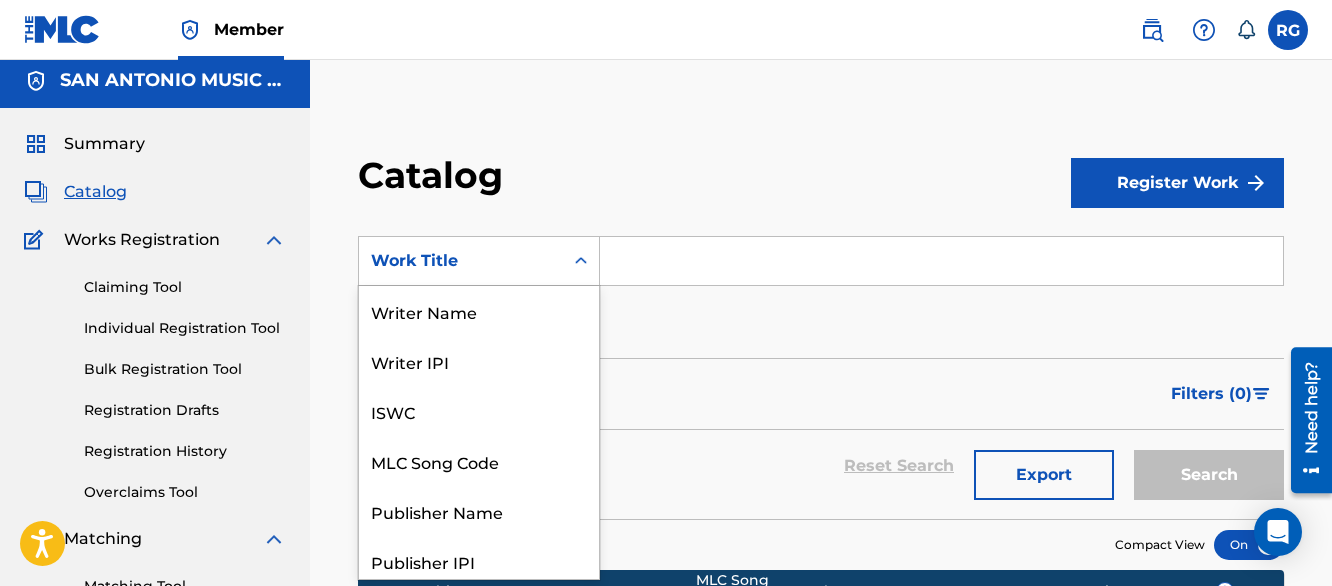scroll, scrollTop: 8, scrollLeft: 0, axis: vertical 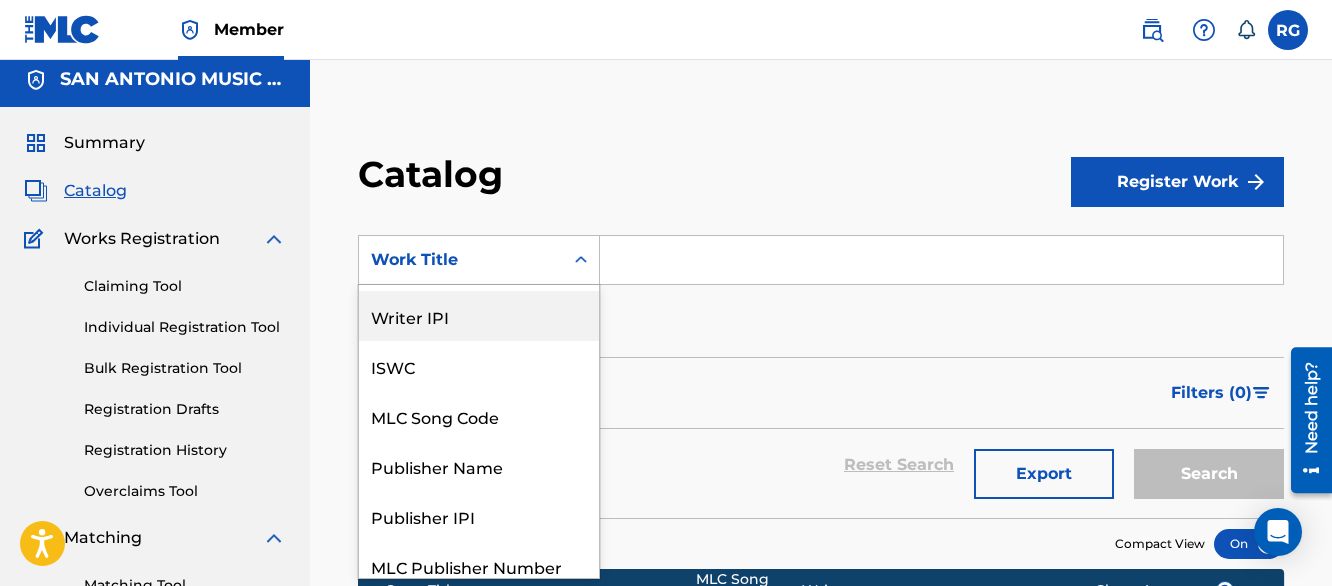 click on "Writer IPI" at bounding box center [479, 316] 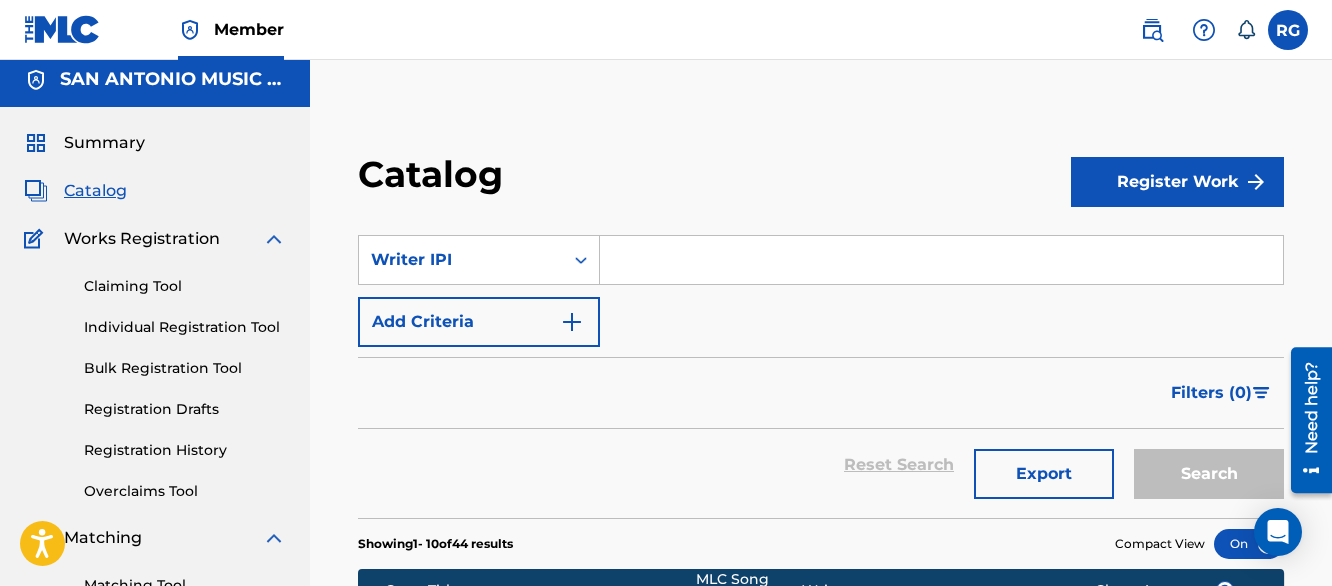 paste on "156559835" 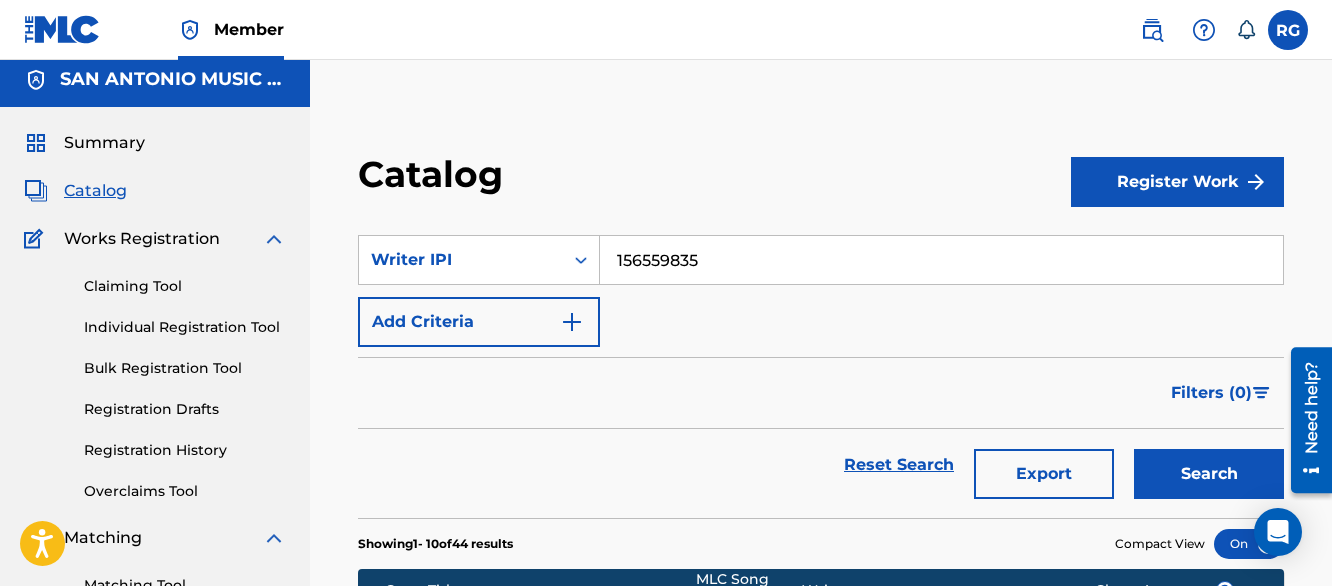 click on "Search" at bounding box center [1209, 474] 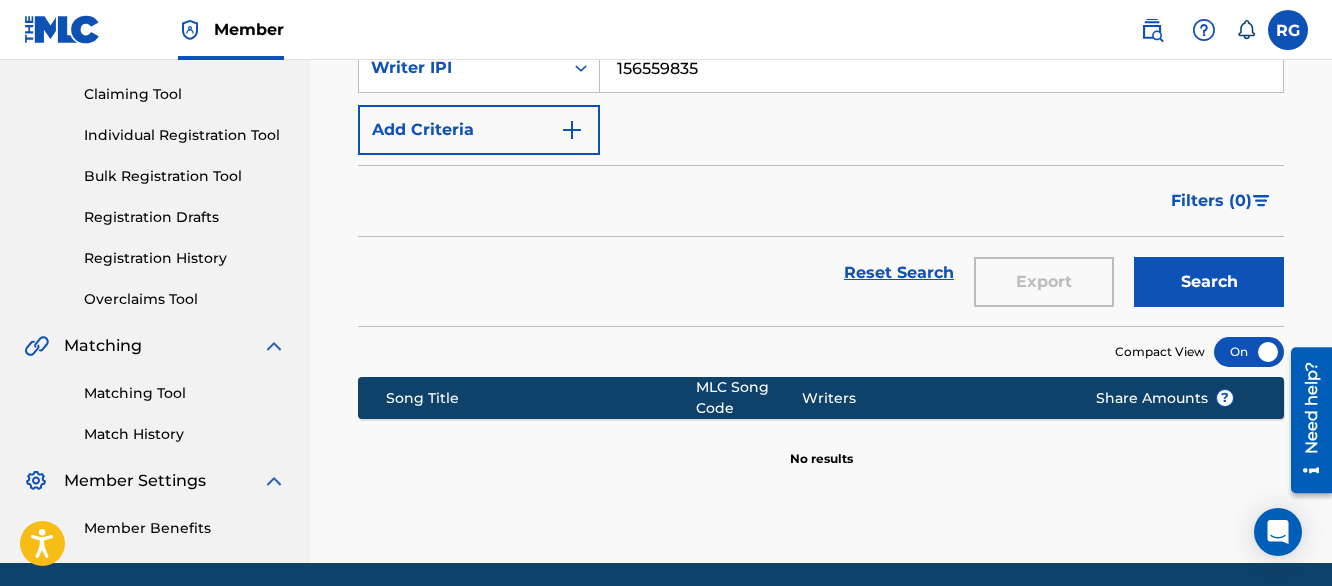 scroll, scrollTop: 0, scrollLeft: 0, axis: both 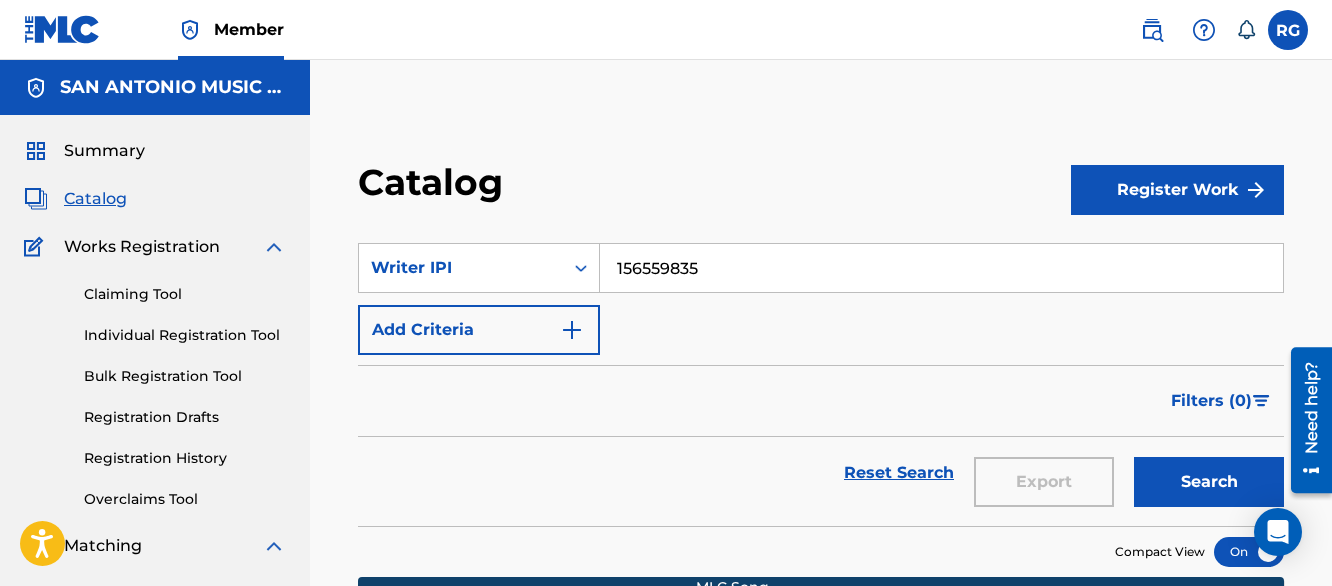 click on "156559835" at bounding box center [941, 268] 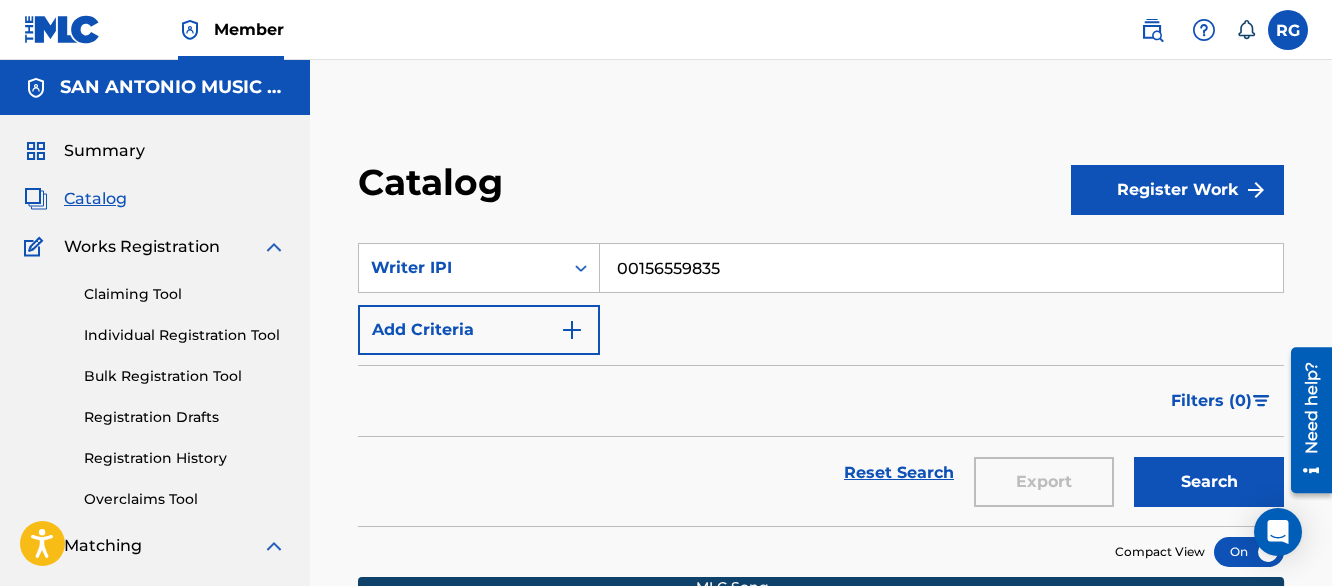 type on "00156559835" 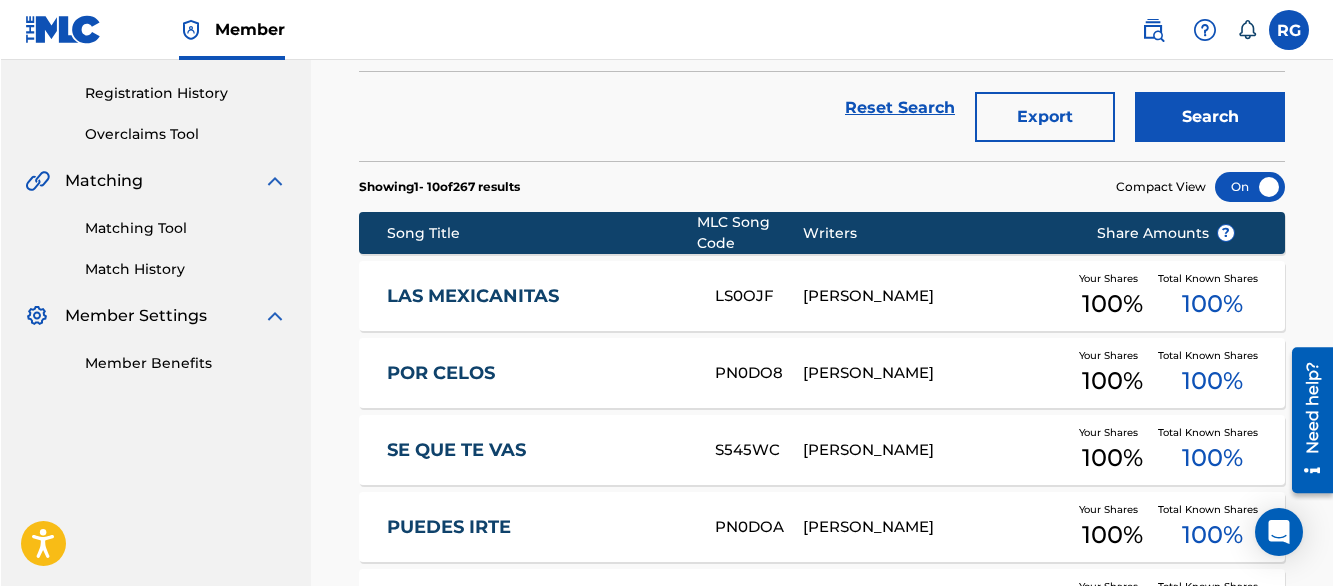 scroll, scrollTop: 369, scrollLeft: 0, axis: vertical 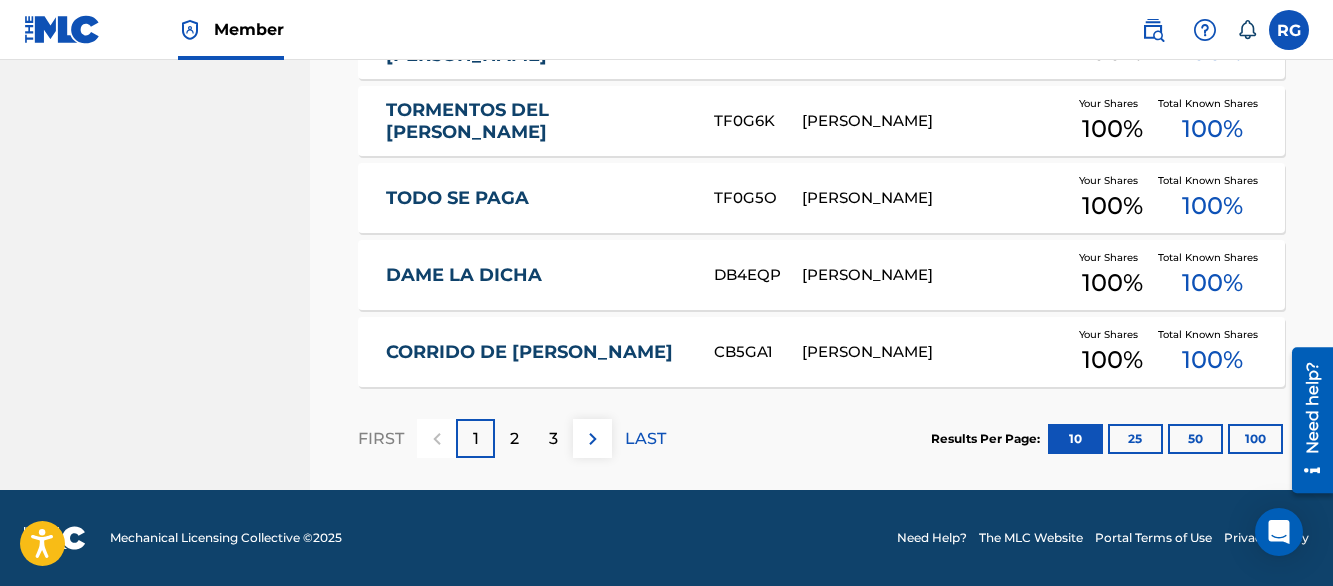 click on "100" at bounding box center (1255, 439) 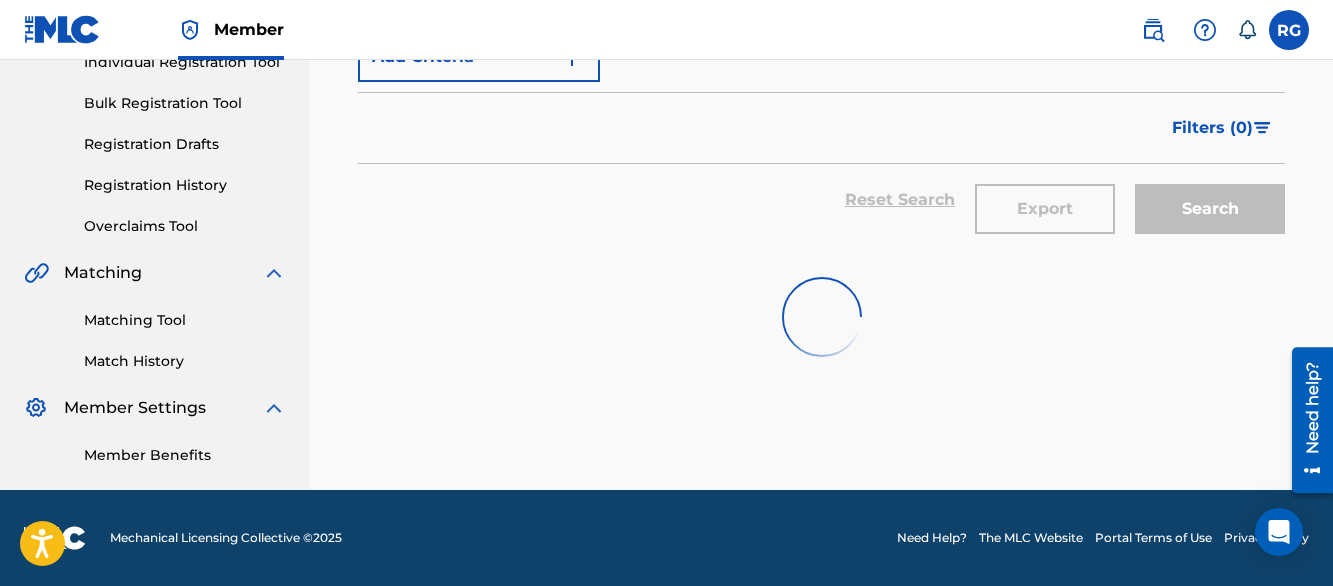 scroll, scrollTop: 1002, scrollLeft: 0, axis: vertical 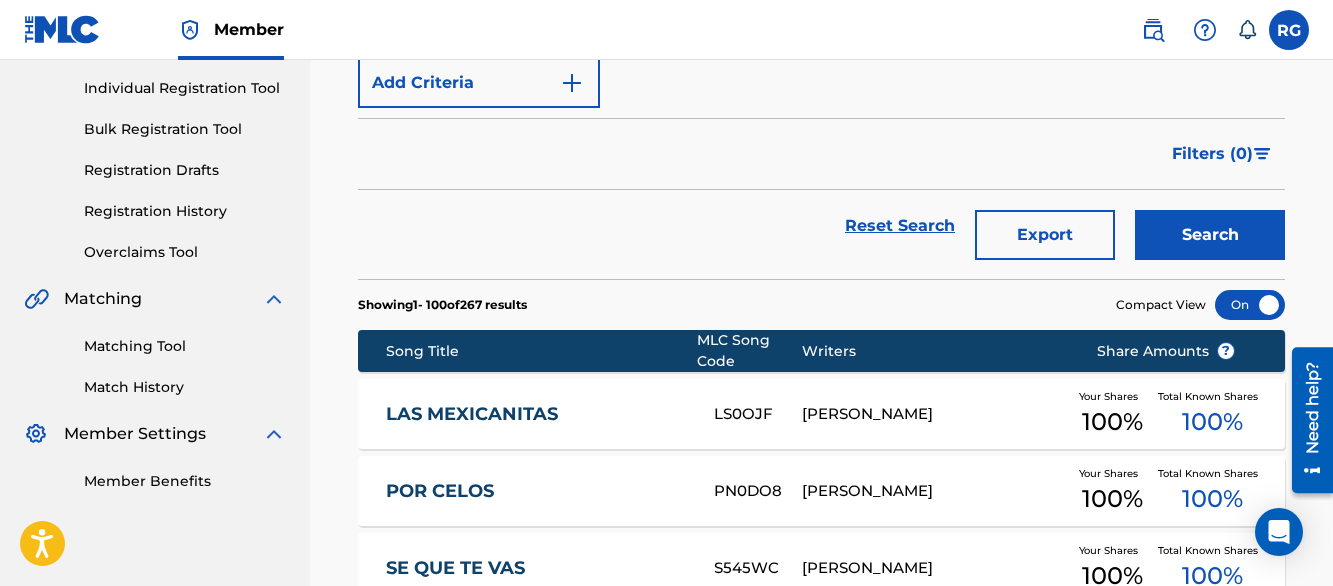 click at bounding box center [1262, 154] 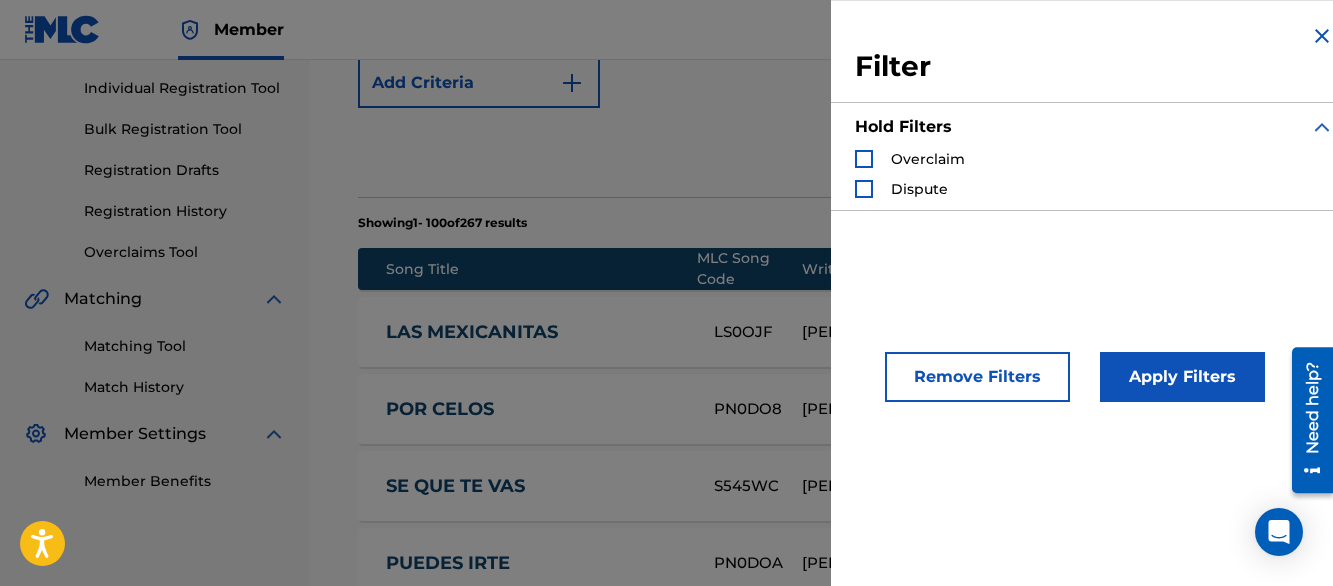 click at bounding box center [1322, 36] 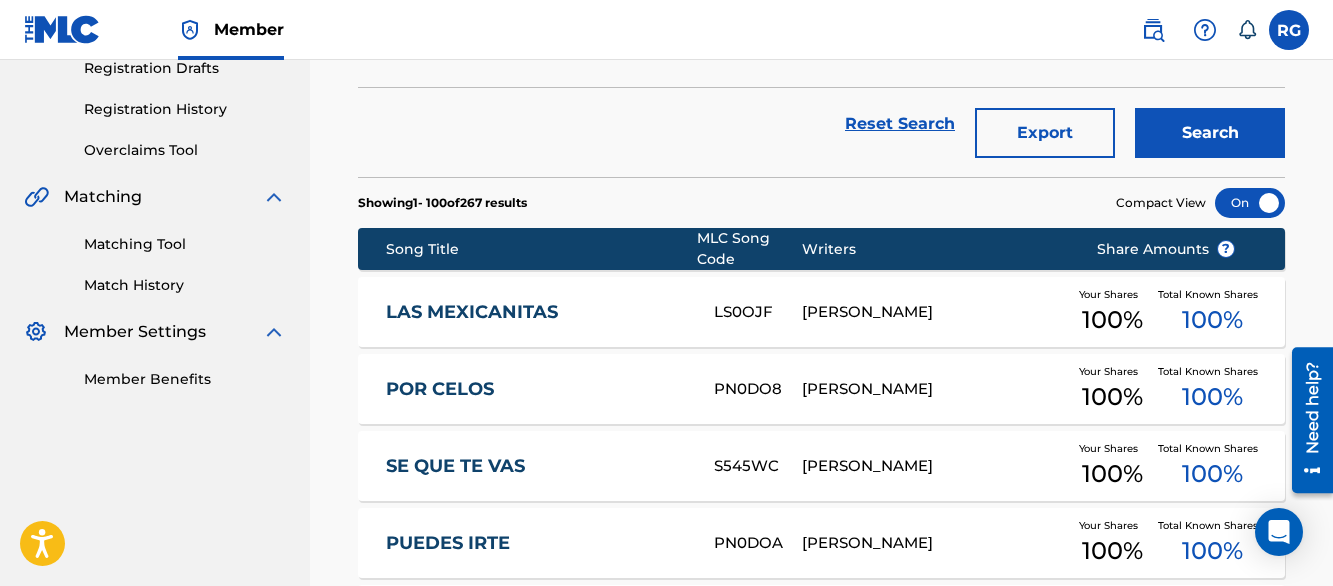 scroll, scrollTop: 363, scrollLeft: 0, axis: vertical 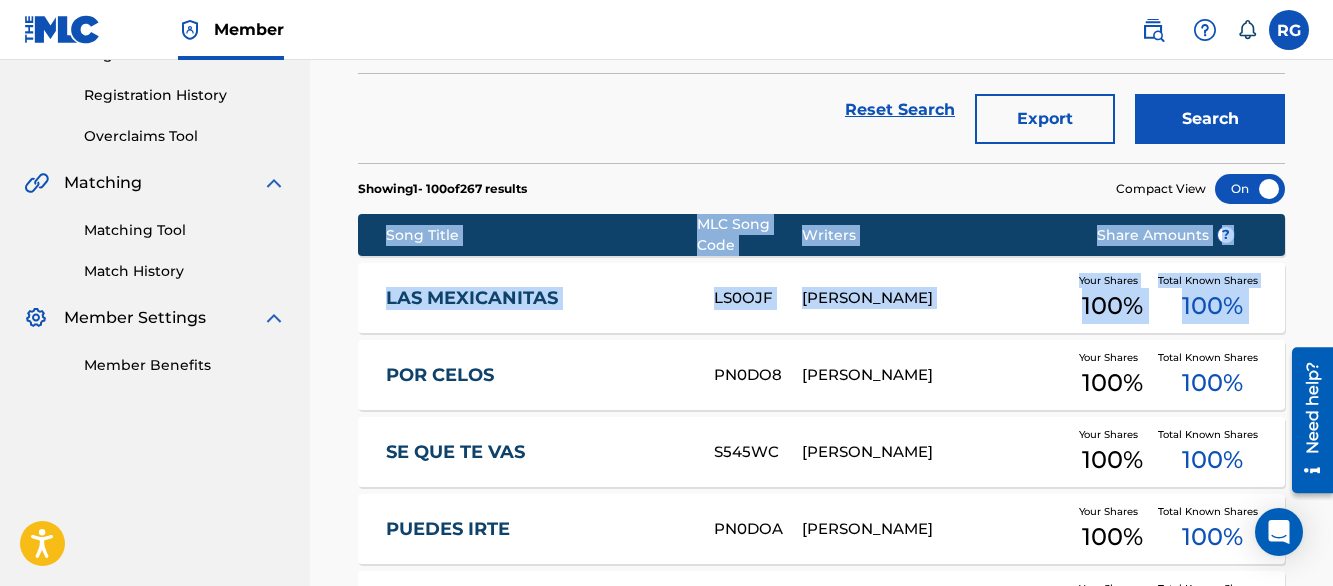 drag, startPoint x: 374, startPoint y: 230, endPoint x: 378, endPoint y: 358, distance: 128.06248 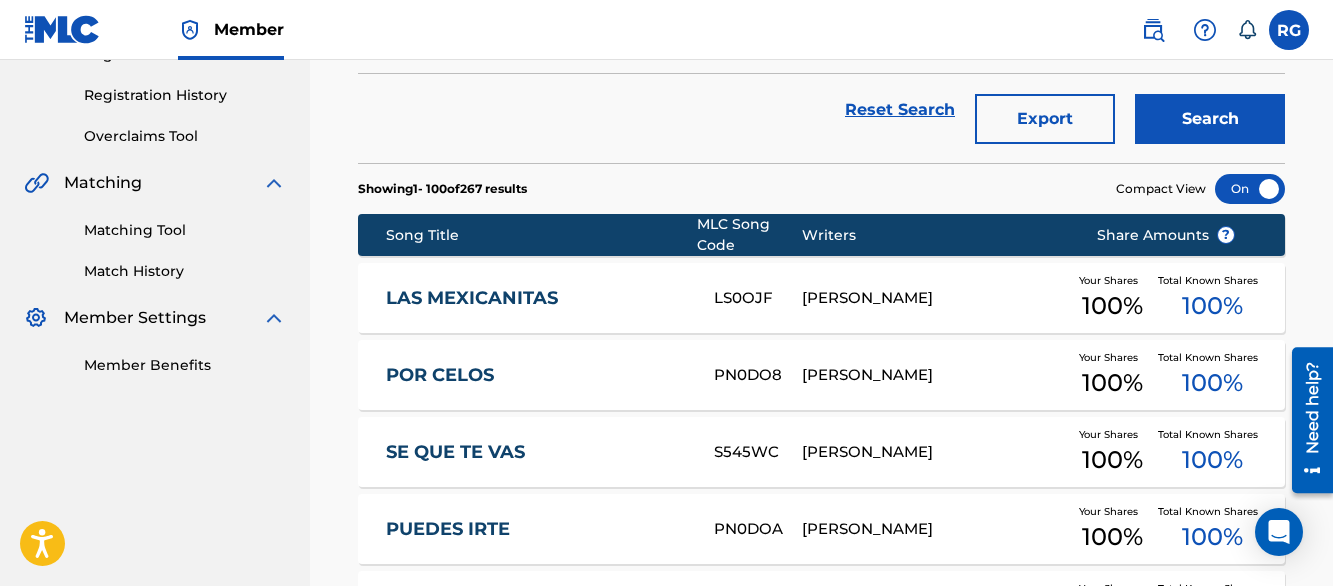 click on "Reset Search Export Search" at bounding box center [821, 110] 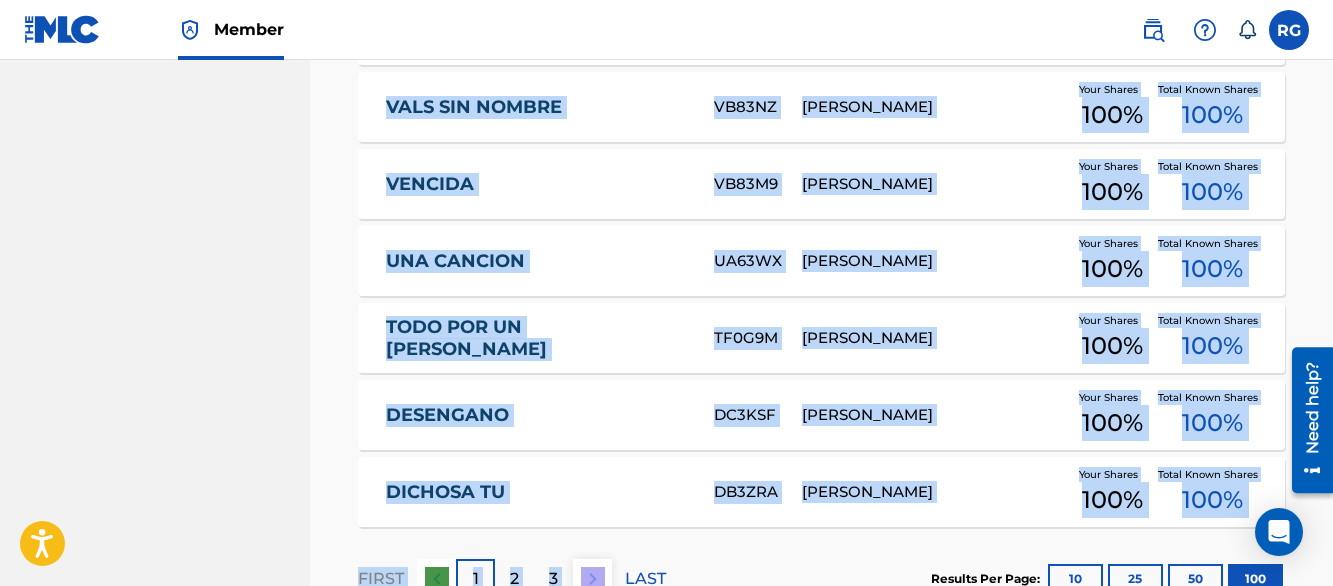 scroll, scrollTop: 7932, scrollLeft: 0, axis: vertical 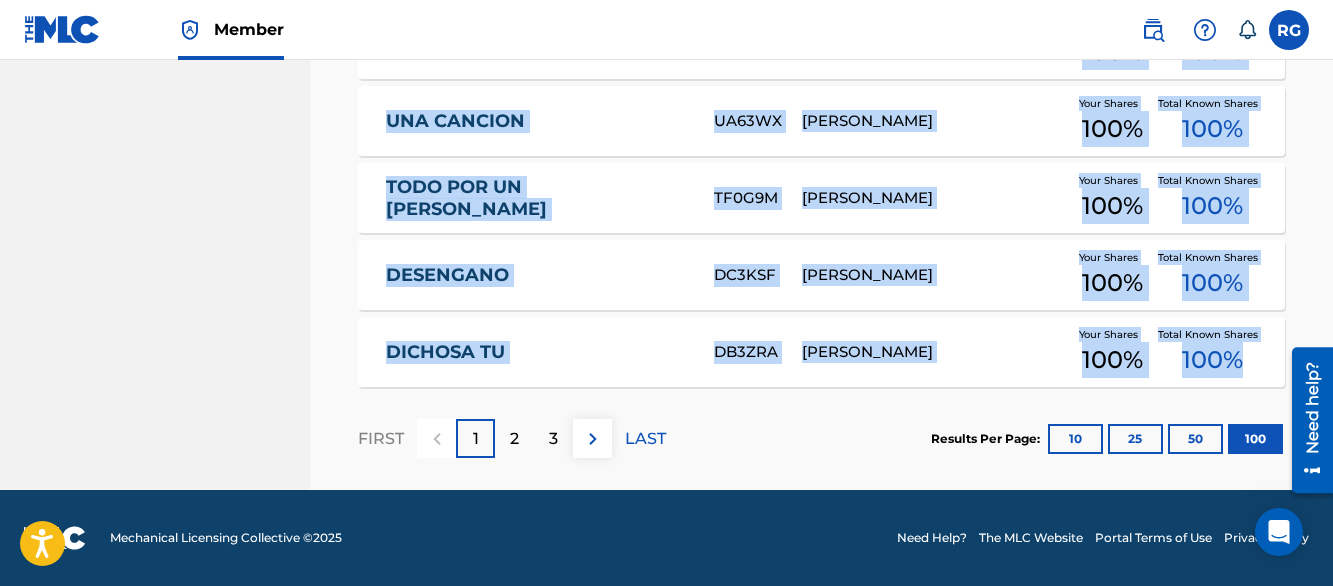 drag, startPoint x: 360, startPoint y: 209, endPoint x: 1247, endPoint y: 352, distance: 898.4531 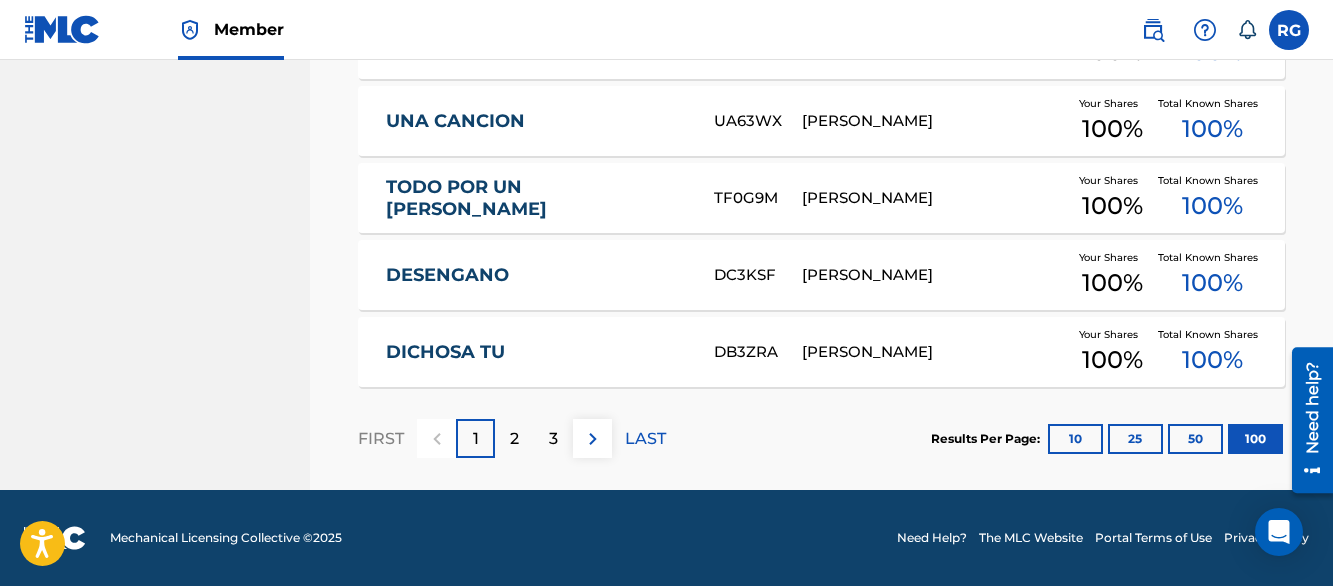 click on "FIRST 1 2 3 LAST Results Per Page: 10 25 50 100" at bounding box center (821, 438) 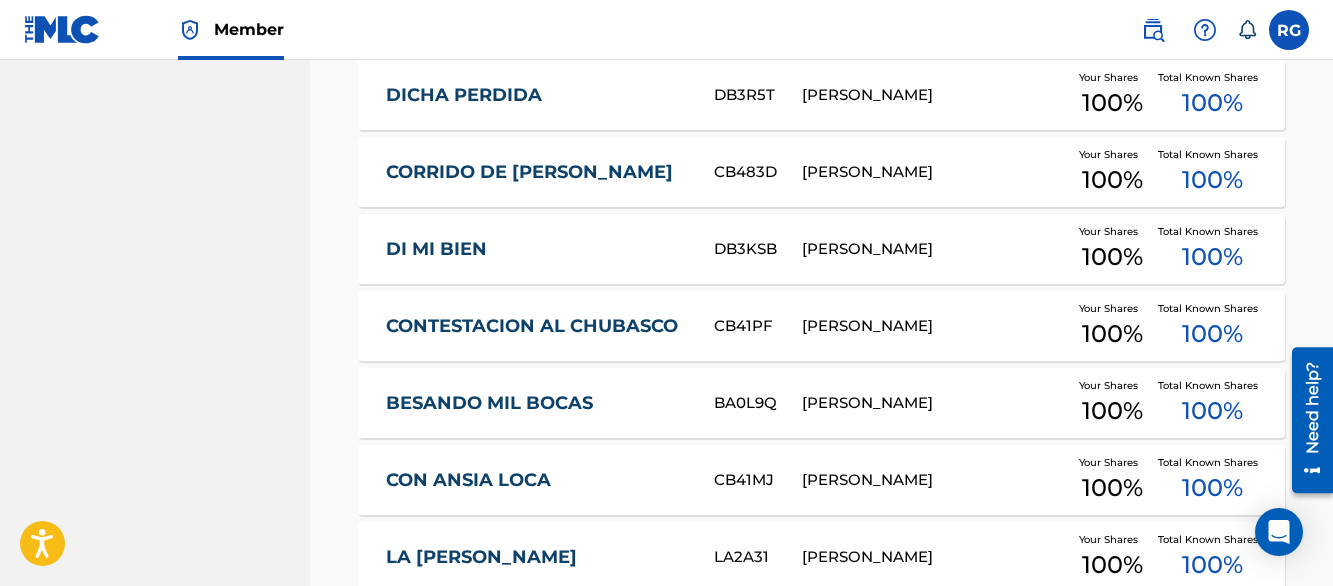 scroll, scrollTop: 0, scrollLeft: 0, axis: both 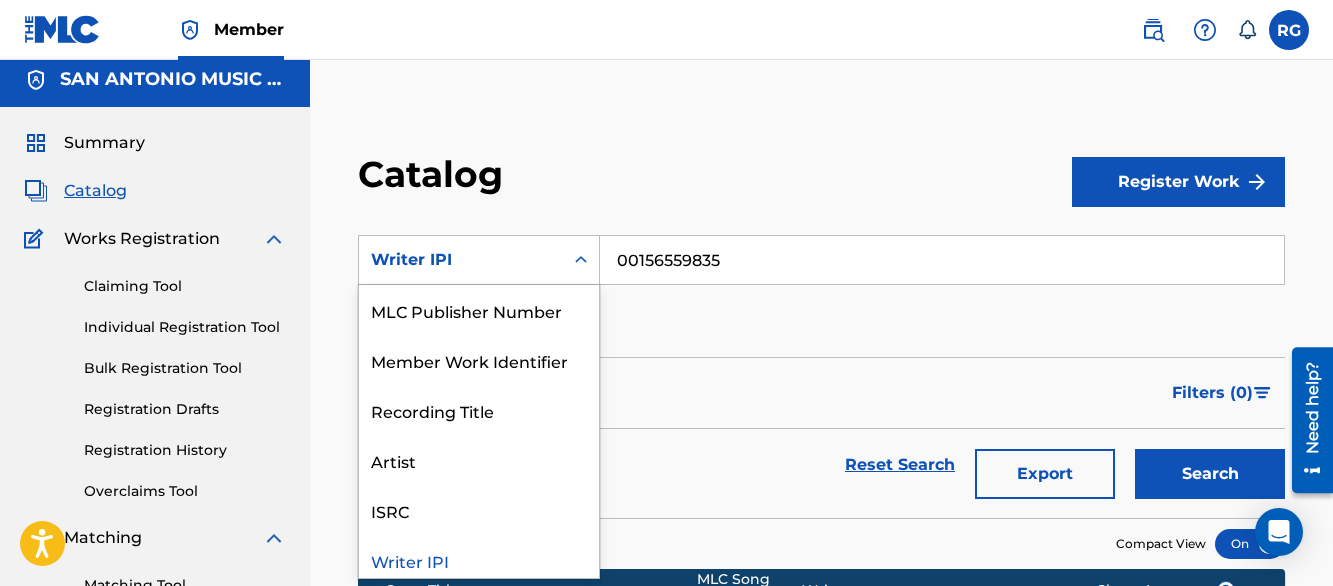 click 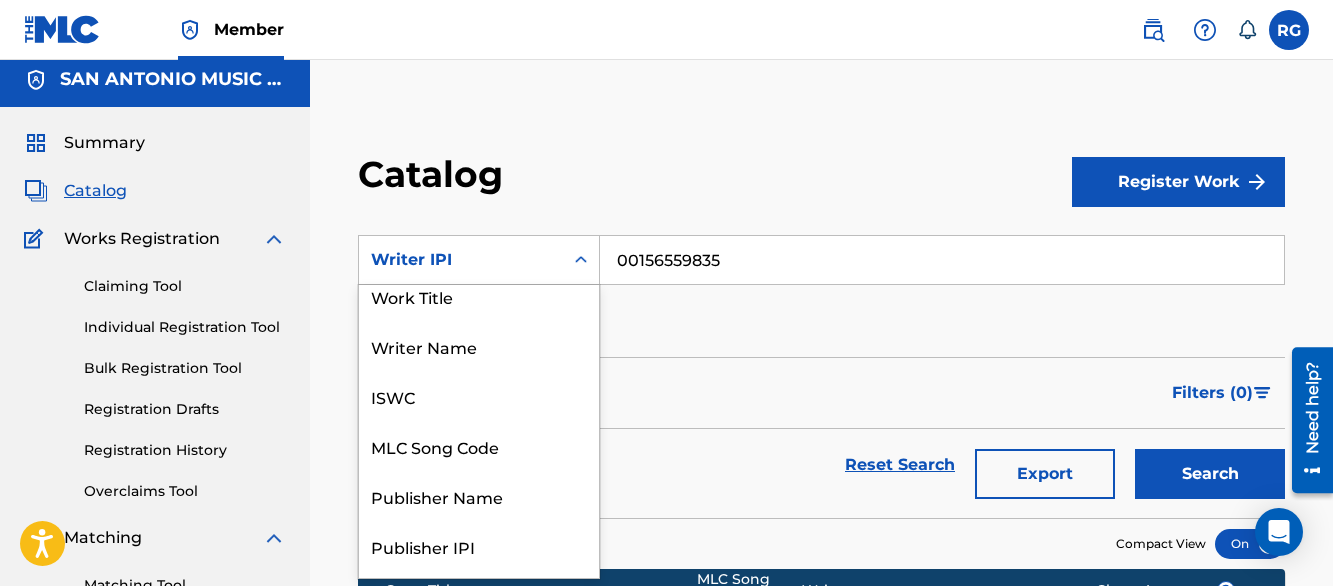 scroll, scrollTop: 0, scrollLeft: 0, axis: both 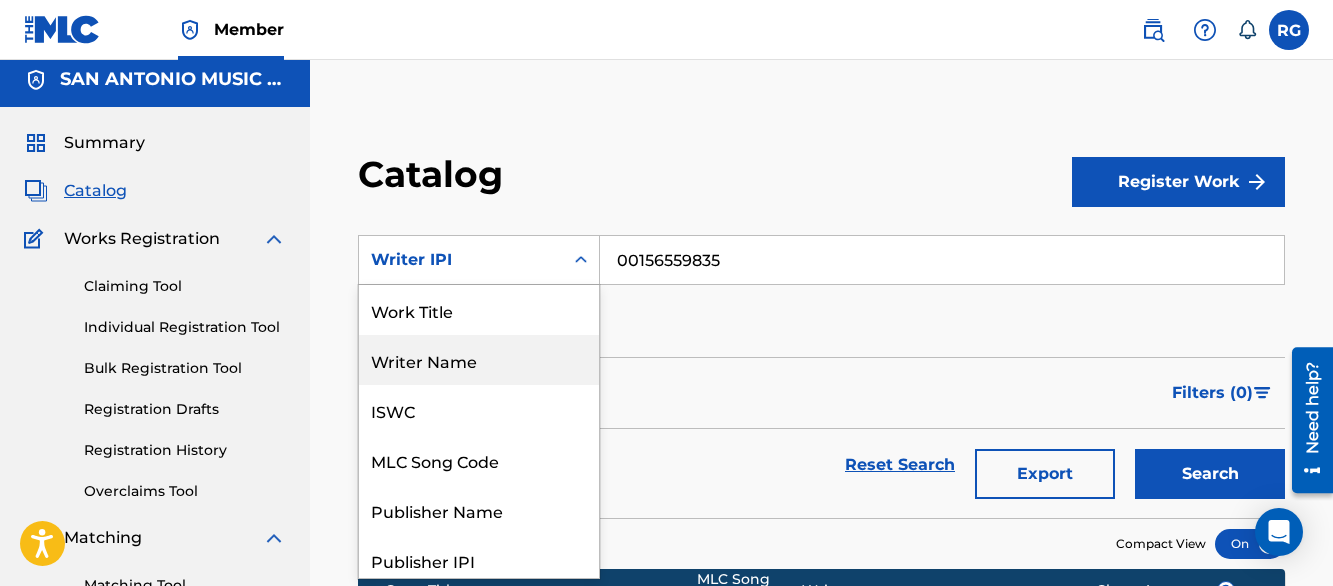 click on "Writer Name" at bounding box center (479, 360) 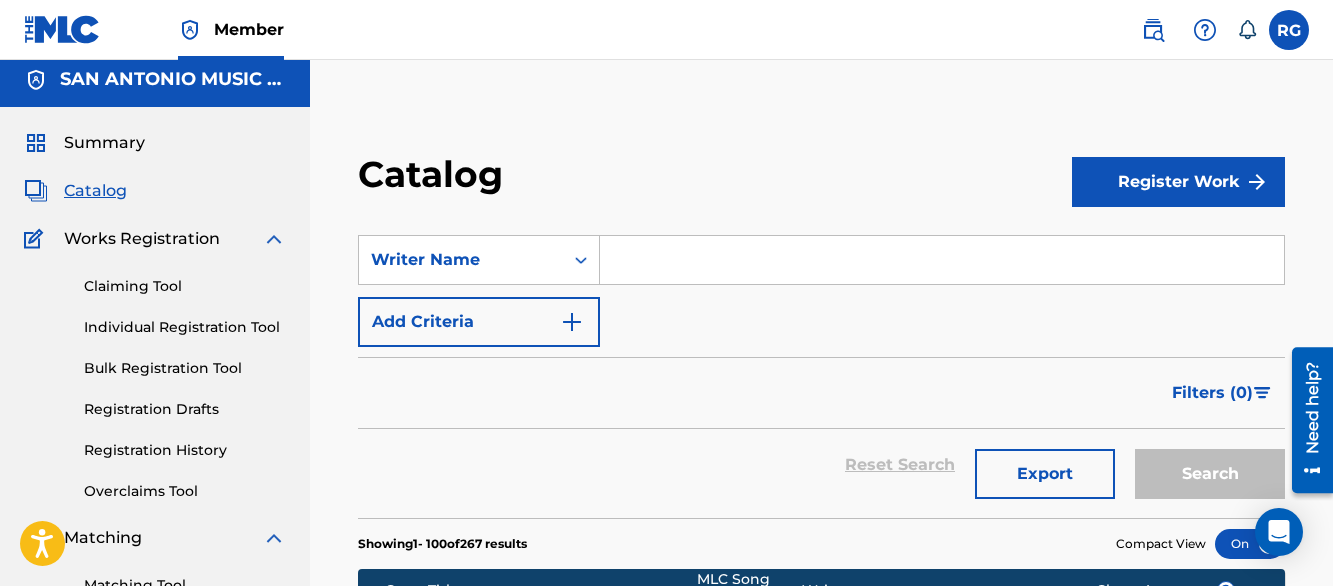 click at bounding box center (942, 260) 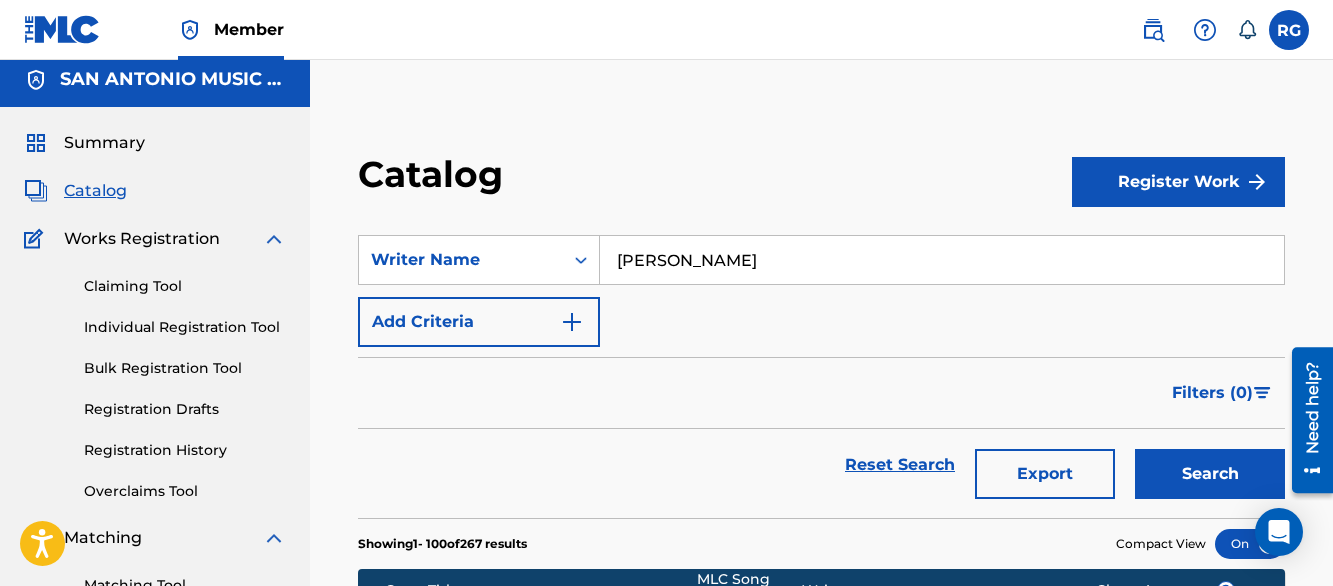 type on "salome gutierrez" 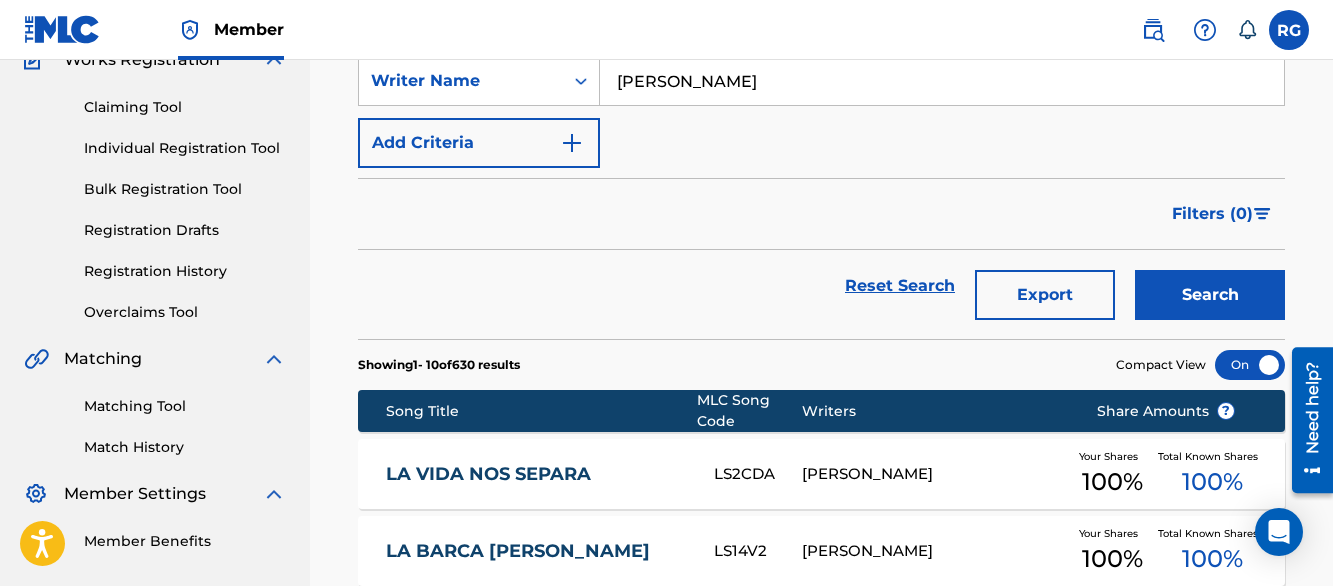 scroll, scrollTop: 224, scrollLeft: 0, axis: vertical 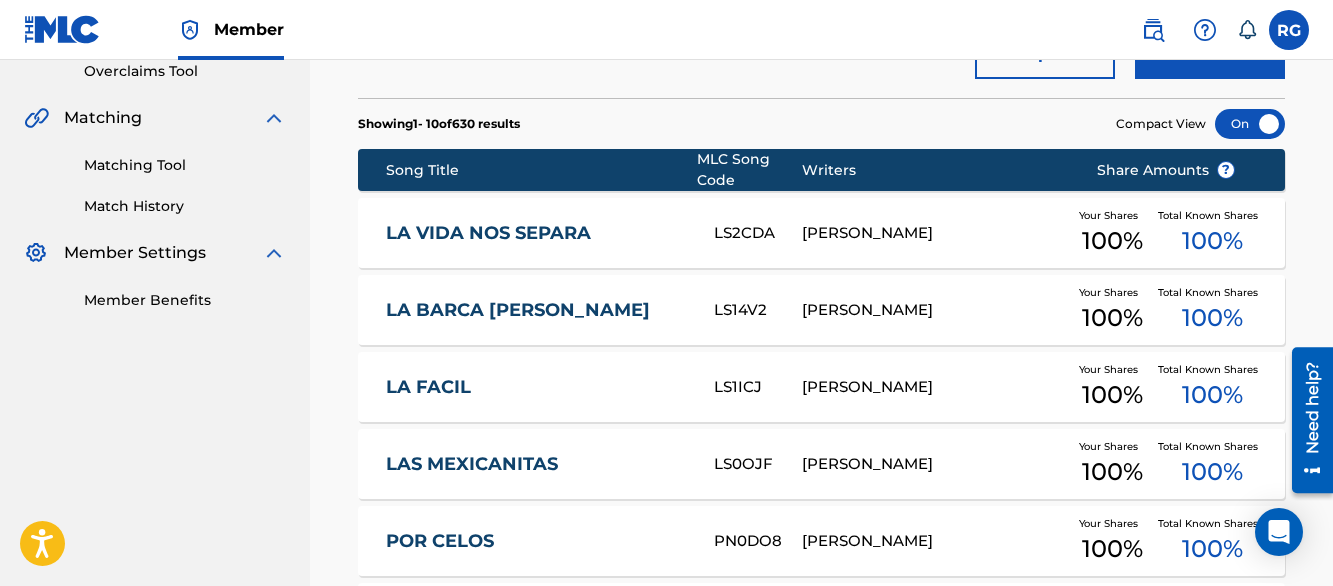 click on "LA VIDA NOS SEPARA" at bounding box center (536, 233) 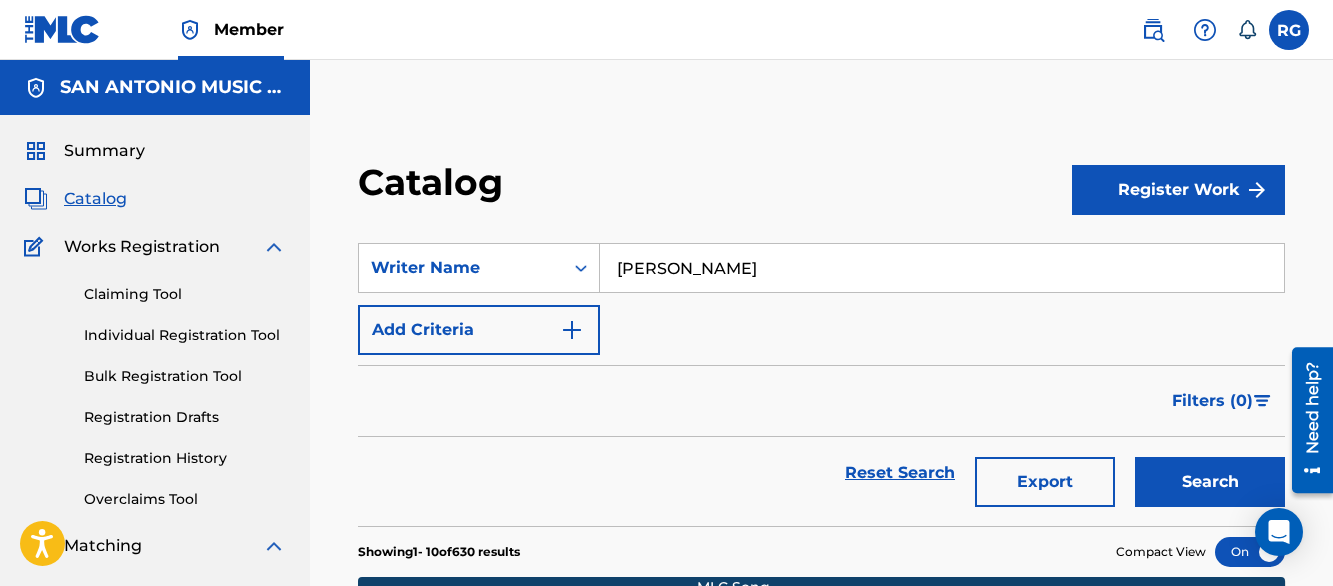 click at bounding box center (572, 330) 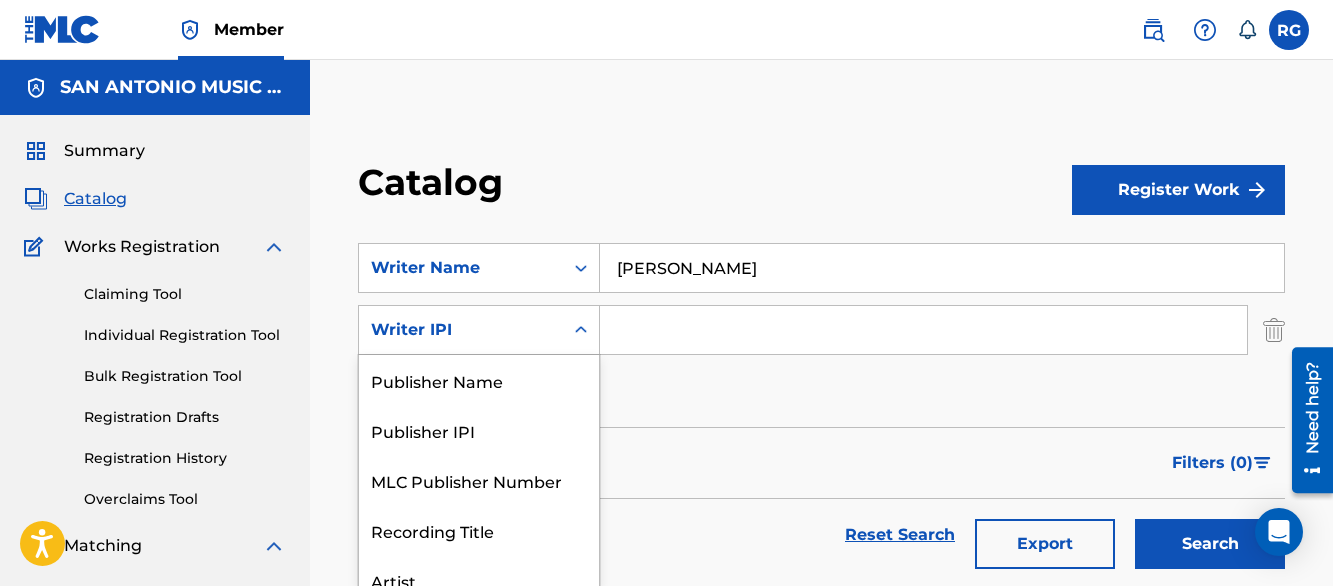 scroll, scrollTop: 58, scrollLeft: 0, axis: vertical 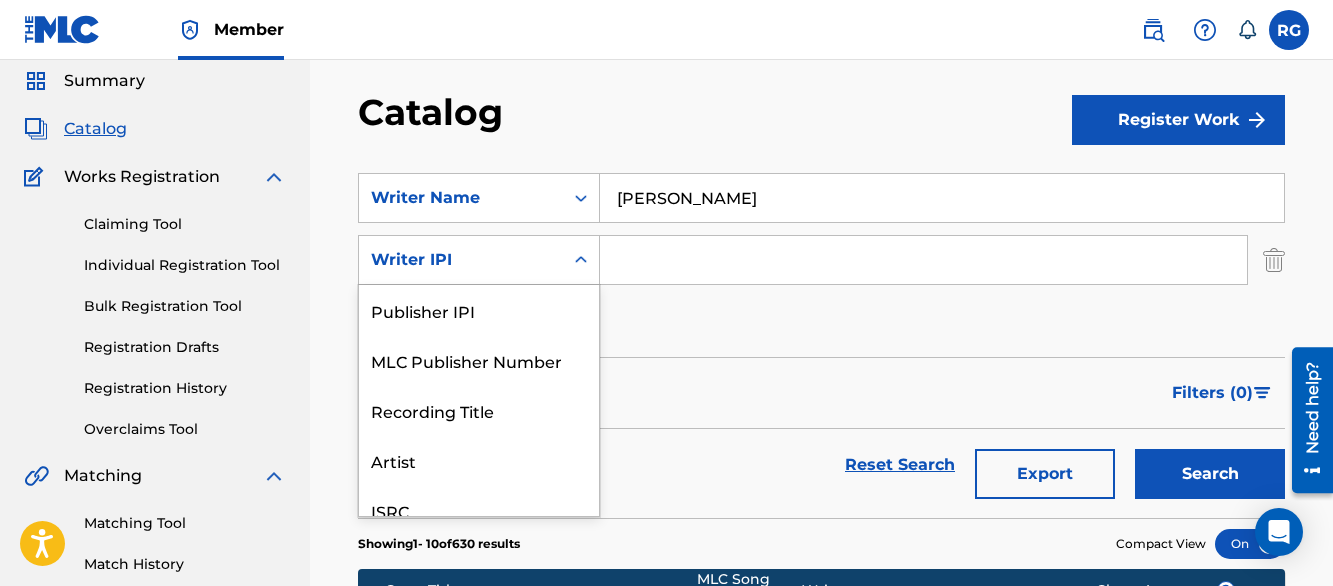 click on "7 results available. Use Up and Down to choose options, press Enter to select the currently focused option, press Escape to exit the menu, press Tab to select the option and exit the menu. Writer IPI Publisher Name Publisher IPI MLC Publisher Number Recording Title Artist ISRC Writer IPI" at bounding box center (479, 260) 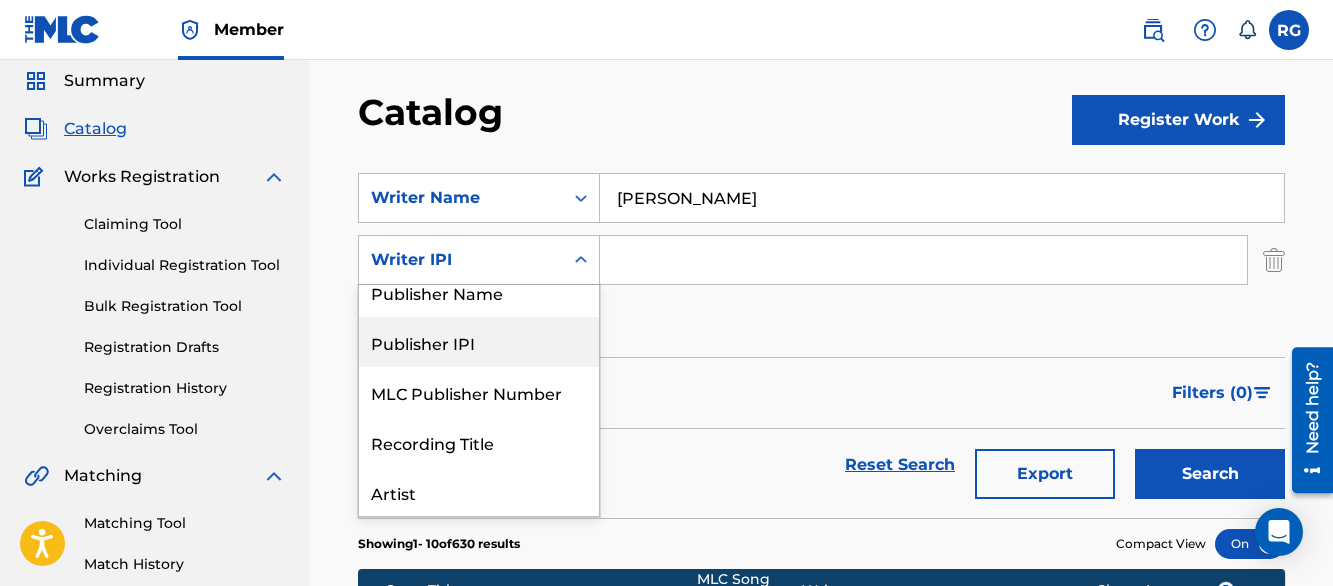 scroll, scrollTop: 0, scrollLeft: 0, axis: both 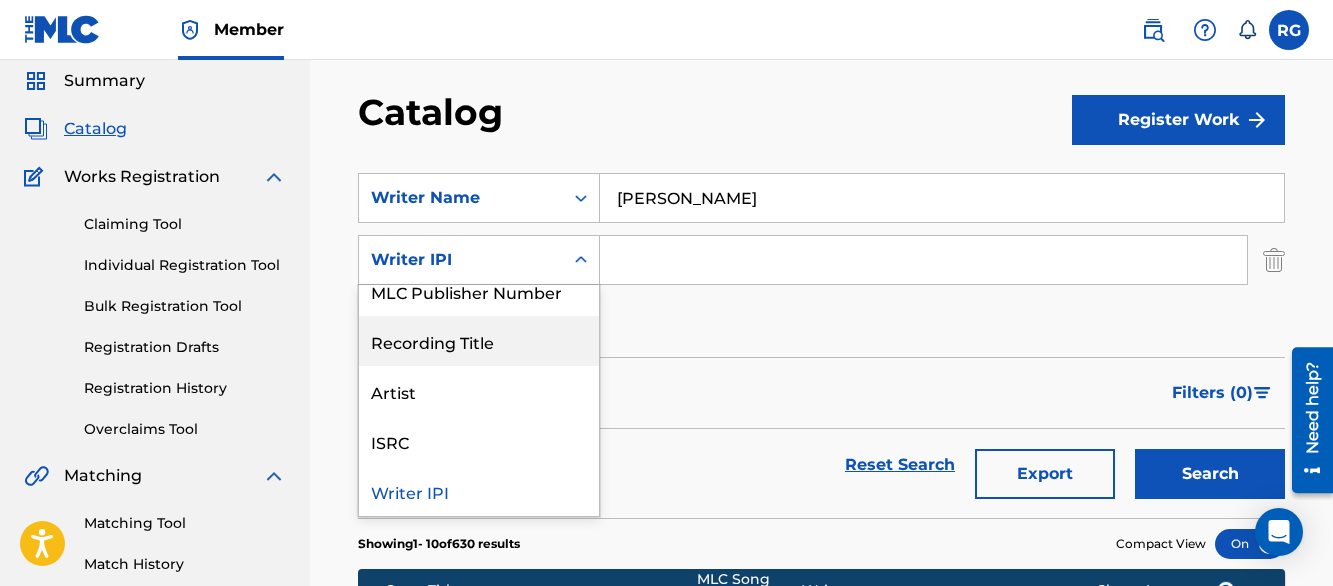click on "Recording Title" at bounding box center [479, 341] 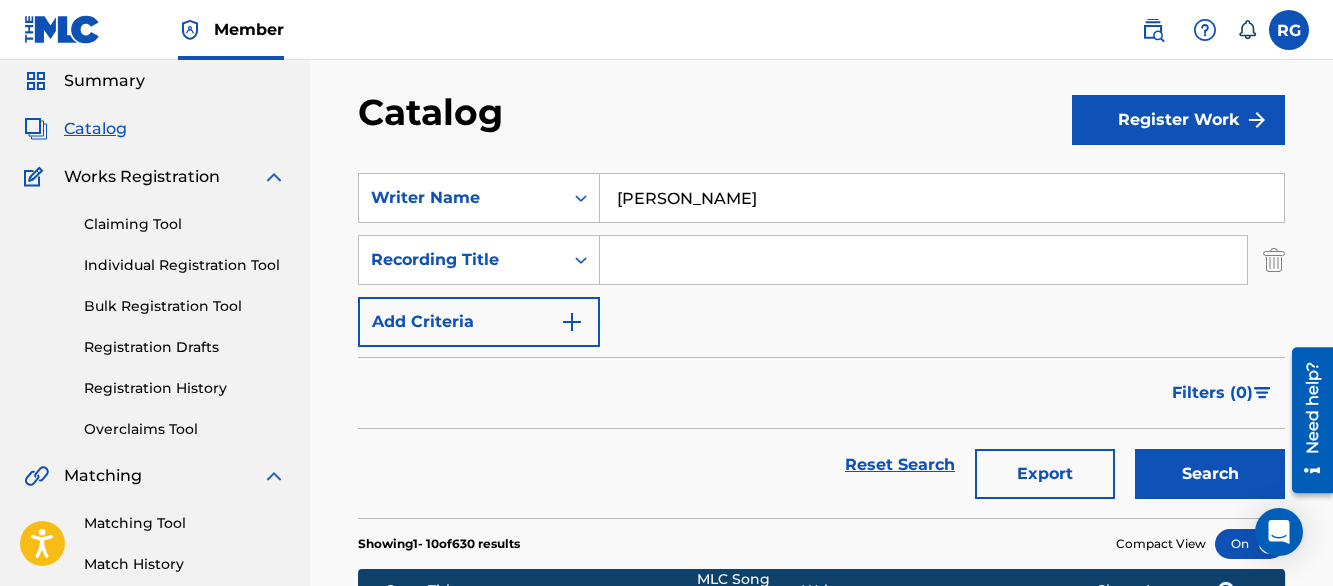 click at bounding box center (923, 260) 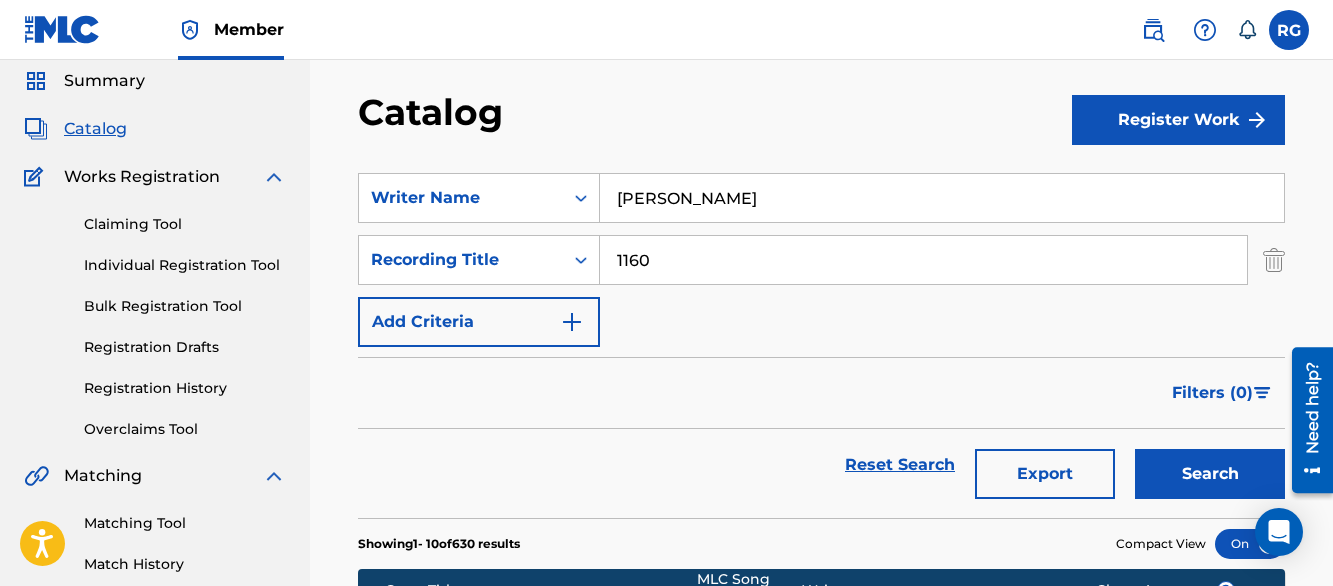 type on "1160" 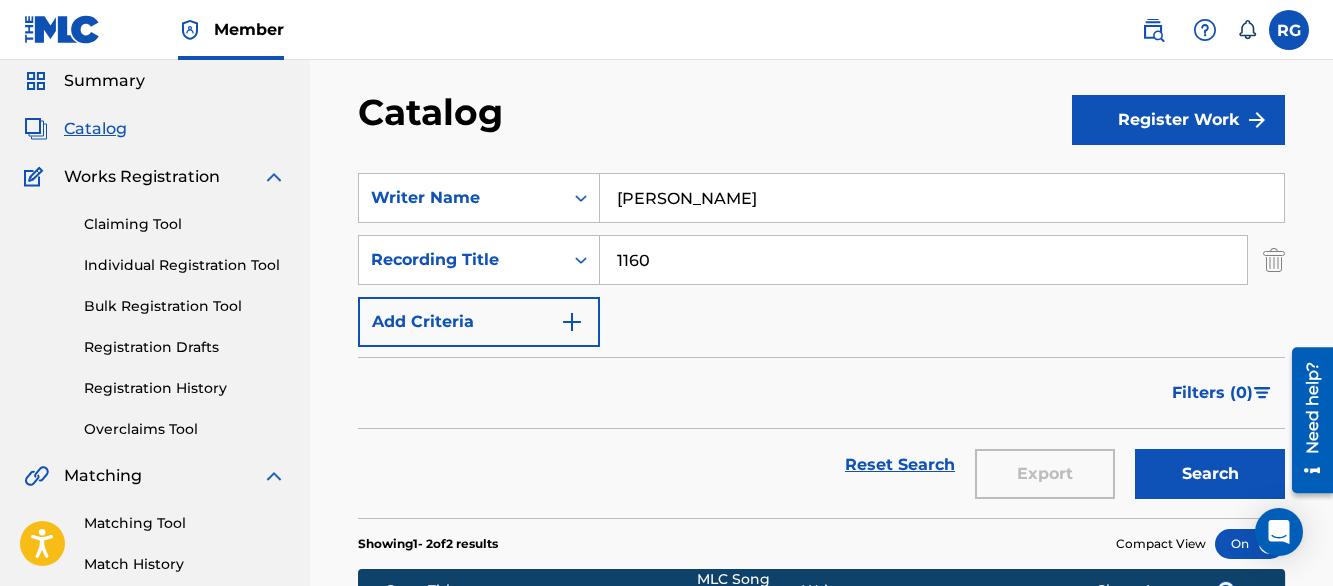 click on "Catalog Register Work SearchWithCriteriabaf5bf61-477c-46df-911e-a4cd7c7d9359 Writer Name salome gutierrez SearchWithCriteria21afa08d-058c-4e0a-9082-080936f22171 Recording Title 1160 Add Criteria Filter Hold Filters Overclaim   Dispute   Remove Filters Apply Filters Filters ( 0 ) Reset Search Export Search Showing  1  -   2  of  2   results   Compact View Song Title MLC Song Code Writers Share Amounts ? KILOMETRO 1160 KE6NZ8 SALOME GUTIERREZ RENTERIA Your Shares 100 % Total Known Shares 100 % ARTURO GARZA TREVINO A18582 SALOME RENTERIA GUTIERREZ Your Shares 100 % Total Known Shares 100 % Results Per Page: 10 25 50 100" at bounding box center [821, 449] 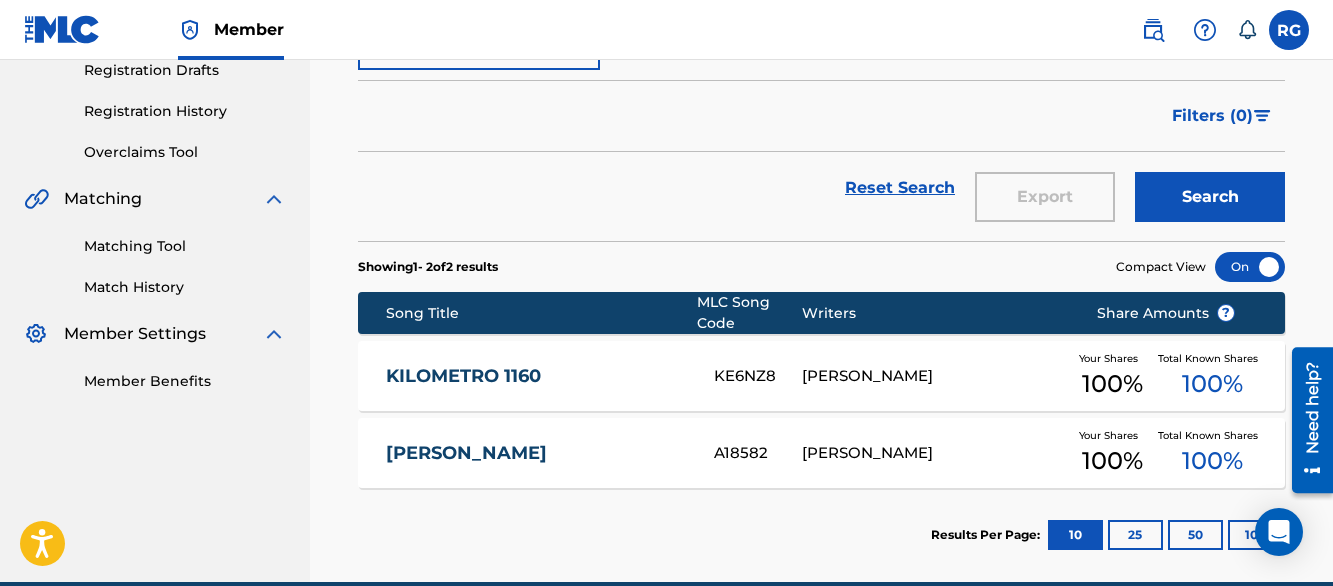 scroll, scrollTop: 350, scrollLeft: 0, axis: vertical 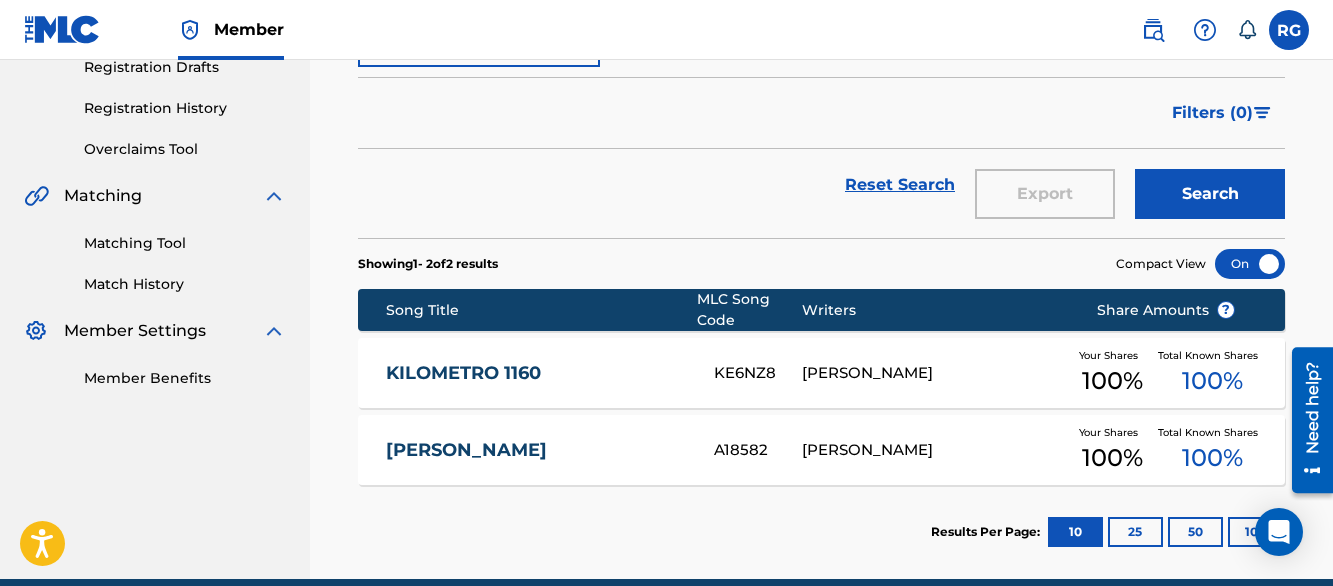 click on "KILOMETRO 1160" at bounding box center [536, 373] 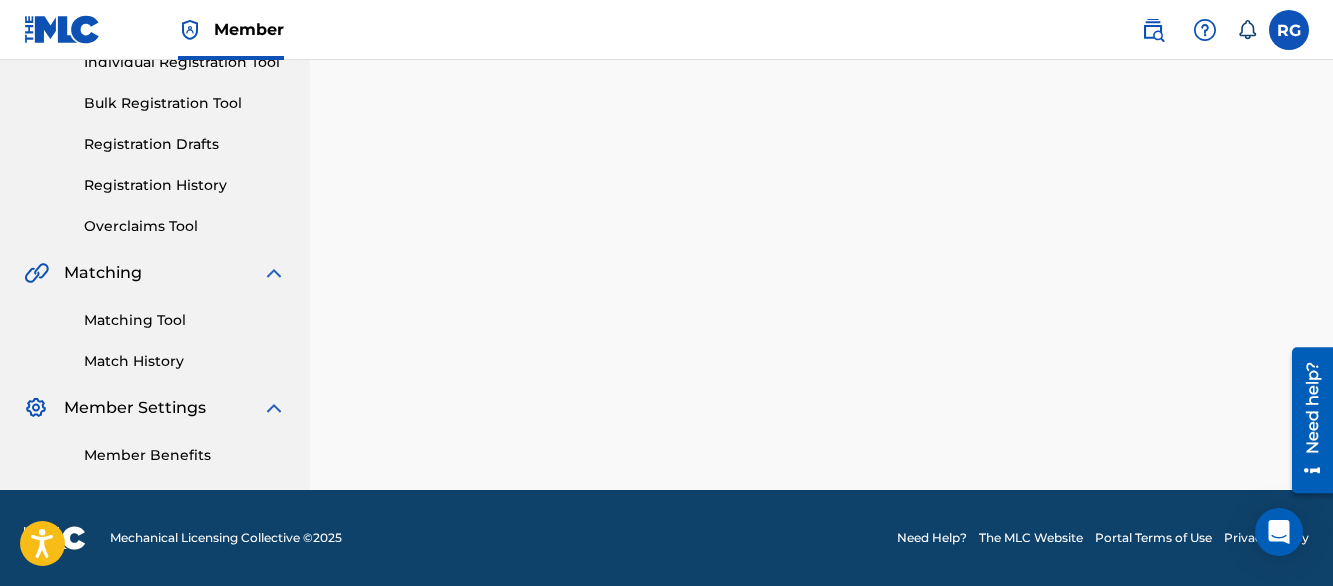 scroll, scrollTop: 0, scrollLeft: 0, axis: both 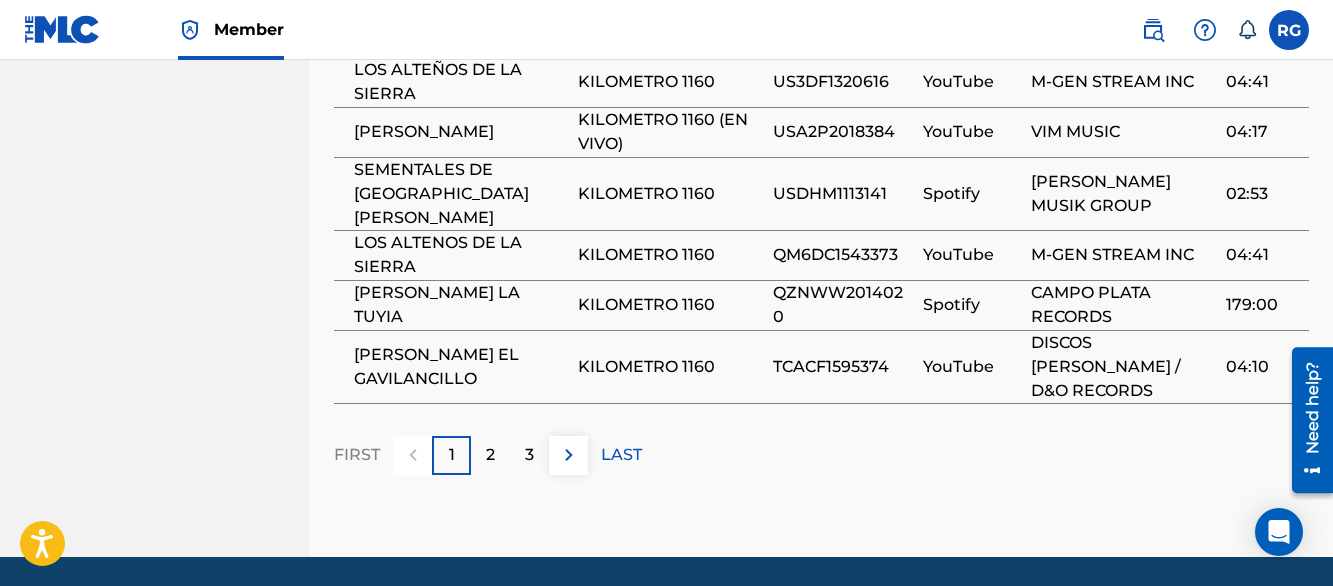 click on "2" at bounding box center (490, 455) 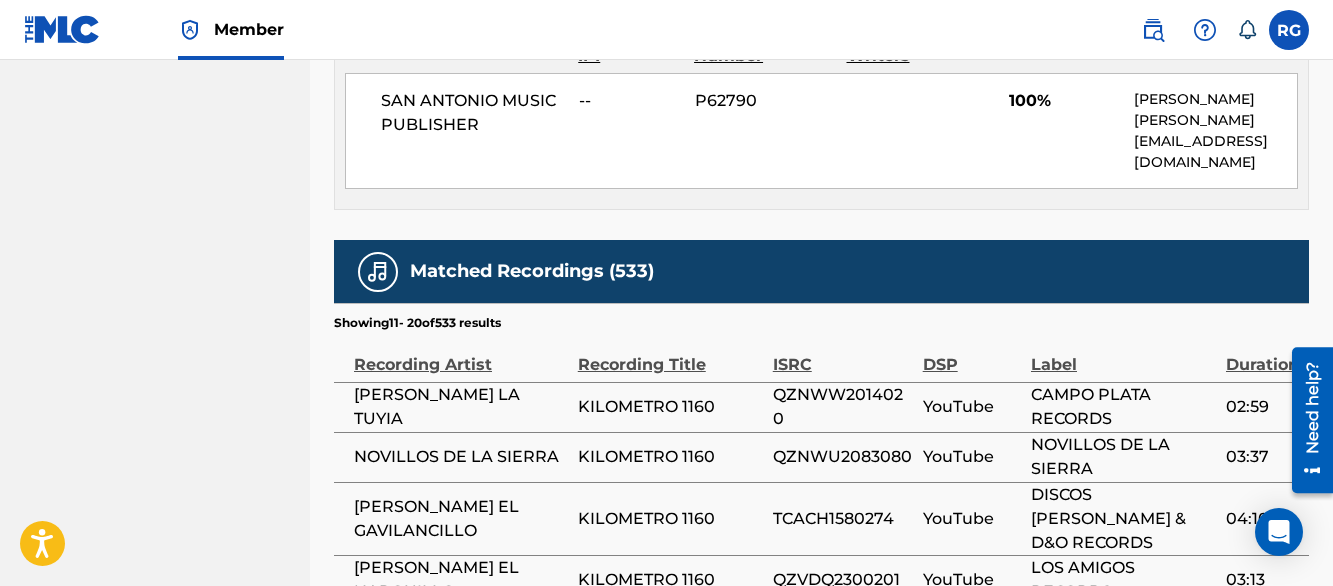 scroll, scrollTop: 1672, scrollLeft: 0, axis: vertical 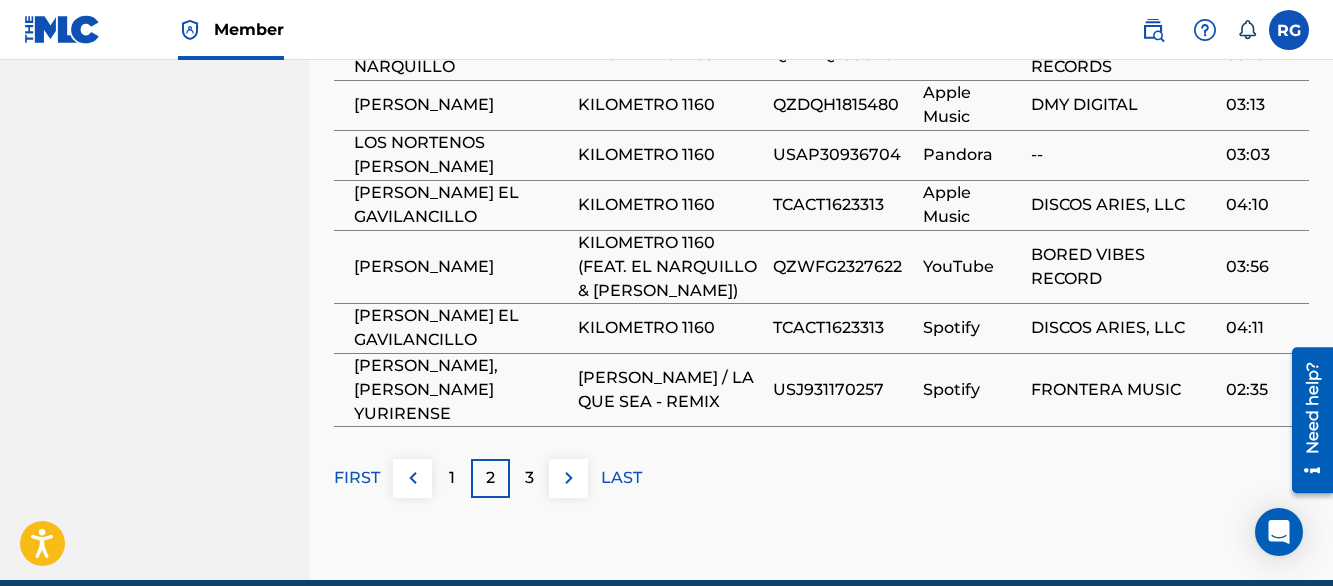 click on "SAN ANTONIO MUSIC PUBLISHER Summary Catalog Works Registration Claiming Tool Individual Registration Tool Bulk Registration Tool Registration Drafts Registration History Overclaims Tool Matching Matching Tool Match History Member Settings Member Benefits" at bounding box center (155, -516) 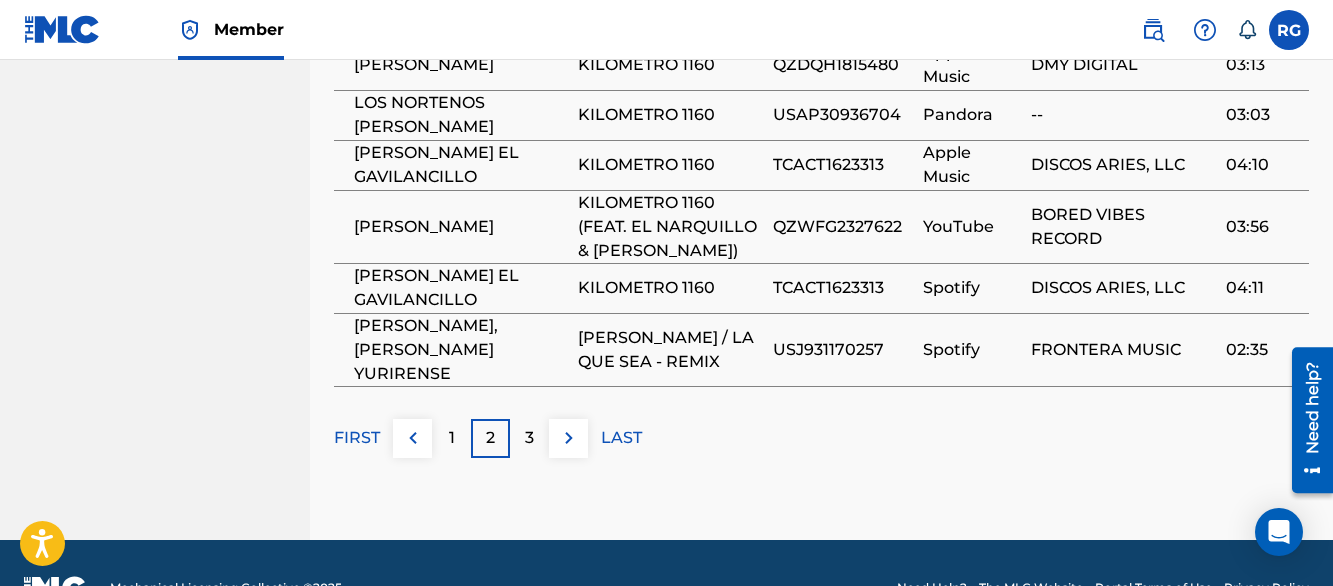 scroll, scrollTop: 1718, scrollLeft: 0, axis: vertical 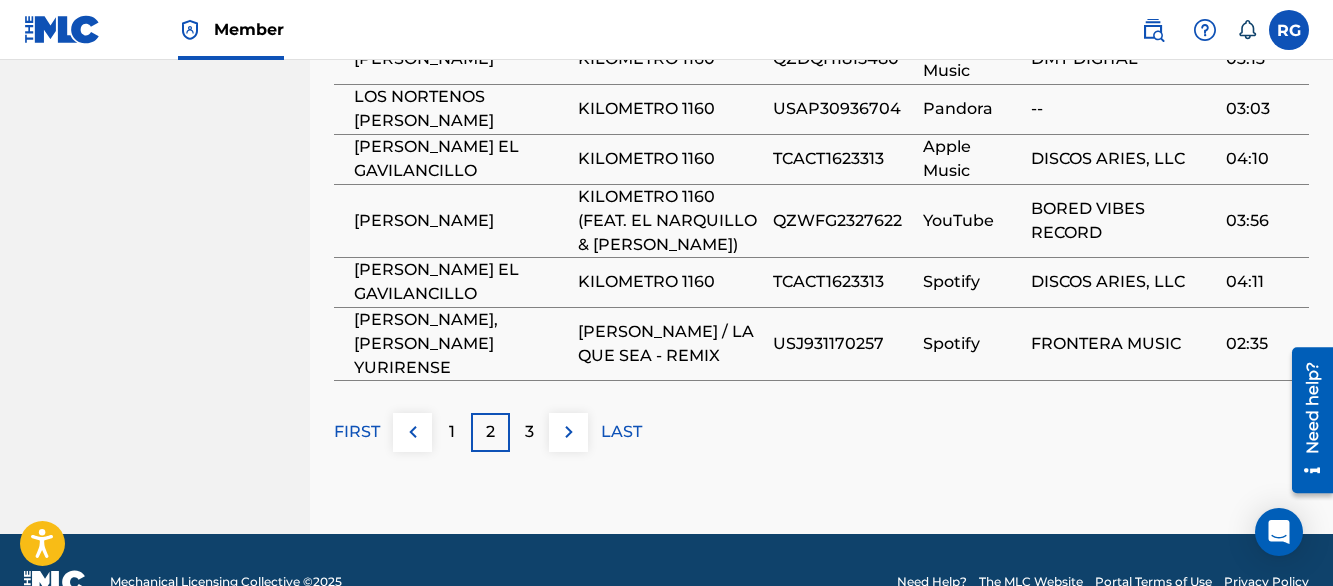 click on "FIRST" at bounding box center (357, 432) 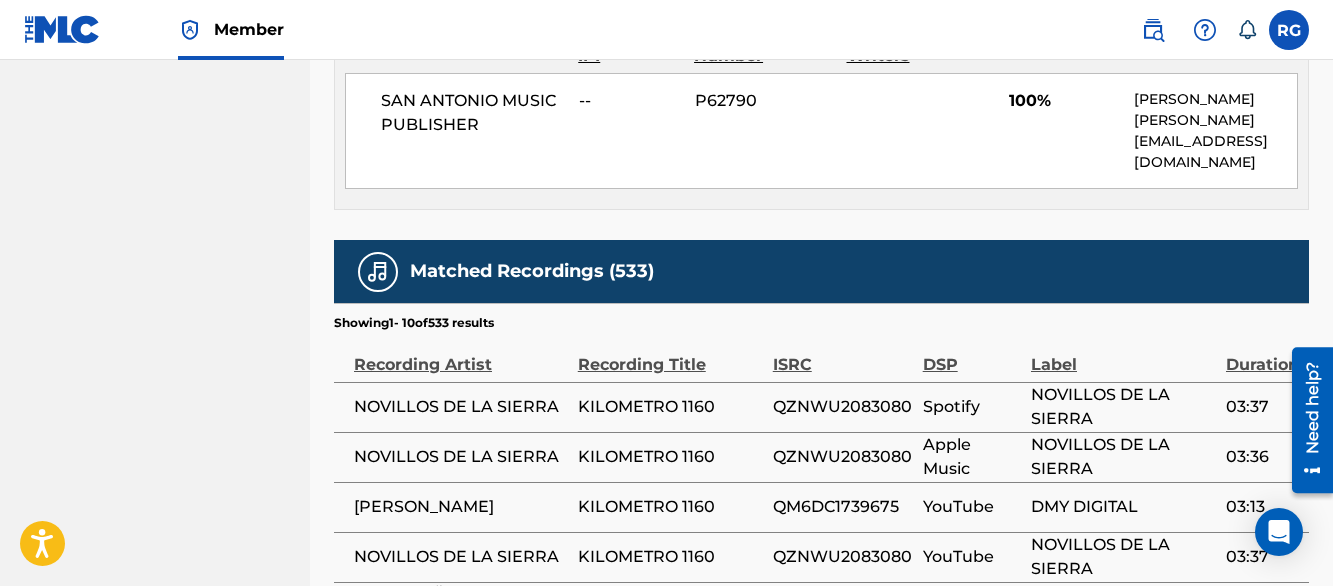 scroll, scrollTop: 1672, scrollLeft: 0, axis: vertical 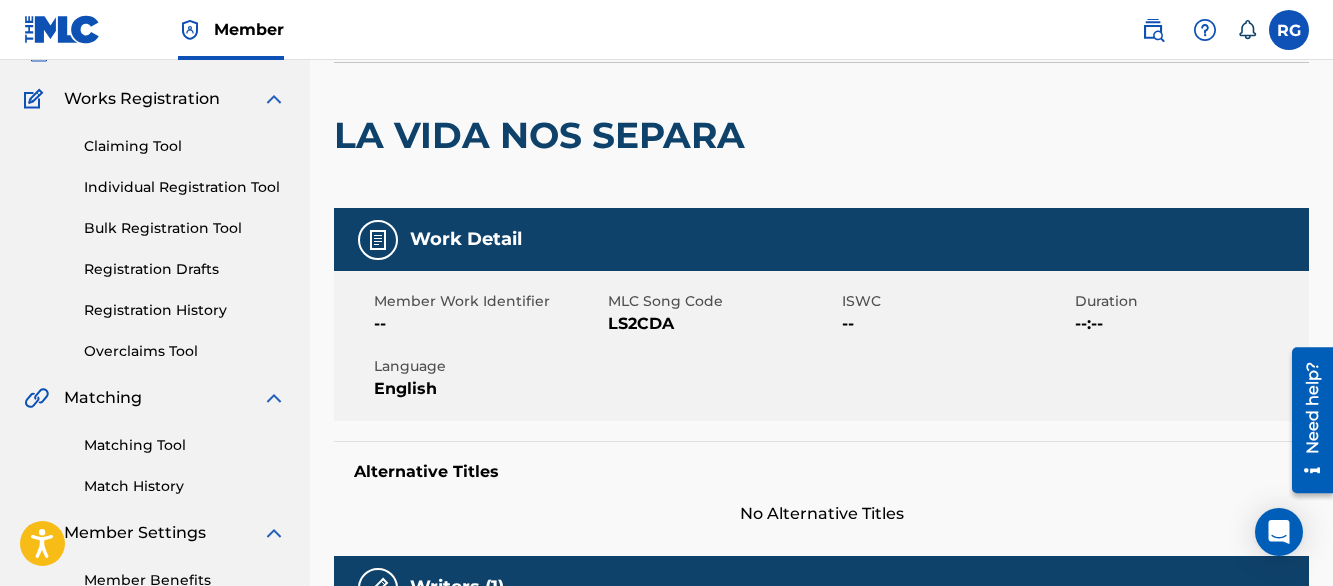 click at bounding box center (378, 240) 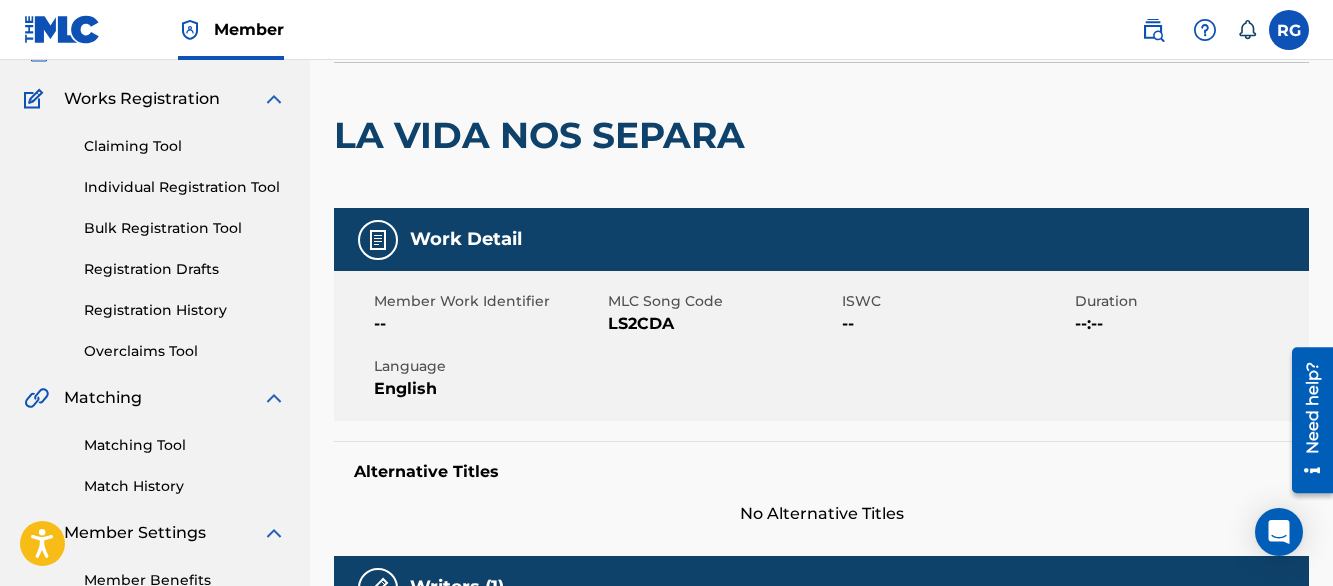click on "ISWC" at bounding box center (956, 301) 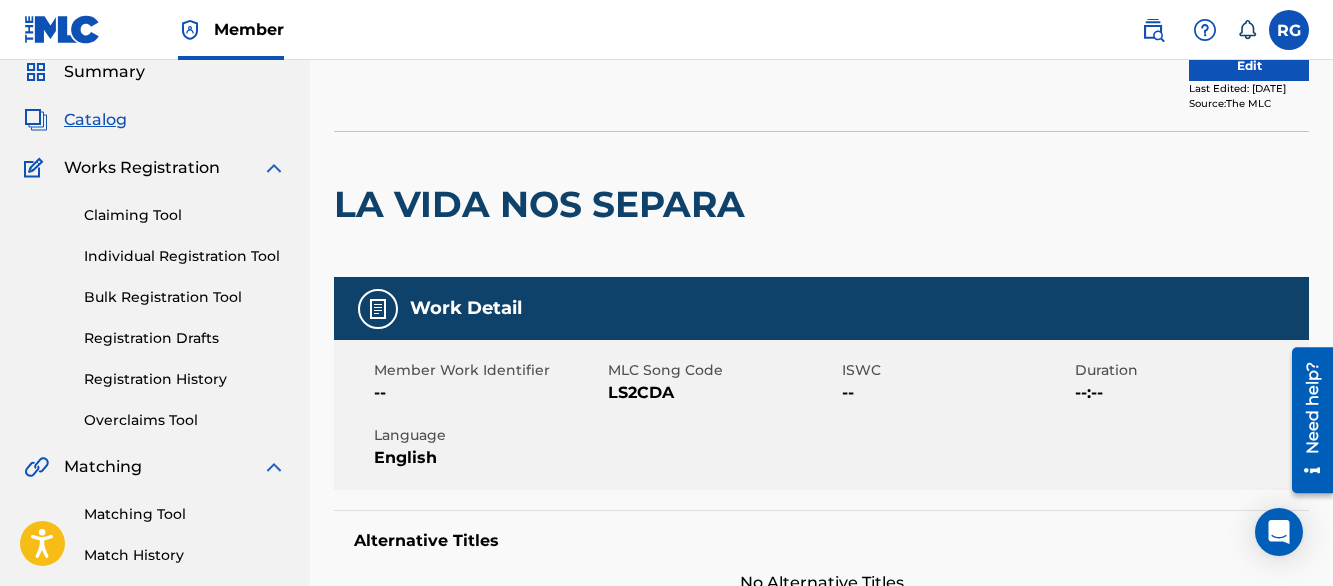 scroll, scrollTop: 0, scrollLeft: 0, axis: both 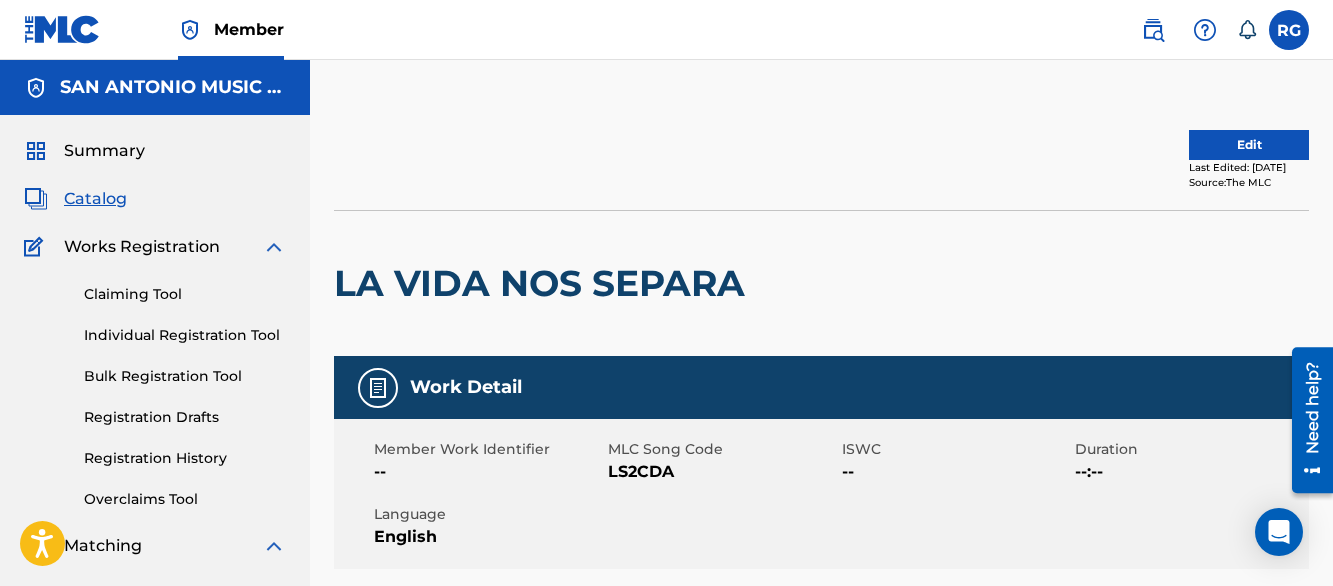 click on "Edit" at bounding box center [1249, 145] 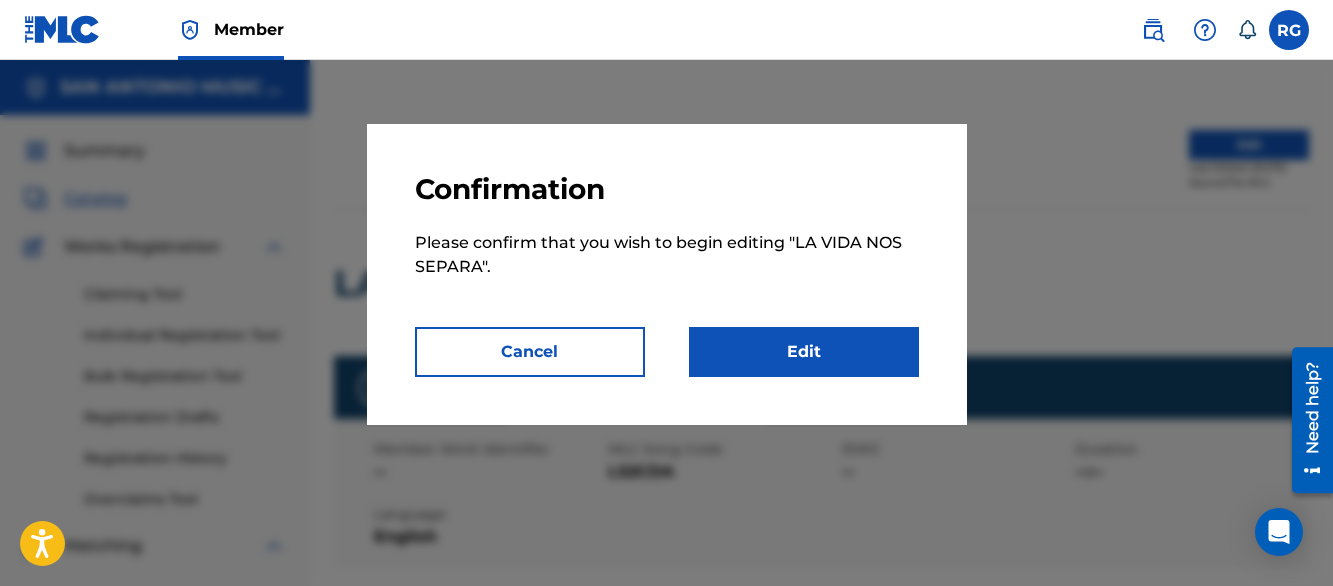 click on "Edit" at bounding box center [804, 352] 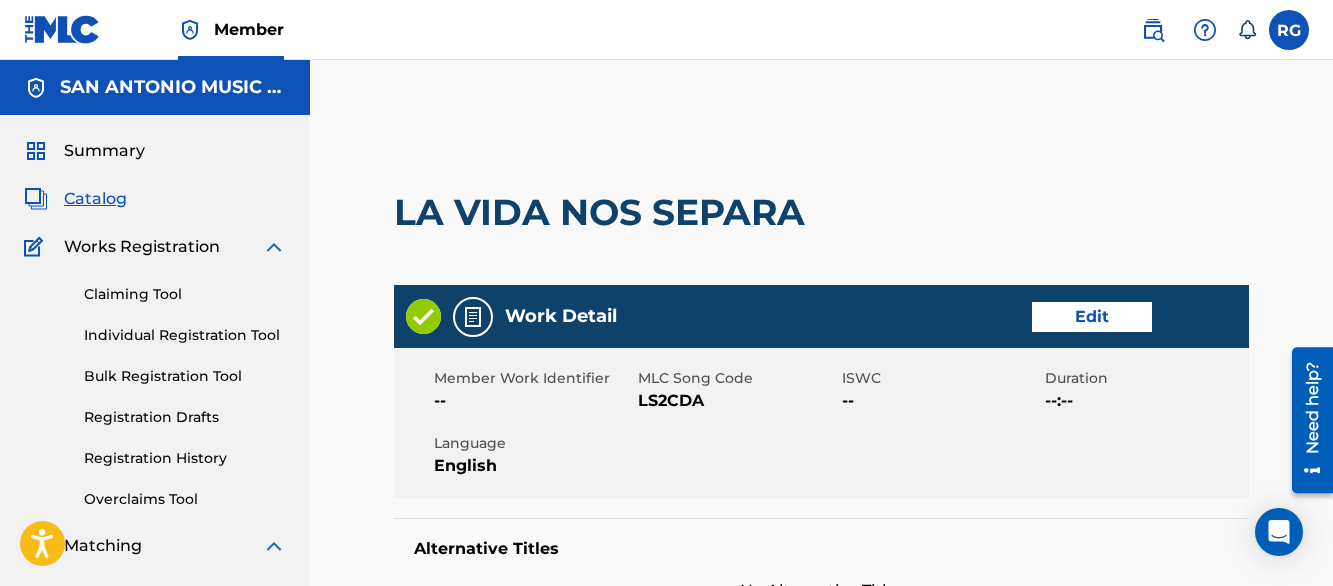 click on "Edit" at bounding box center [1092, 317] 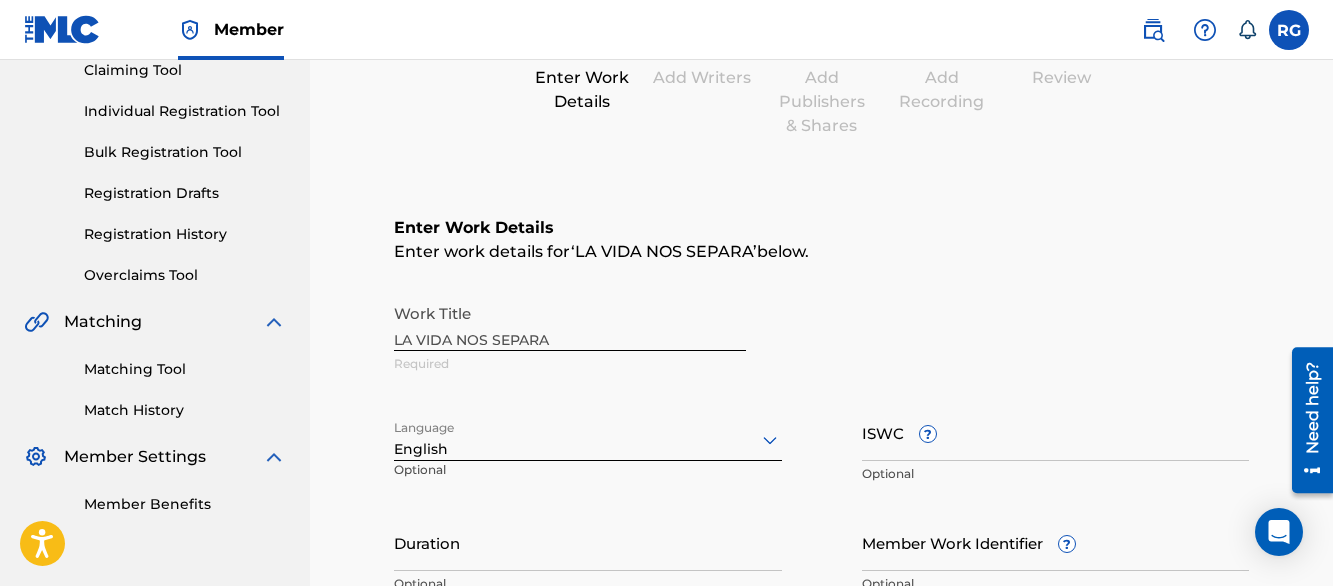 scroll, scrollTop: 225, scrollLeft: 0, axis: vertical 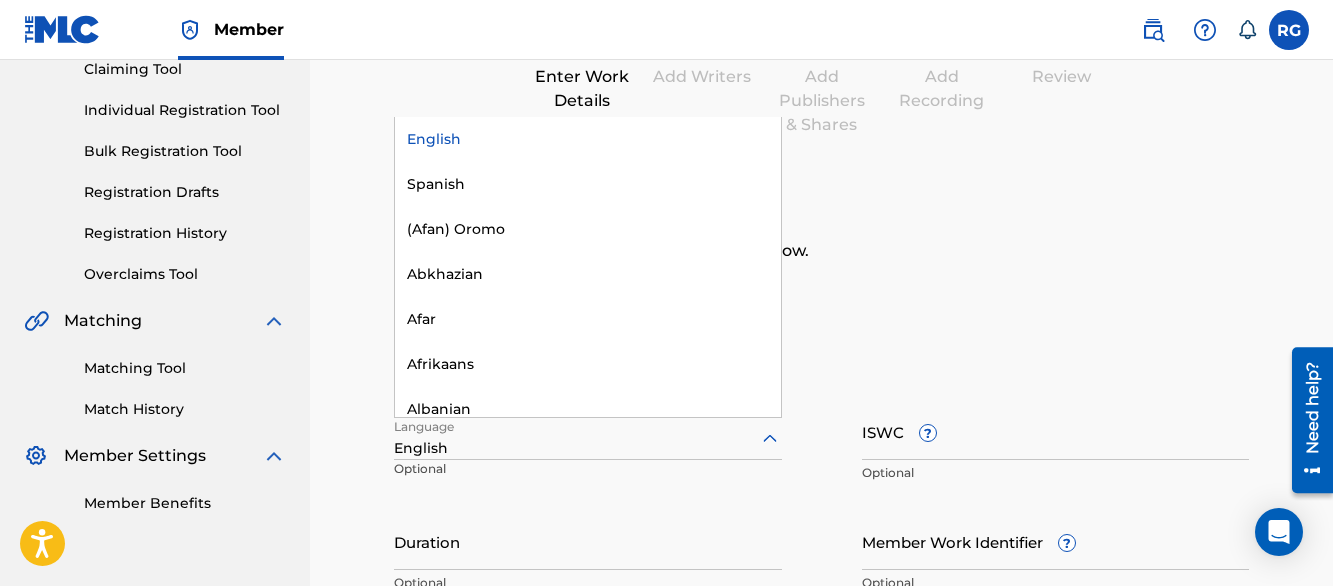 click 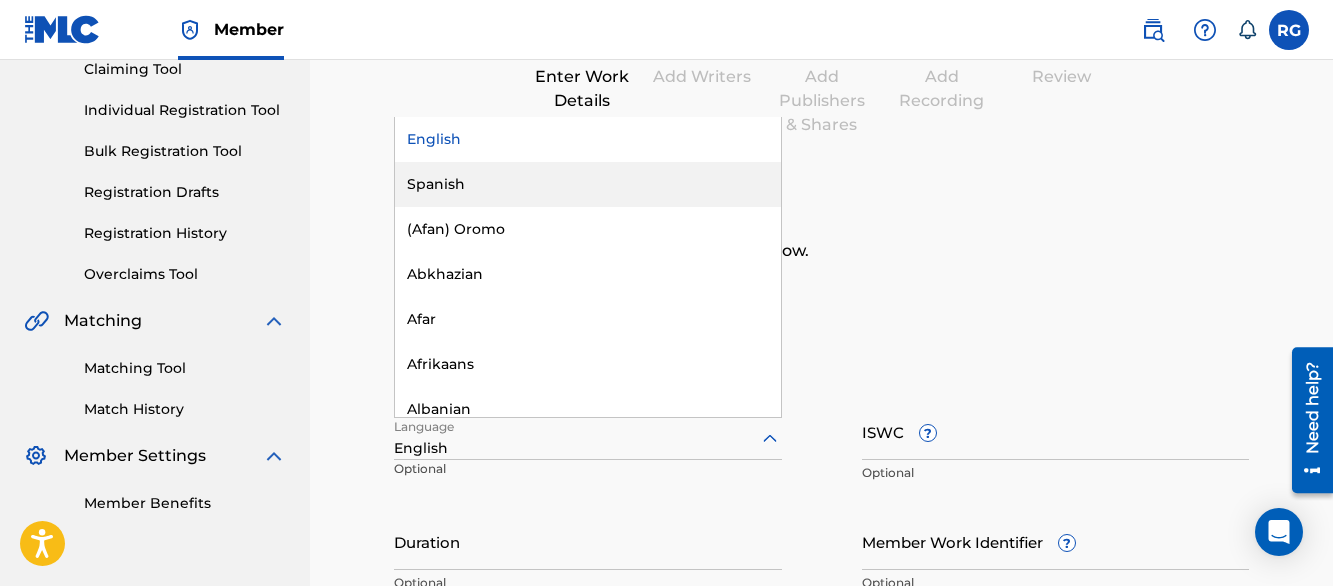 click on "Spanish" at bounding box center (588, 184) 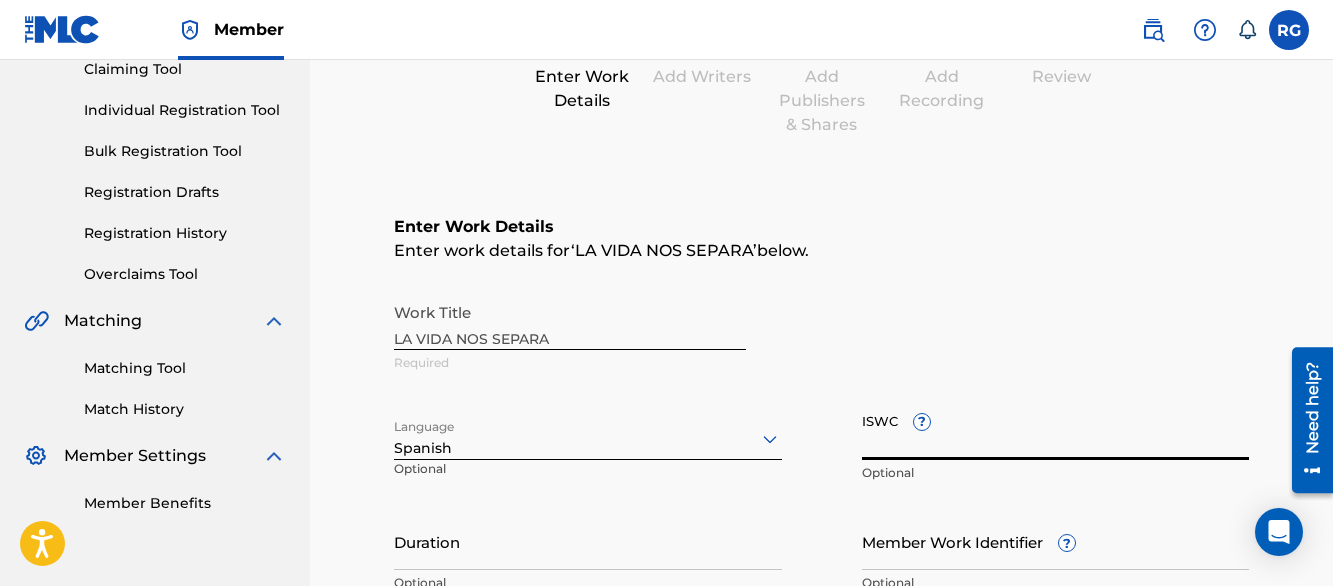 click on "ISWC   ?" at bounding box center (1056, 431) 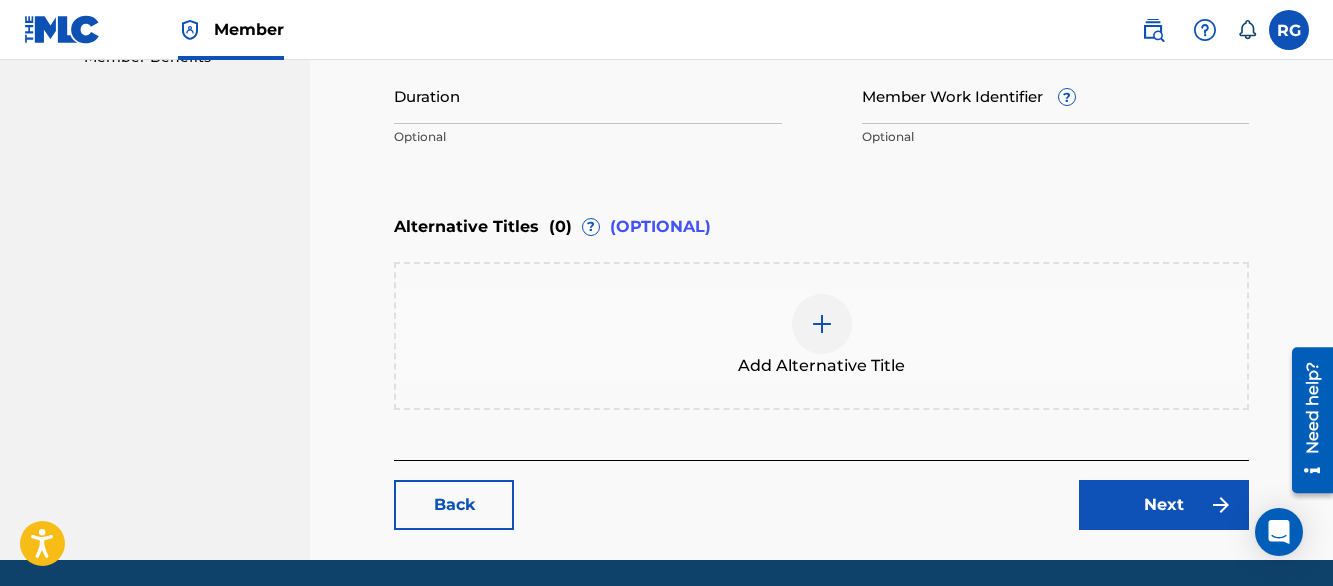scroll, scrollTop: 673, scrollLeft: 0, axis: vertical 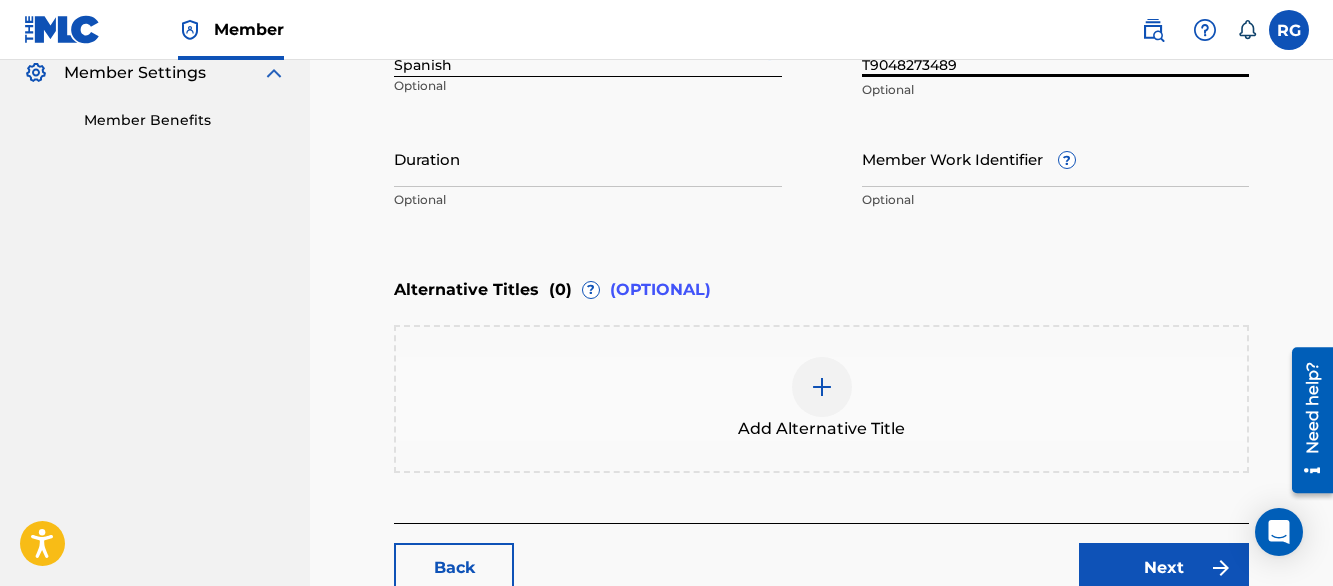 drag, startPoint x: 1338, startPoint y: 320, endPoint x: 48, endPoint y: 98, distance: 1308.9629 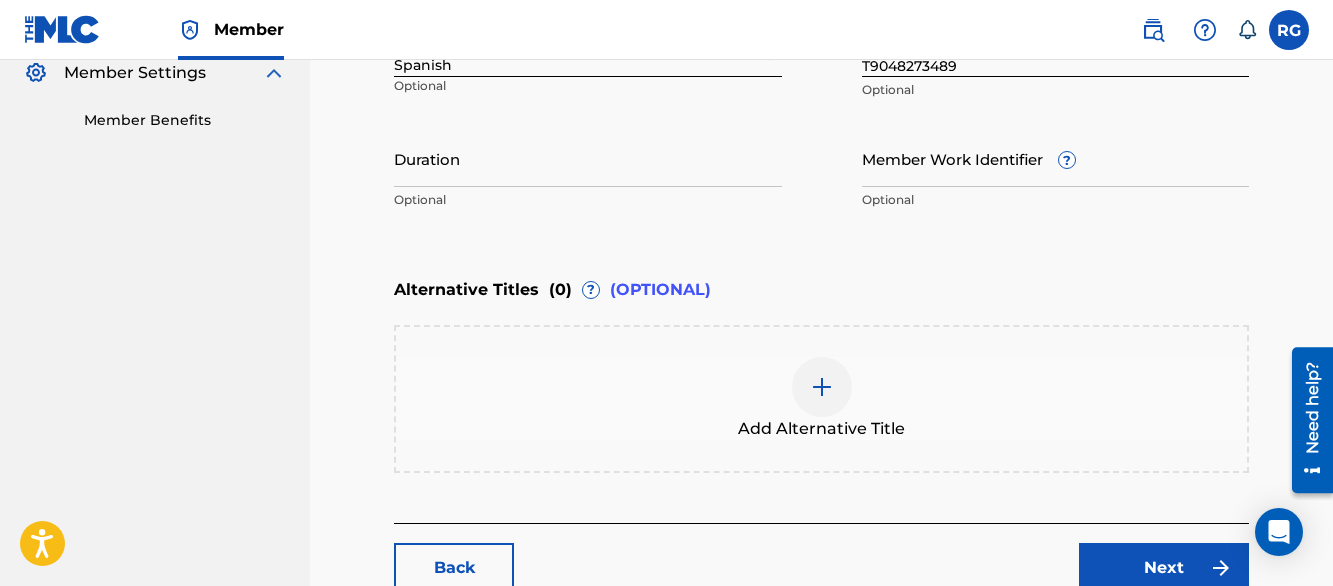 click on "Next" at bounding box center (1164, 568) 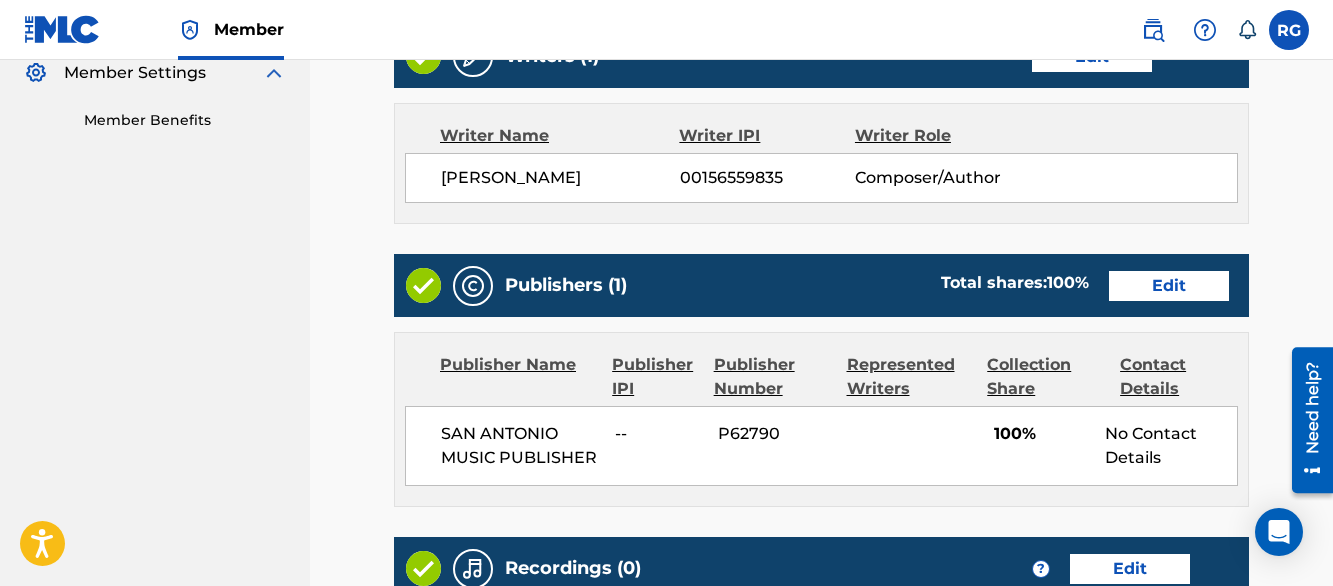scroll, scrollTop: 0, scrollLeft: 0, axis: both 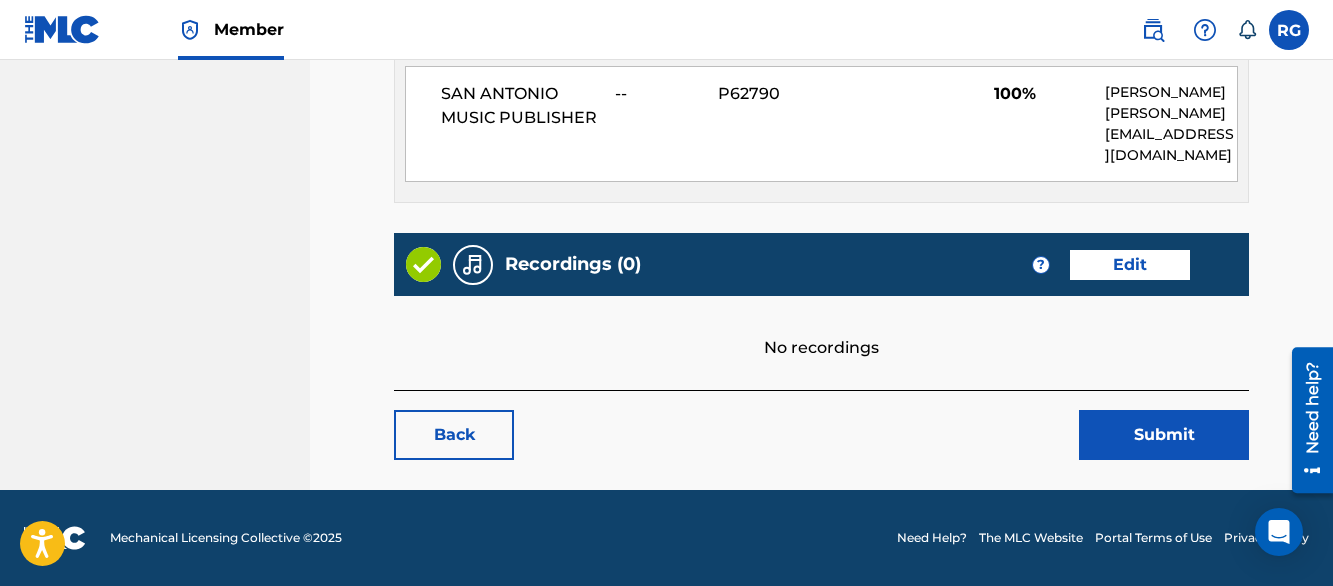 click on "Submit" at bounding box center (1164, 435) 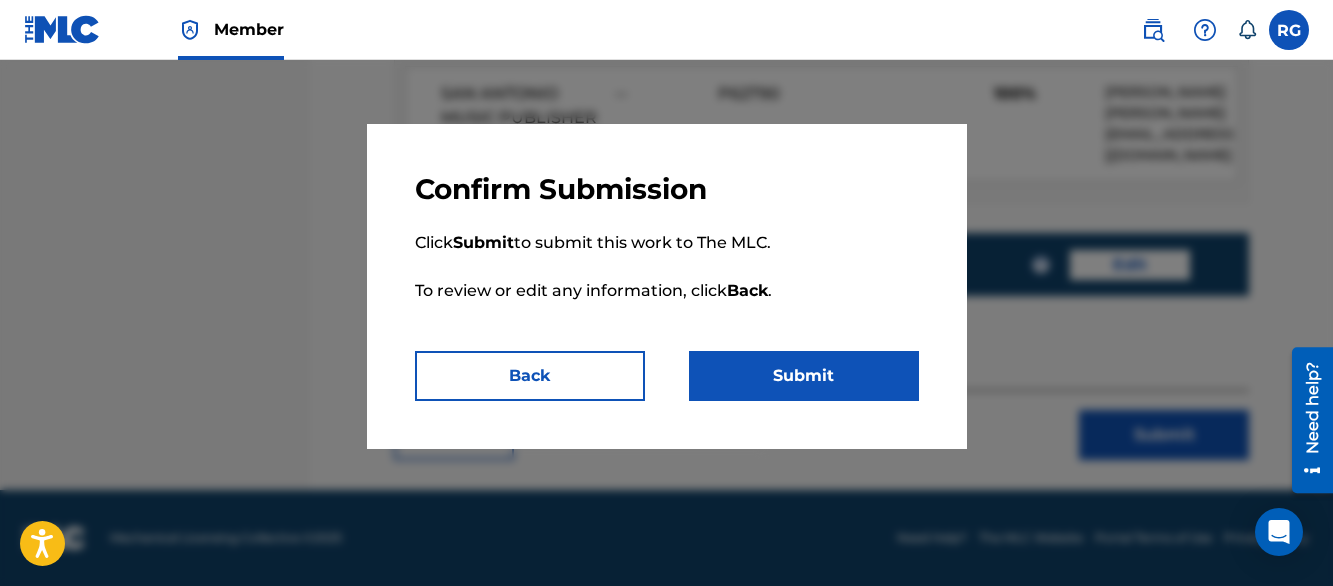 click on "Submit" at bounding box center (804, 376) 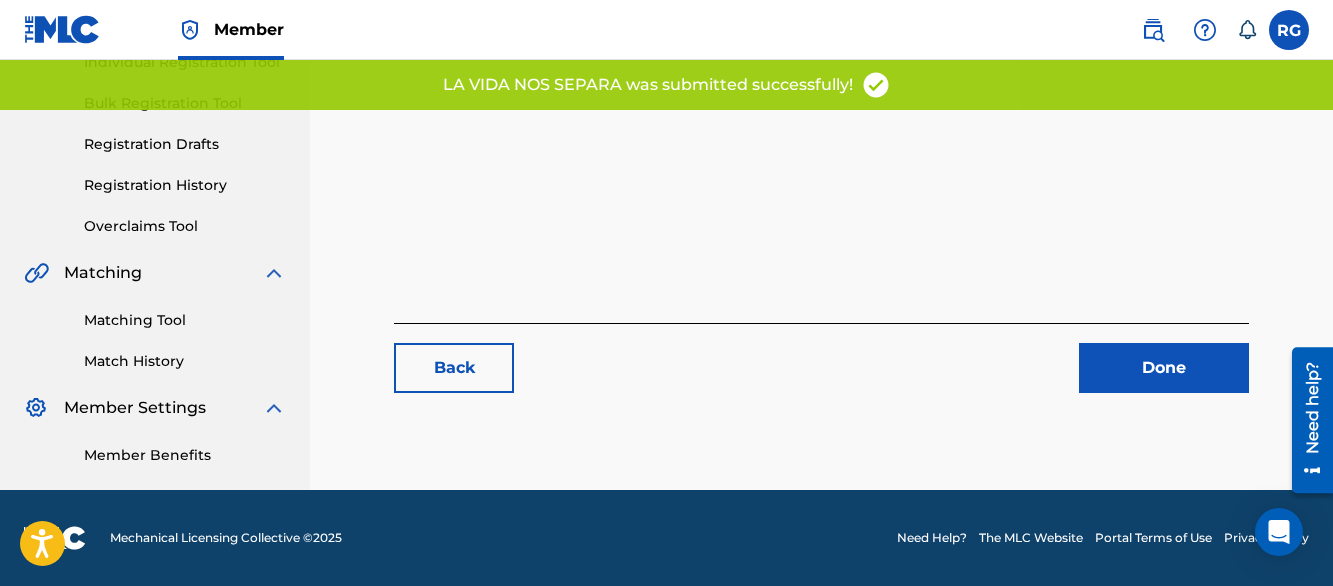 scroll, scrollTop: 0, scrollLeft: 0, axis: both 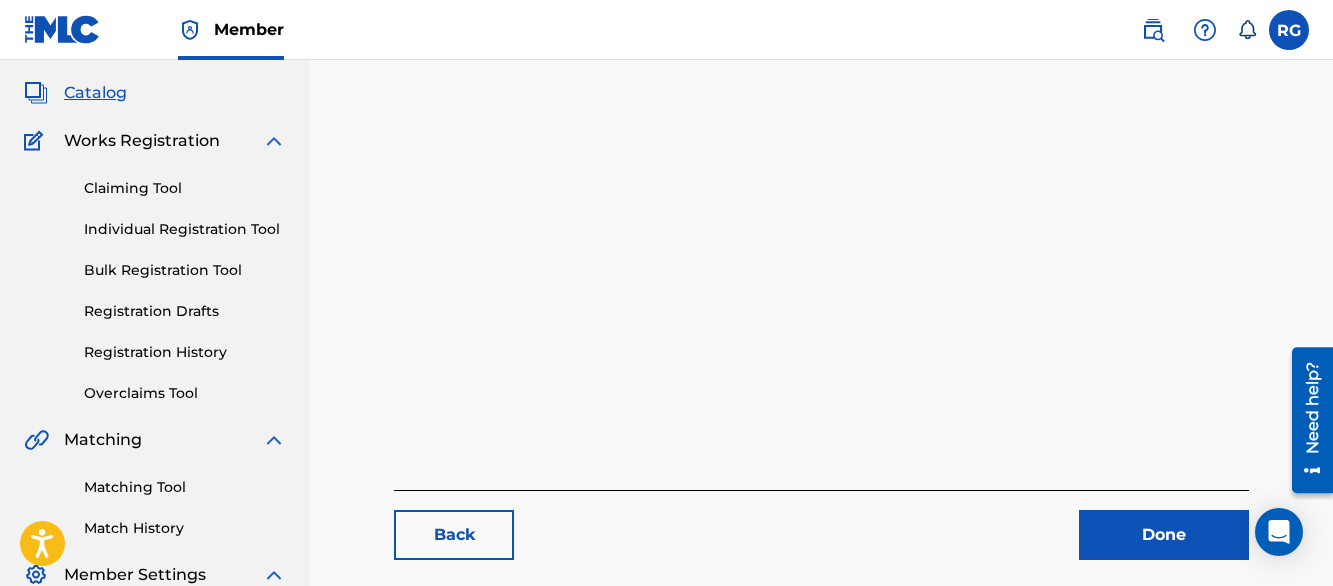 click on "Matching Tool" at bounding box center [185, 487] 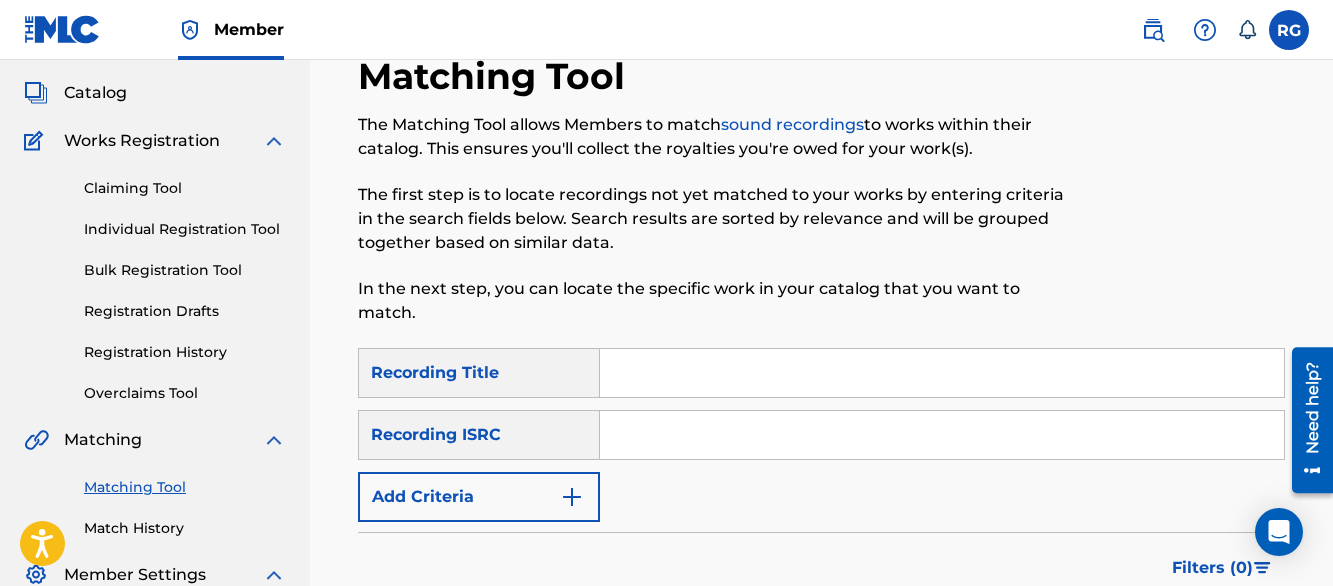 scroll, scrollTop: 0, scrollLeft: 0, axis: both 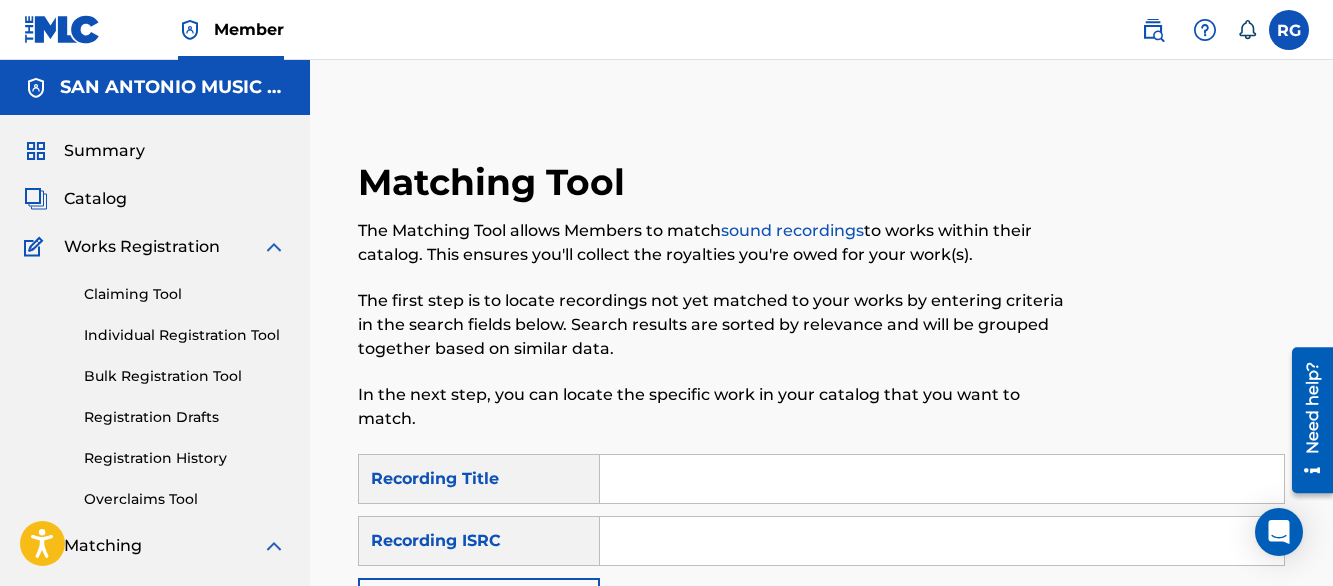 click at bounding box center (942, 479) 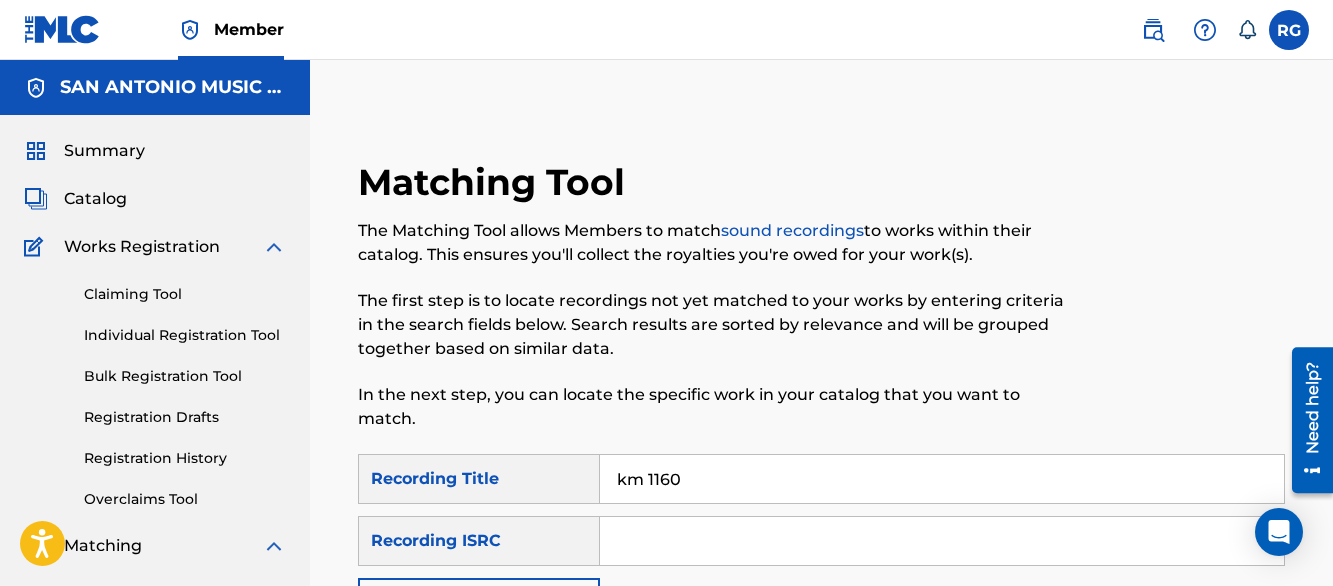 type on "km 1160" 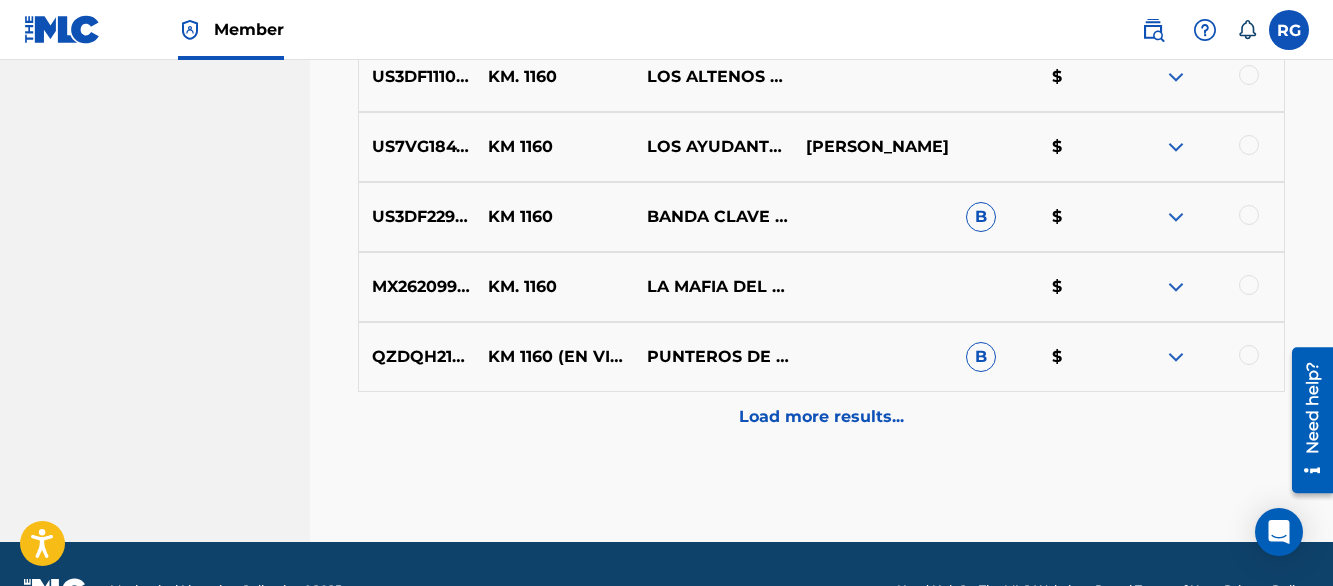 scroll, scrollTop: 1178, scrollLeft: 0, axis: vertical 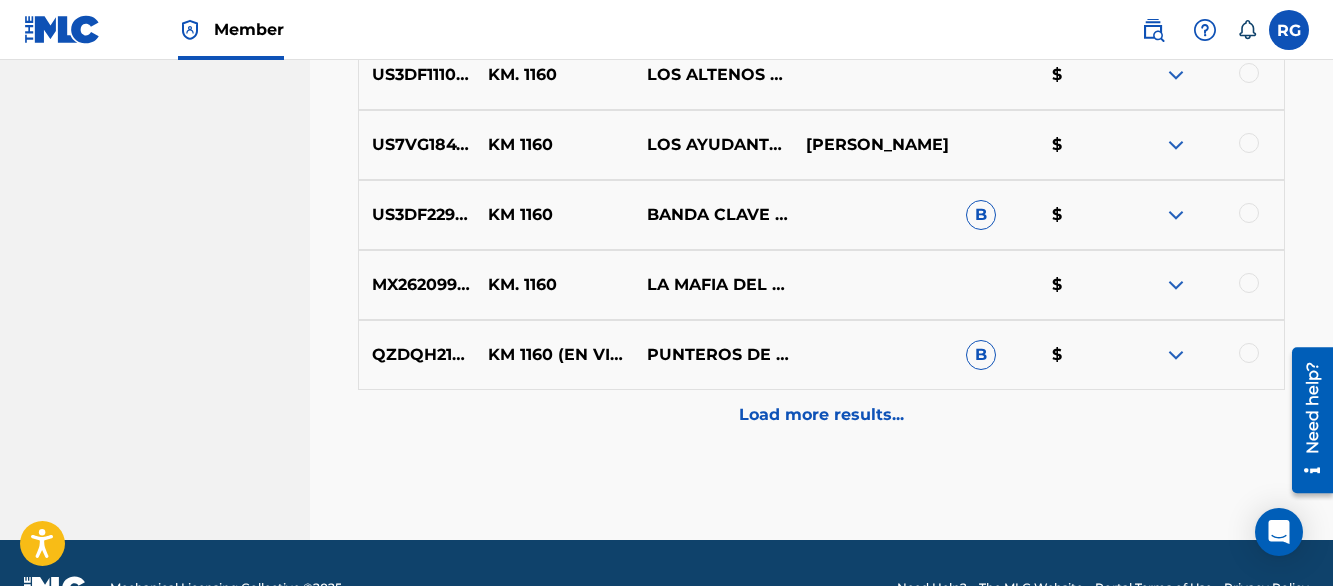 click on "Load more results..." at bounding box center [821, 415] 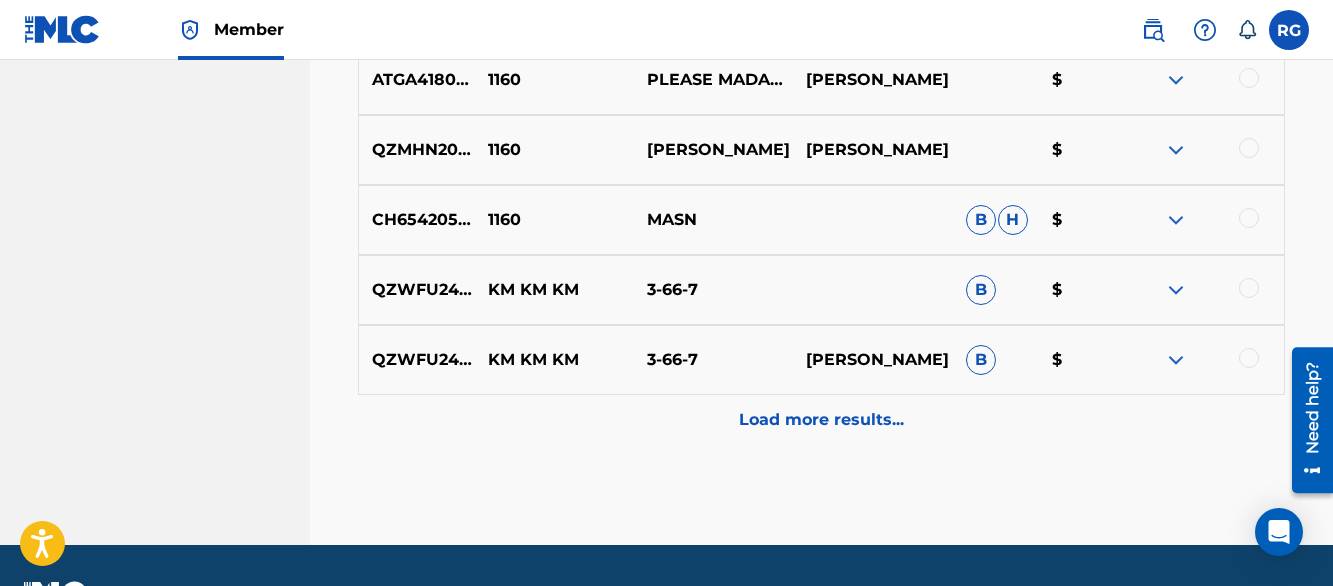 scroll, scrollTop: 1928, scrollLeft: 0, axis: vertical 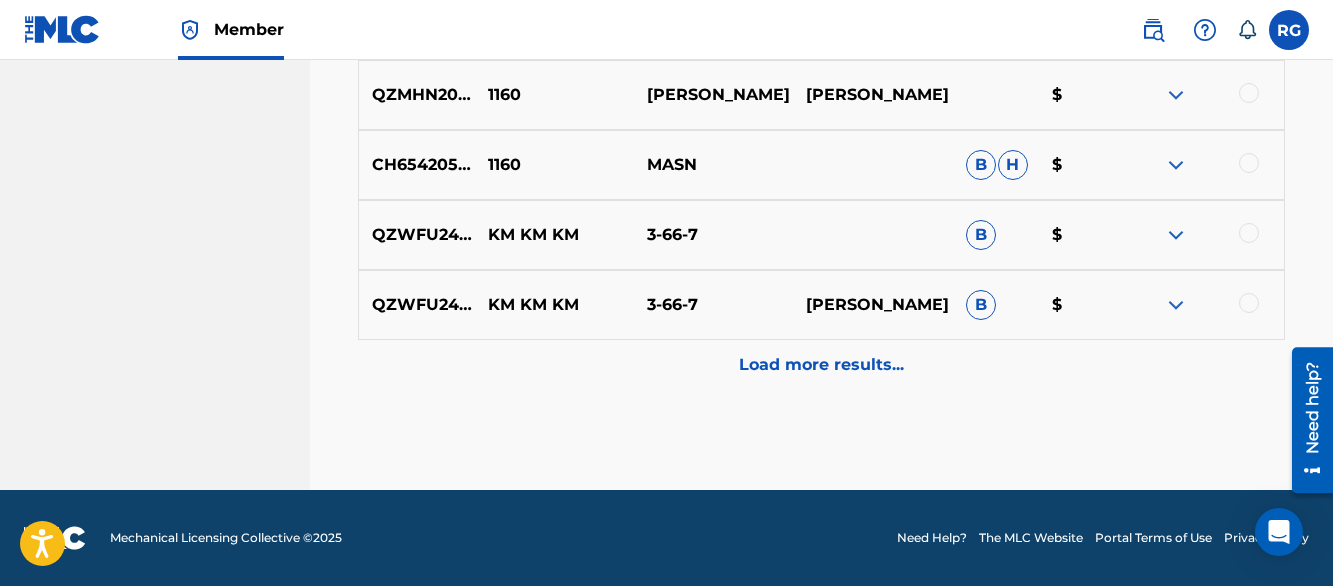 click on "Load more results..." at bounding box center [821, 365] 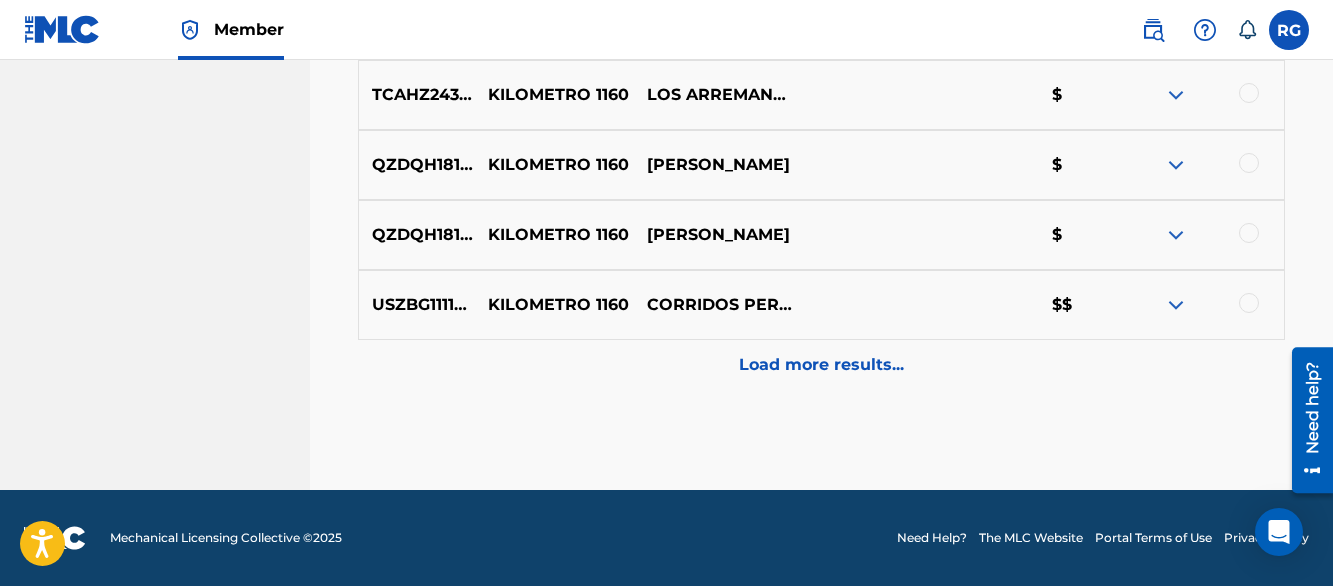 click on "Load more results..." at bounding box center [821, 365] 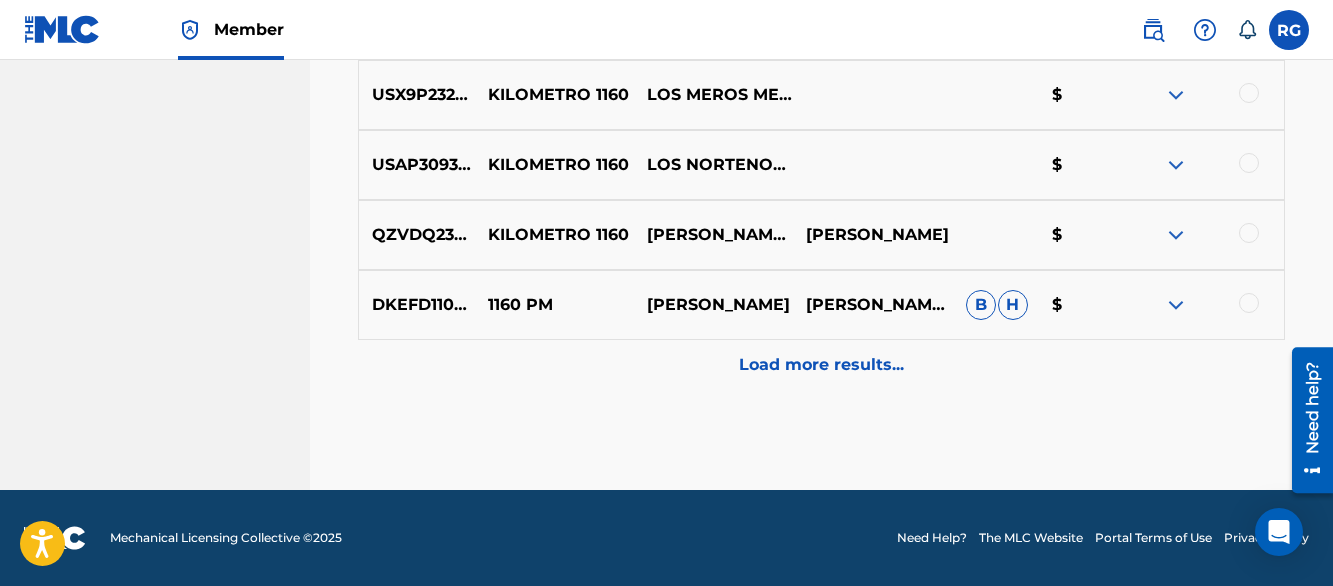 click on "Load more results..." at bounding box center (821, 365) 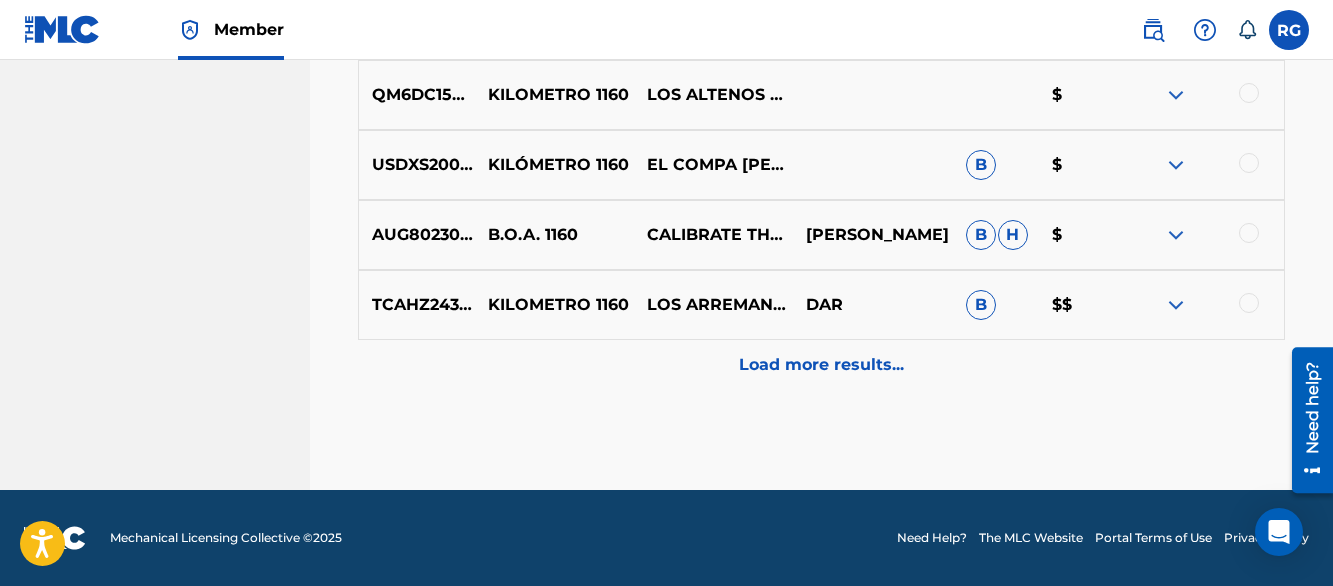 click on "Load more results..." at bounding box center [821, 365] 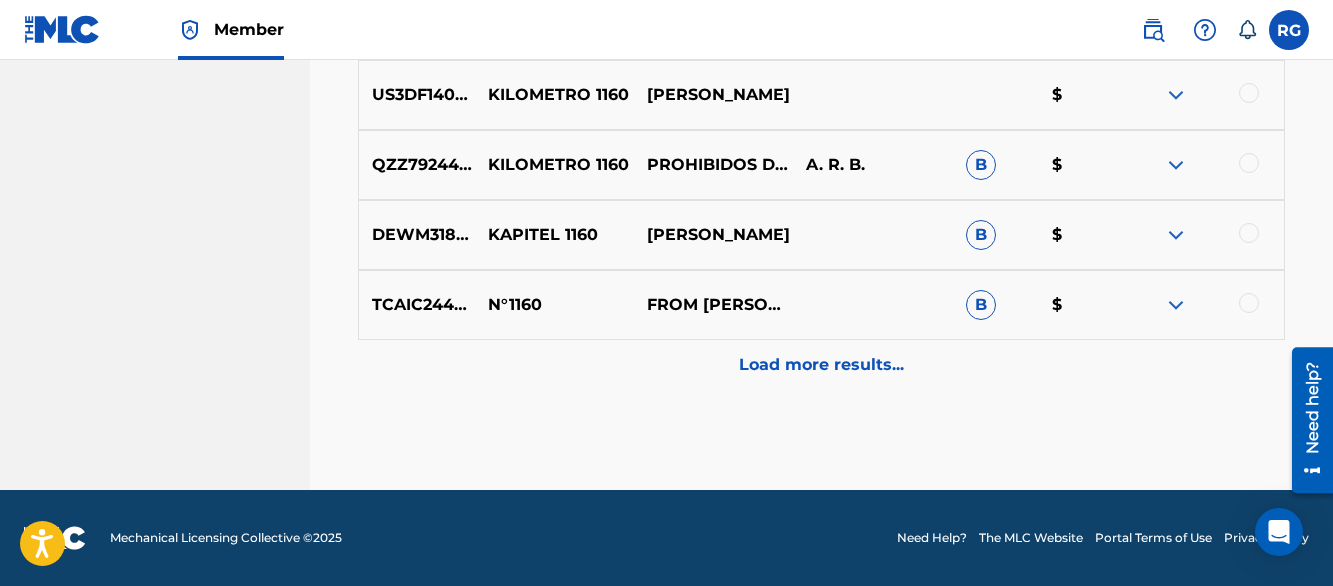 click on "Load more results..." at bounding box center [821, 365] 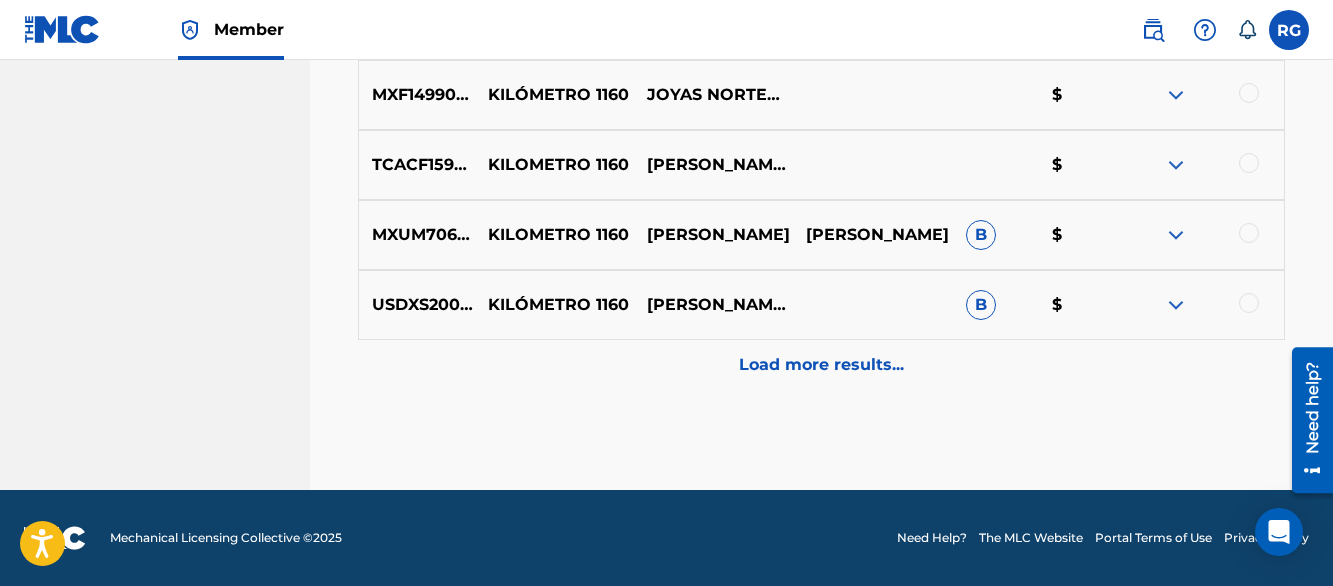 click on "Load more results..." at bounding box center (821, 365) 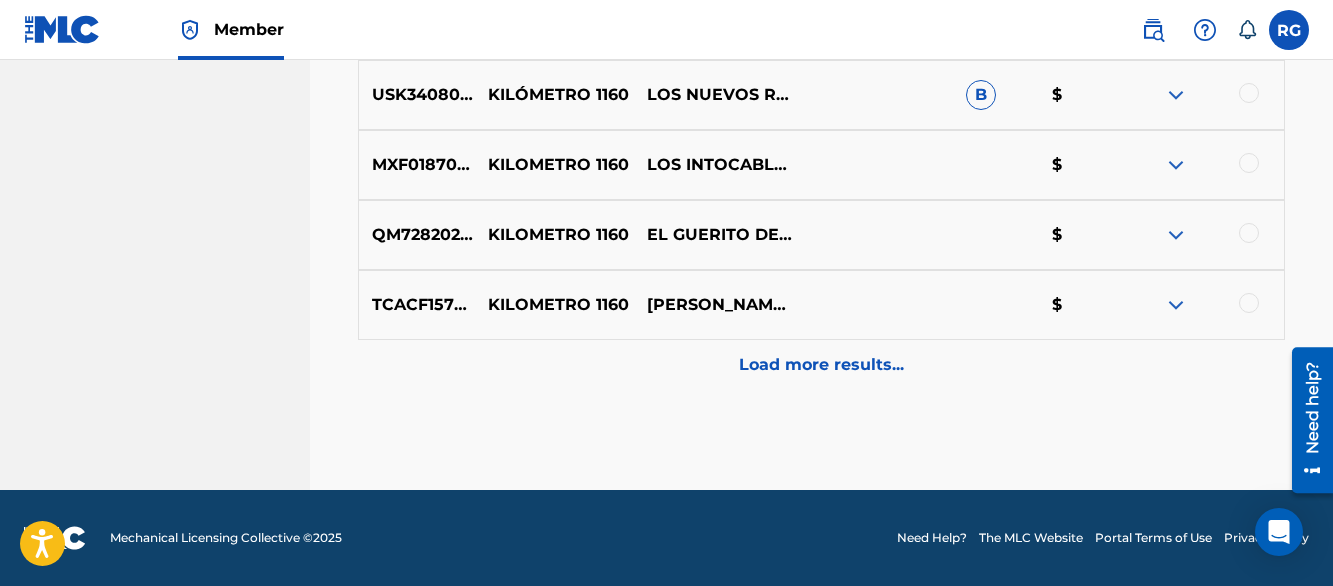 click on "Load more results..." at bounding box center [821, 365] 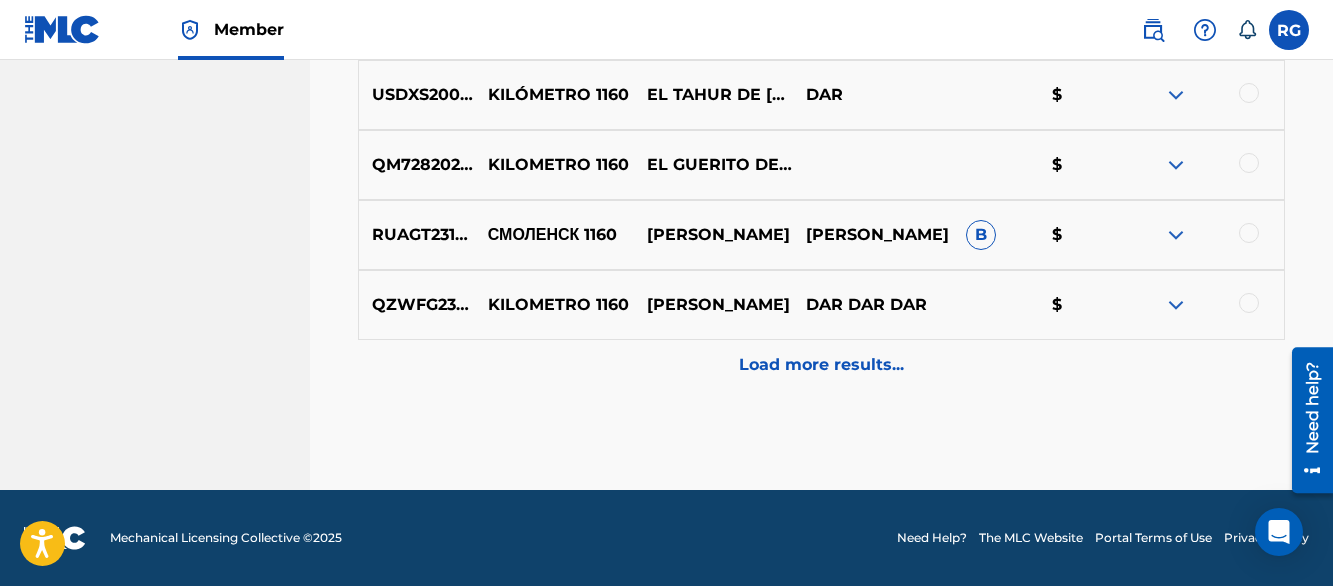 click on "Load more results..." at bounding box center (821, 365) 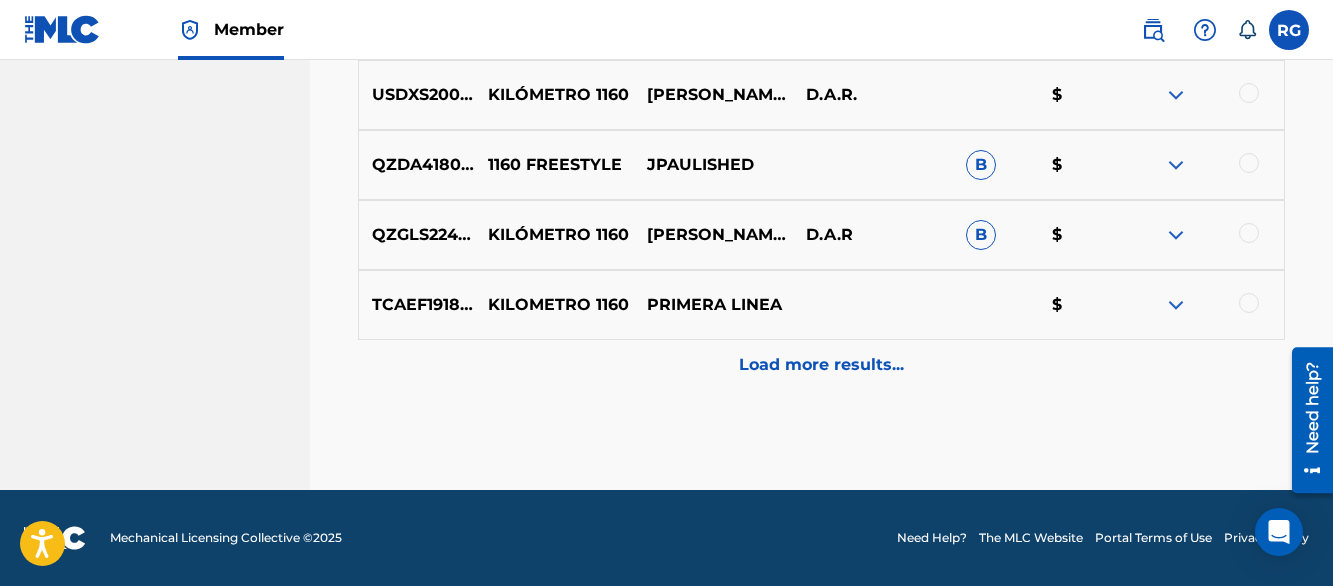 click on "Load more results..." at bounding box center [821, 365] 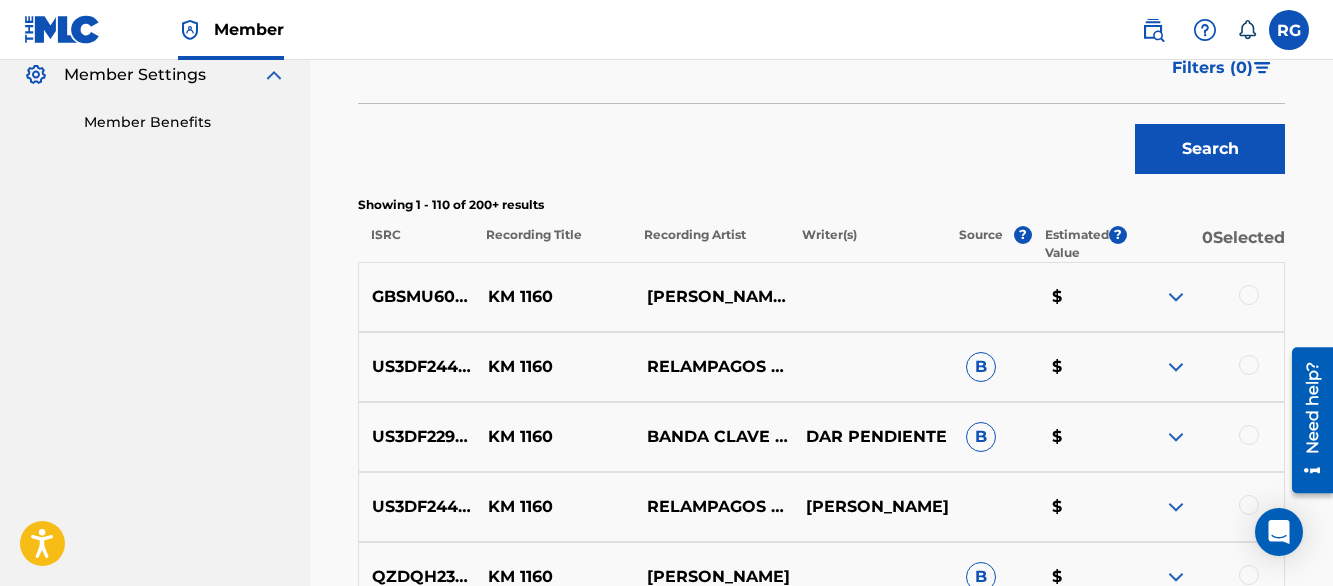 scroll, scrollTop: 7528, scrollLeft: 0, axis: vertical 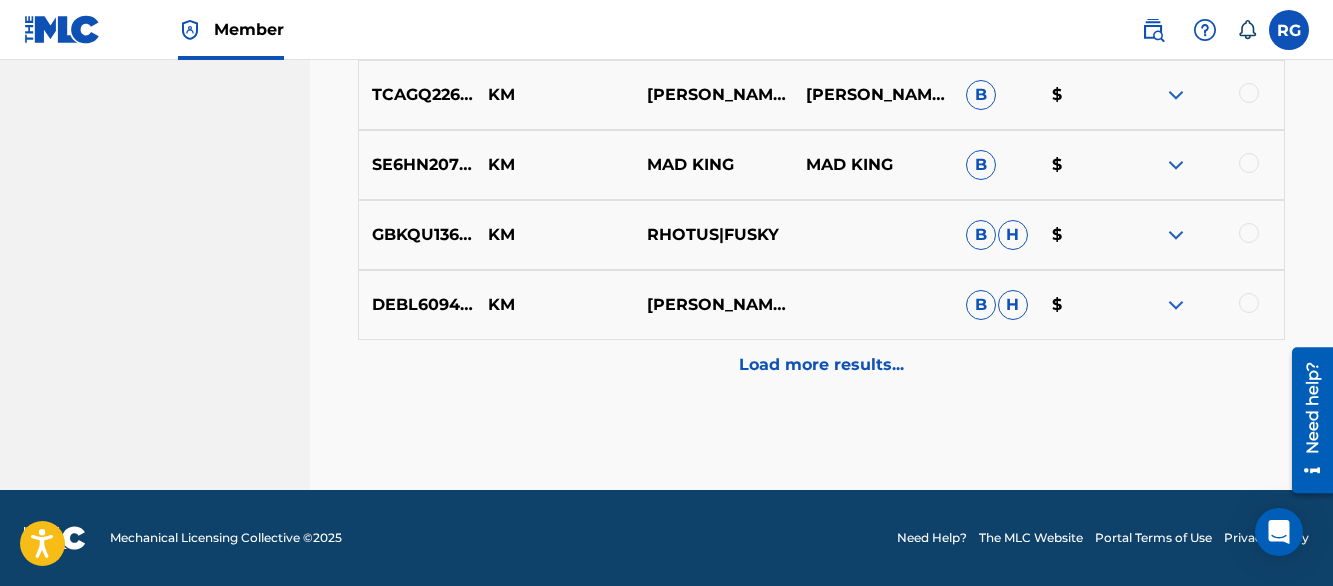 click on "Load more results..." at bounding box center (821, 365) 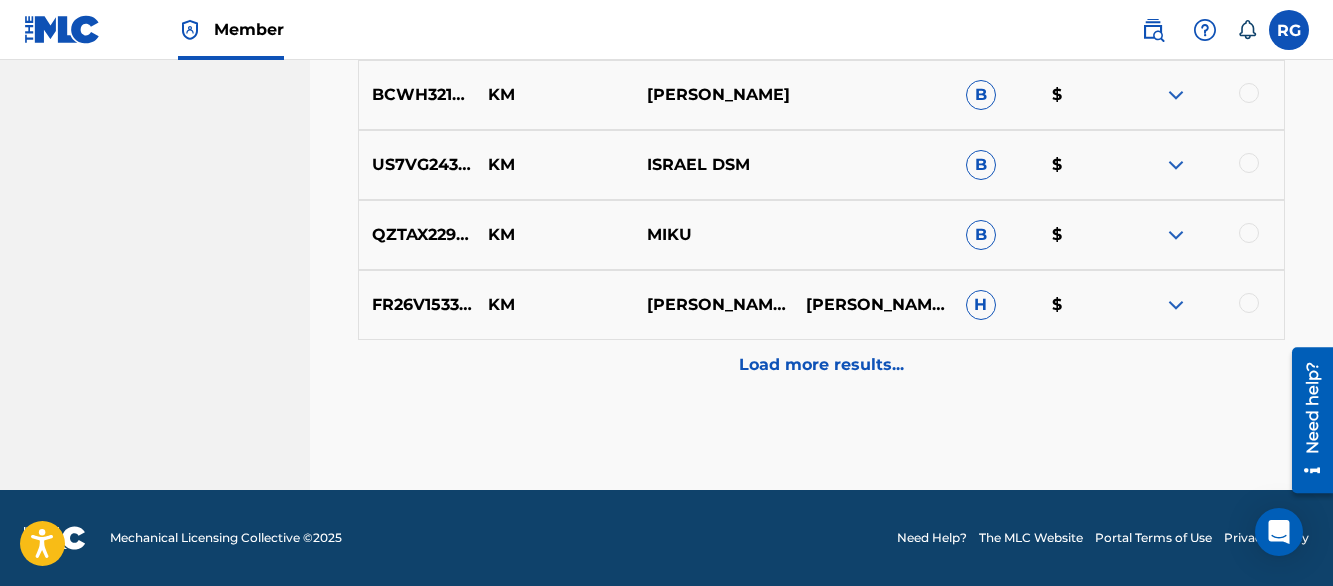 click on "Load more results..." at bounding box center [821, 365] 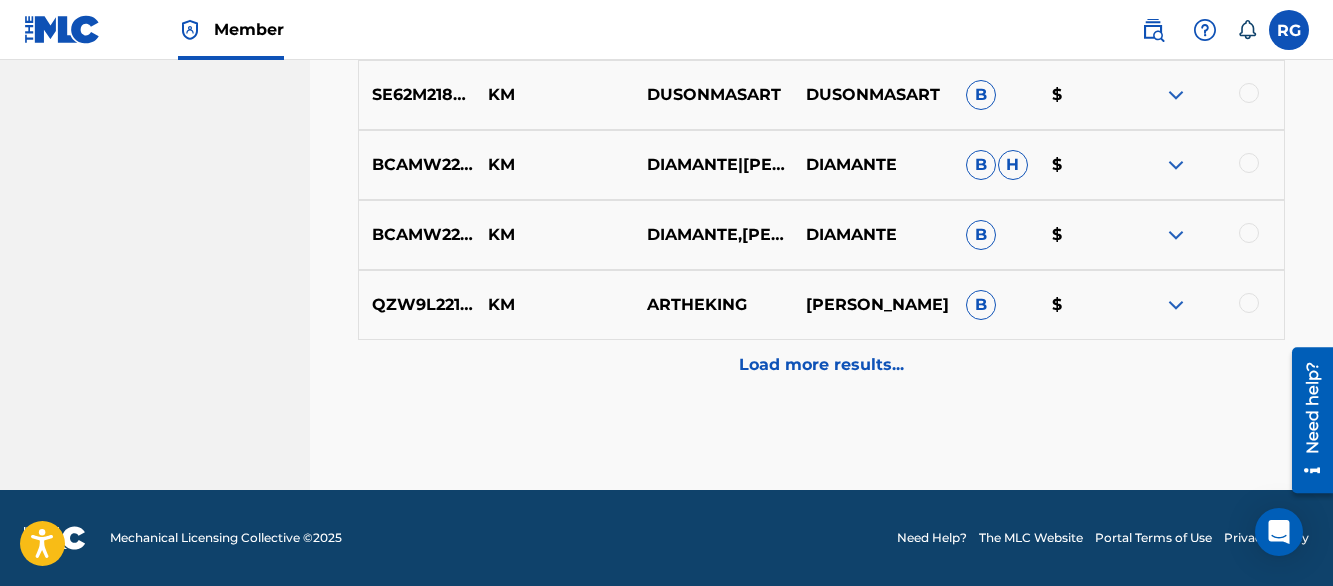 click on "Load more results..." at bounding box center (821, 365) 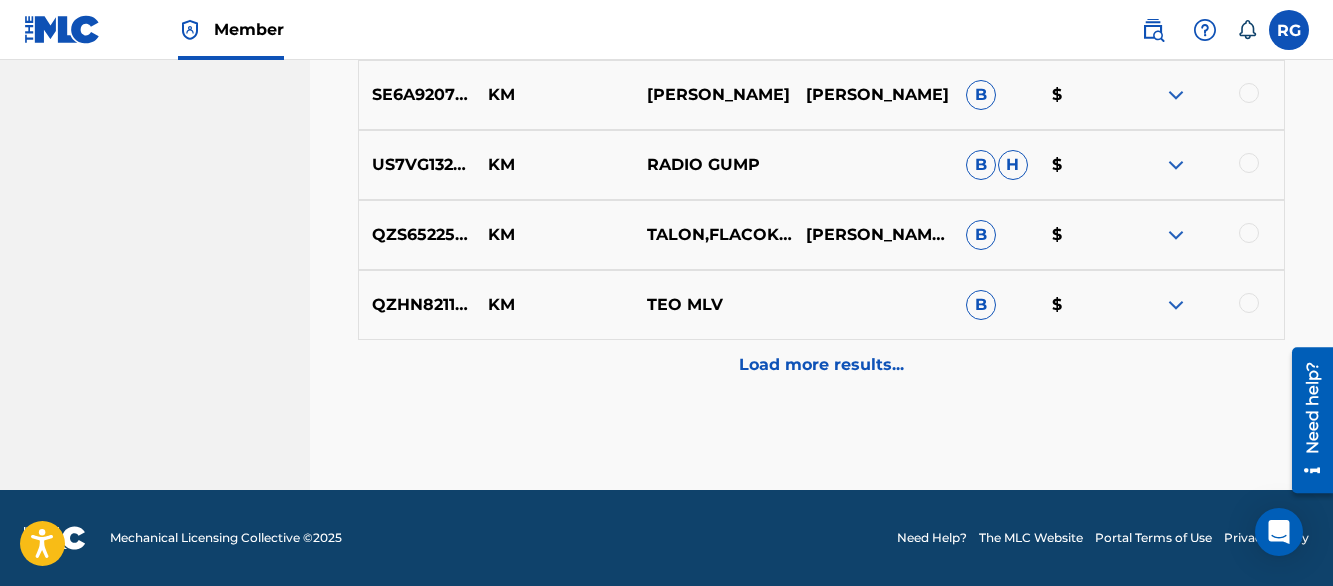 click on "Load more results..." at bounding box center [821, 365] 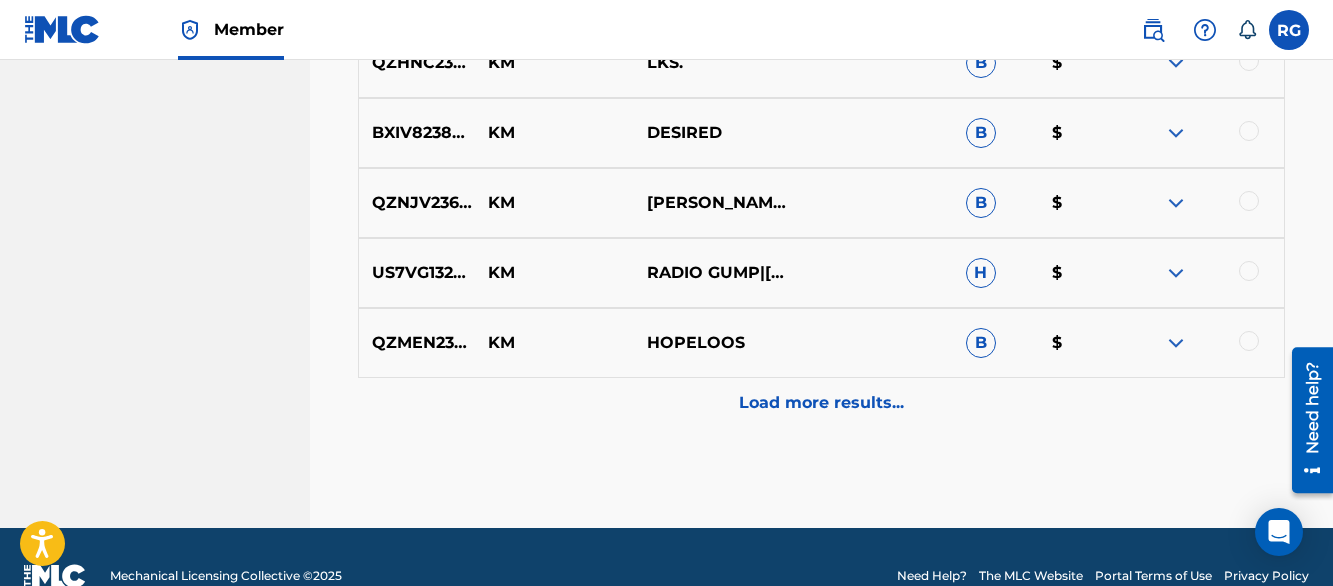 scroll, scrollTop: 11028, scrollLeft: 0, axis: vertical 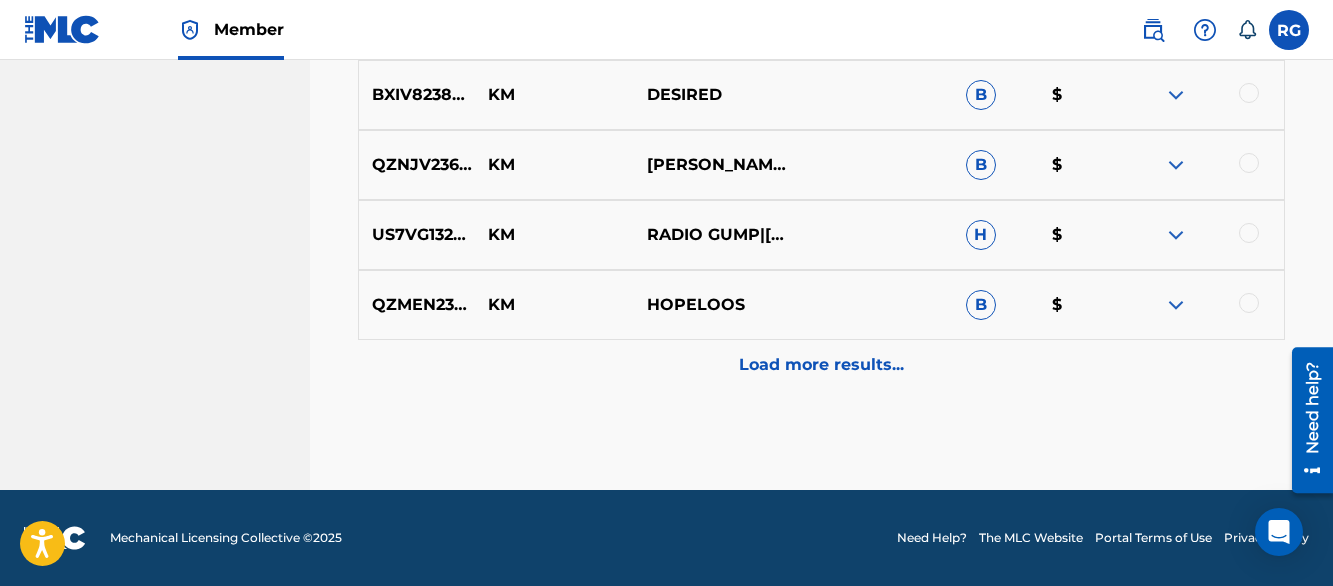 click on "Load more results..." at bounding box center (821, 365) 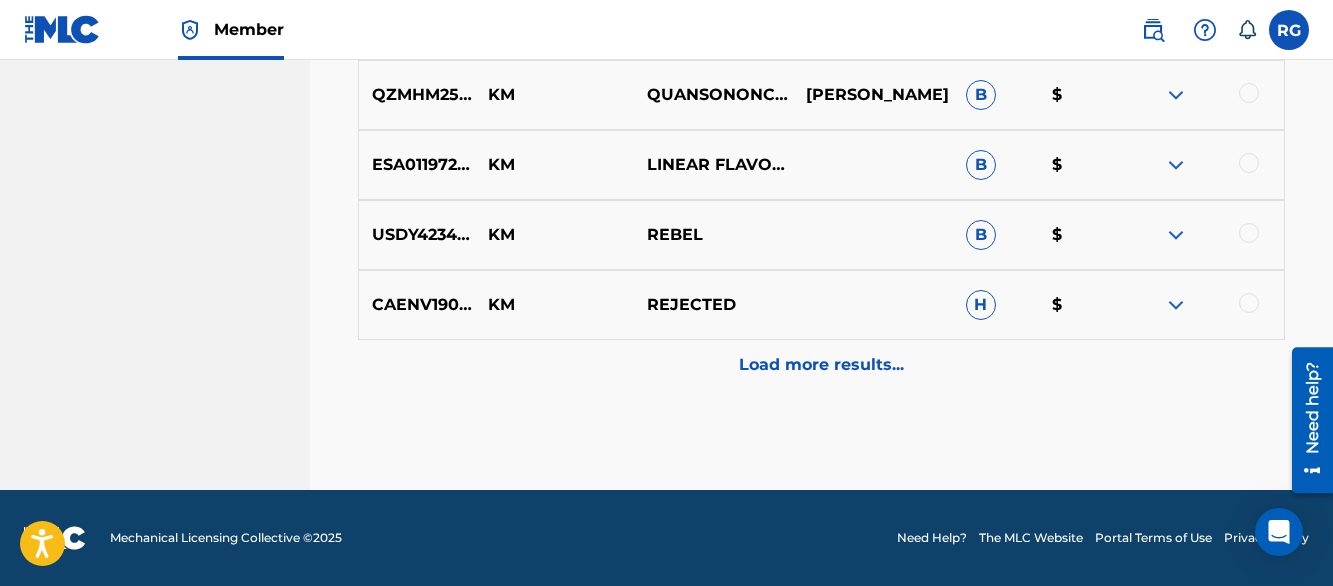 click on "Load more results..." at bounding box center (821, 365) 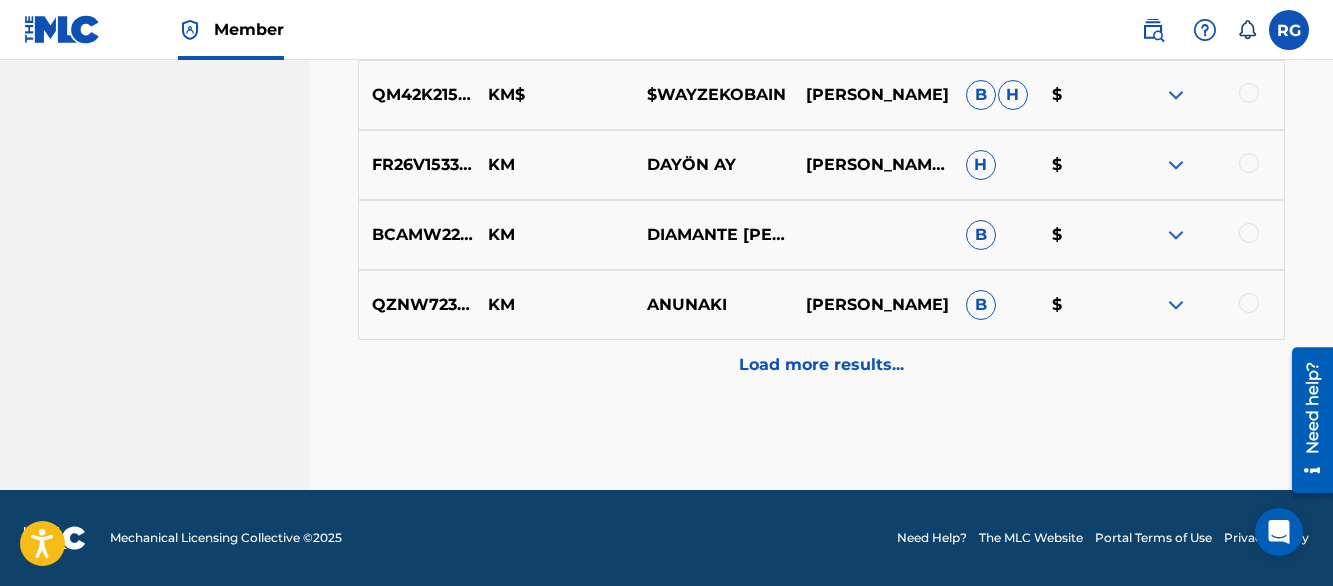 click on "Load more results..." at bounding box center [821, 365] 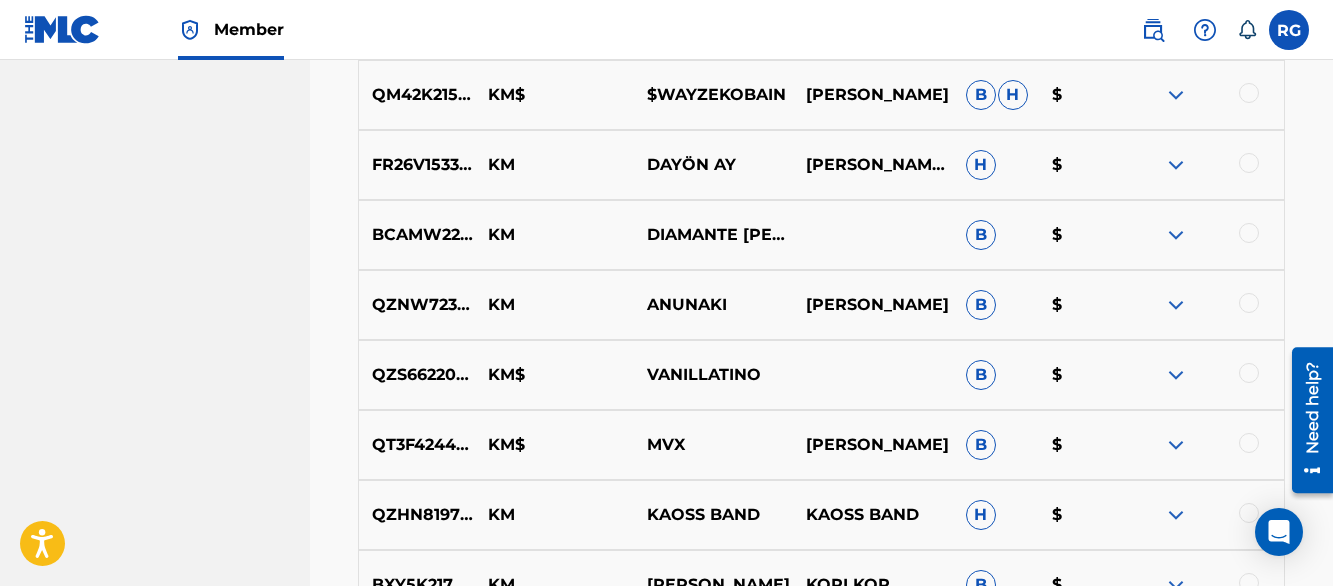 scroll, scrollTop: 13128, scrollLeft: 0, axis: vertical 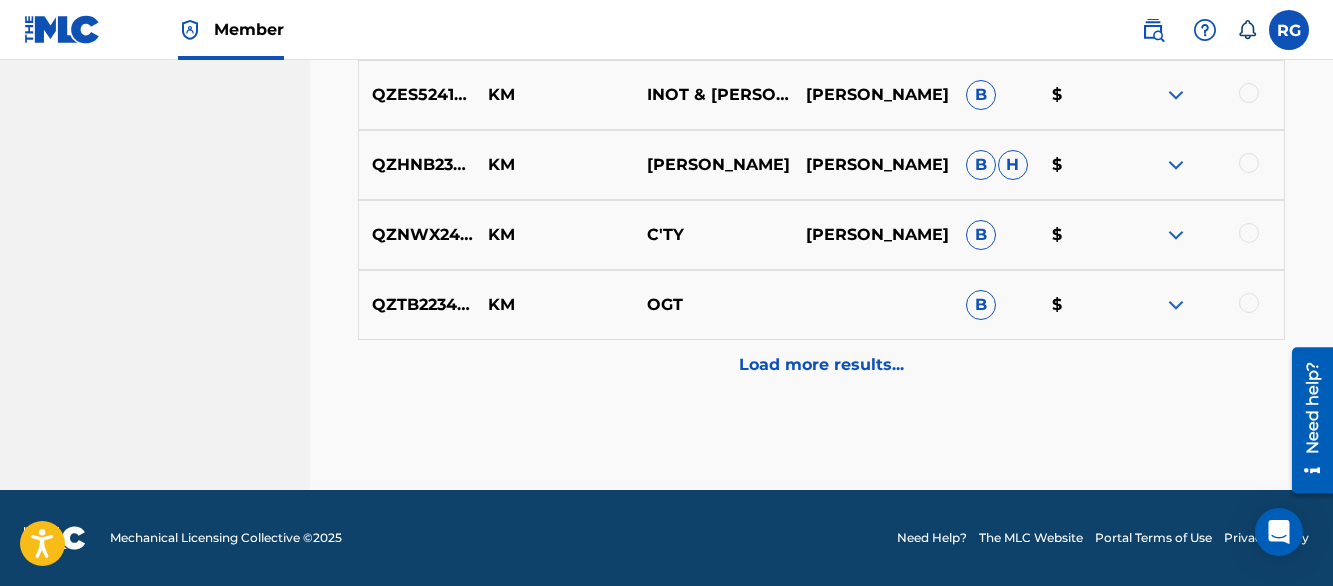click on "Load more results..." at bounding box center (821, 365) 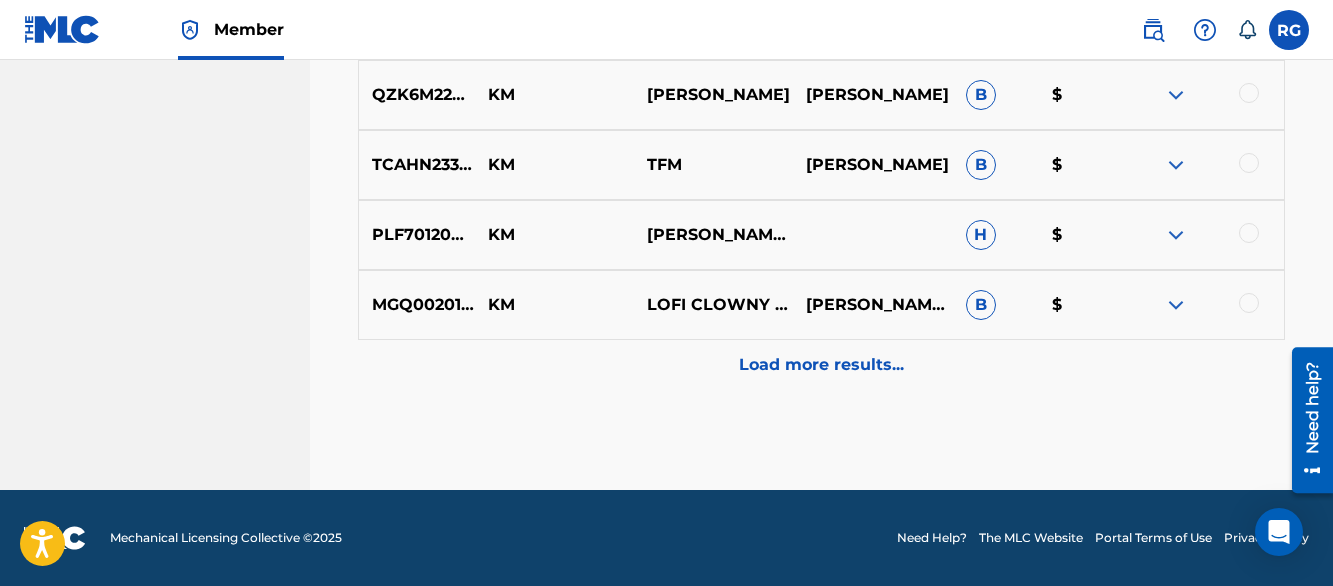 click on "Load more results..." at bounding box center [821, 365] 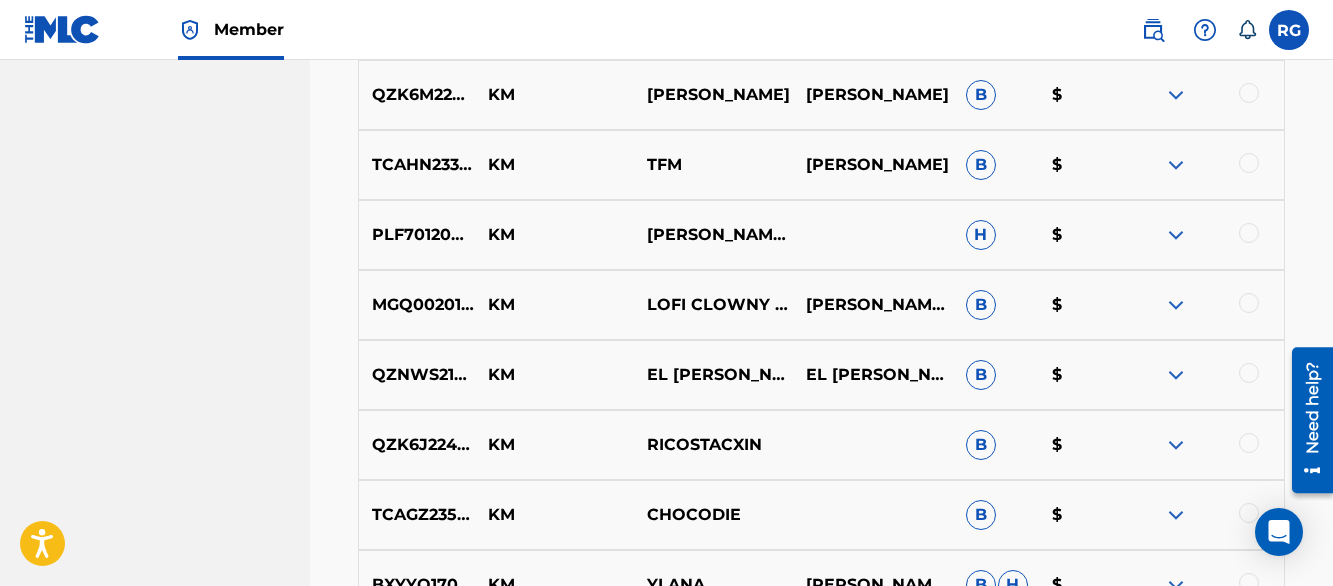 scroll, scrollTop: 14478, scrollLeft: 0, axis: vertical 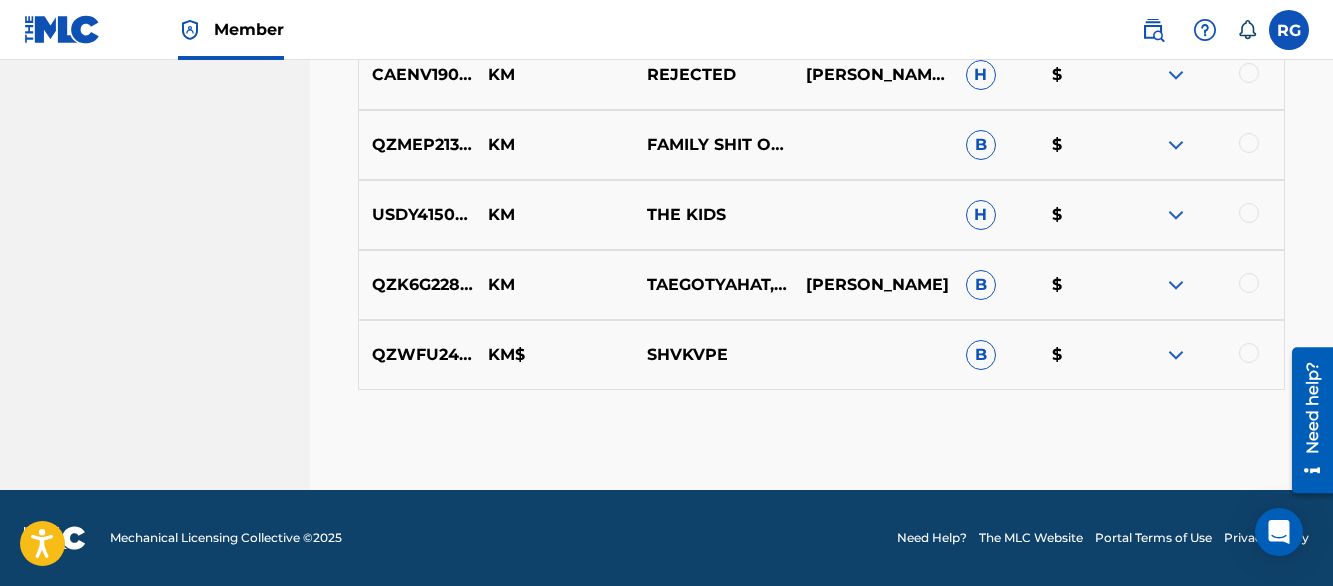 click on "QZWFU2416703 KM$ SHVKVPE B $" at bounding box center (821, 355) 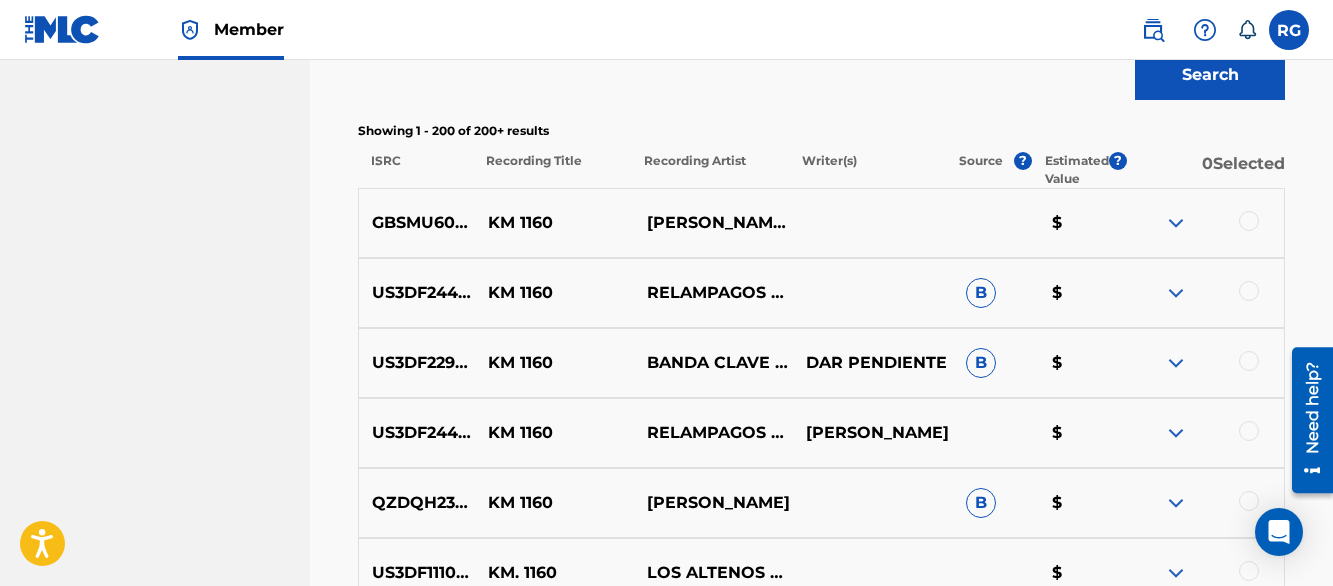 scroll, scrollTop: 720, scrollLeft: 0, axis: vertical 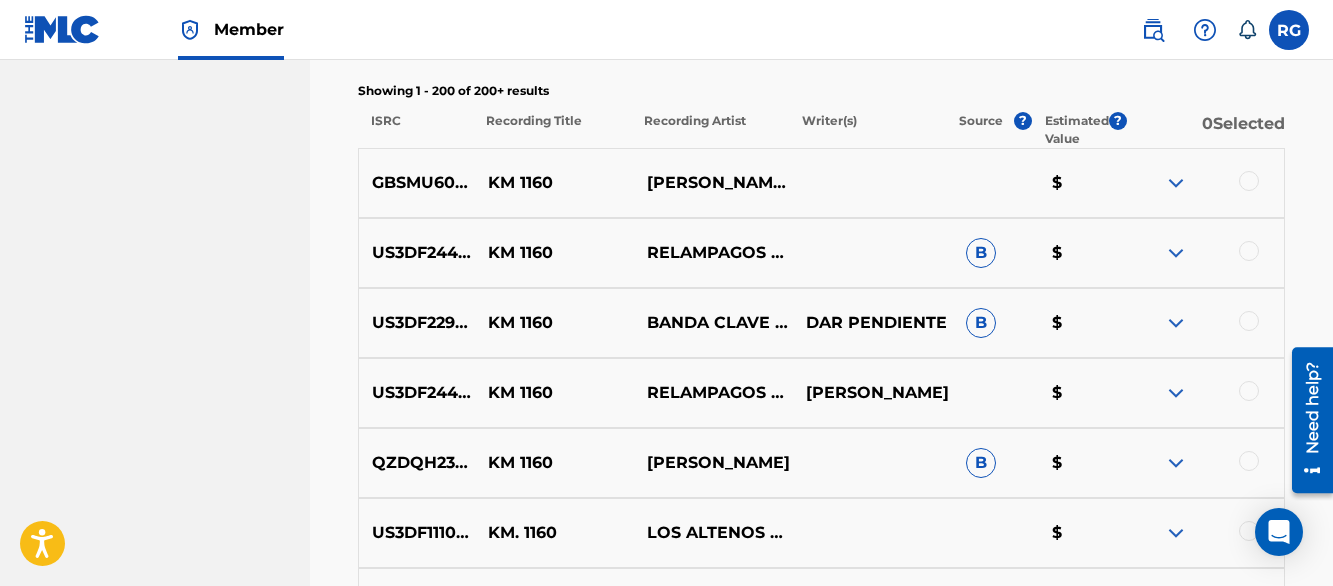 click on "SAN ANTONIO MUSIC PUBLISHER Summary Catalog Works Registration Claiming Tool Individual Registration Tool Bulk Registration Tool Registration Drafts Registration History Overclaims Tool Matching Matching Tool Match History Member Settings Member Benefits" at bounding box center (155, 6794) 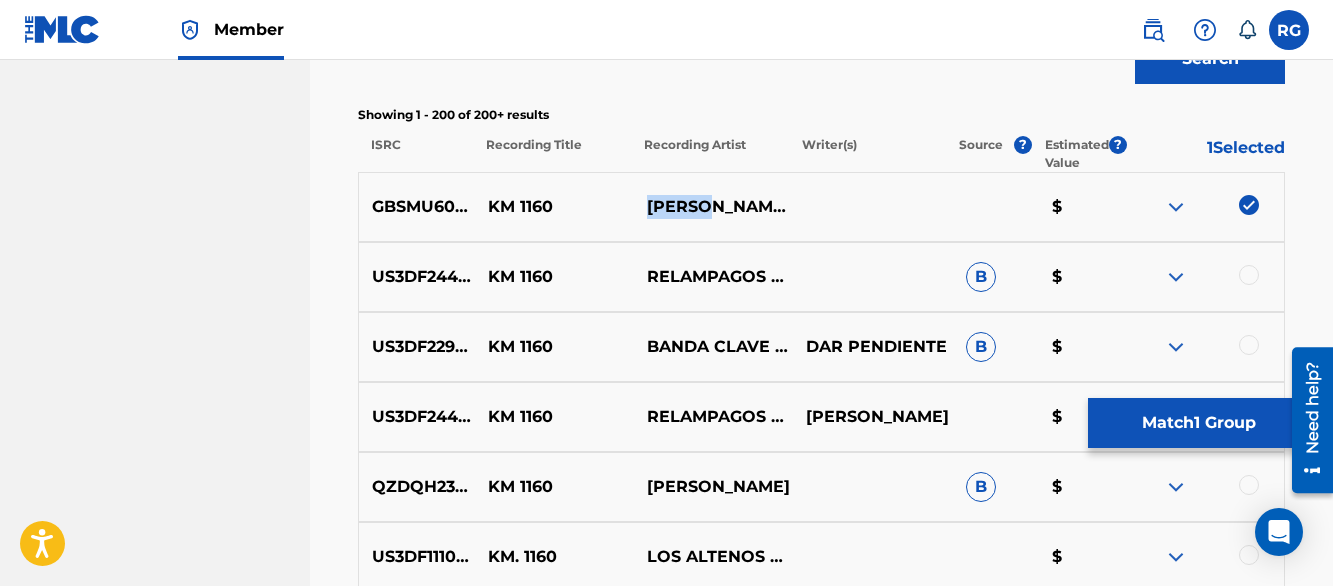 scroll, scrollTop: 720, scrollLeft: 0, axis: vertical 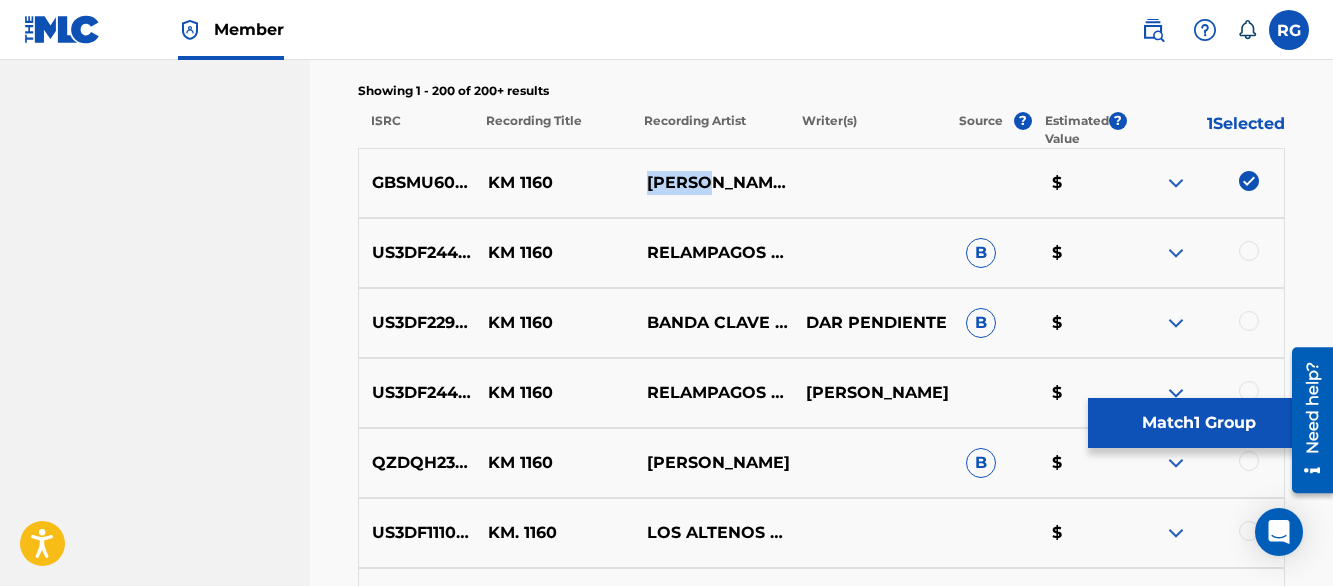 click at bounding box center (1176, 253) 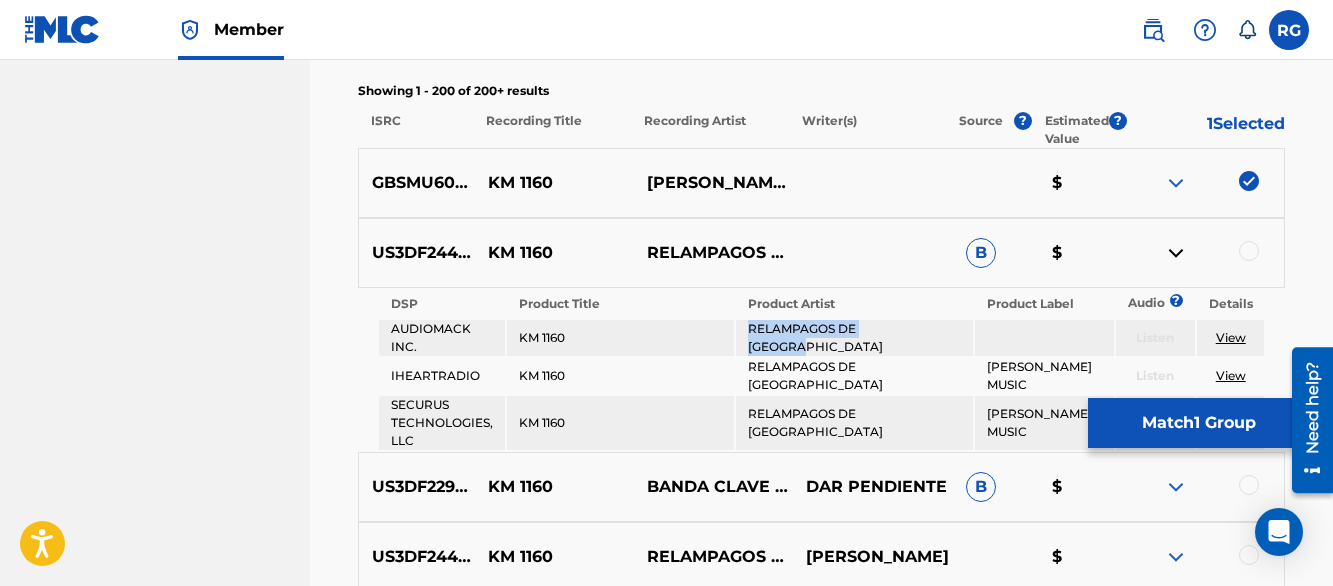 drag, startPoint x: 754, startPoint y: 338, endPoint x: 920, endPoint y: 343, distance: 166.07529 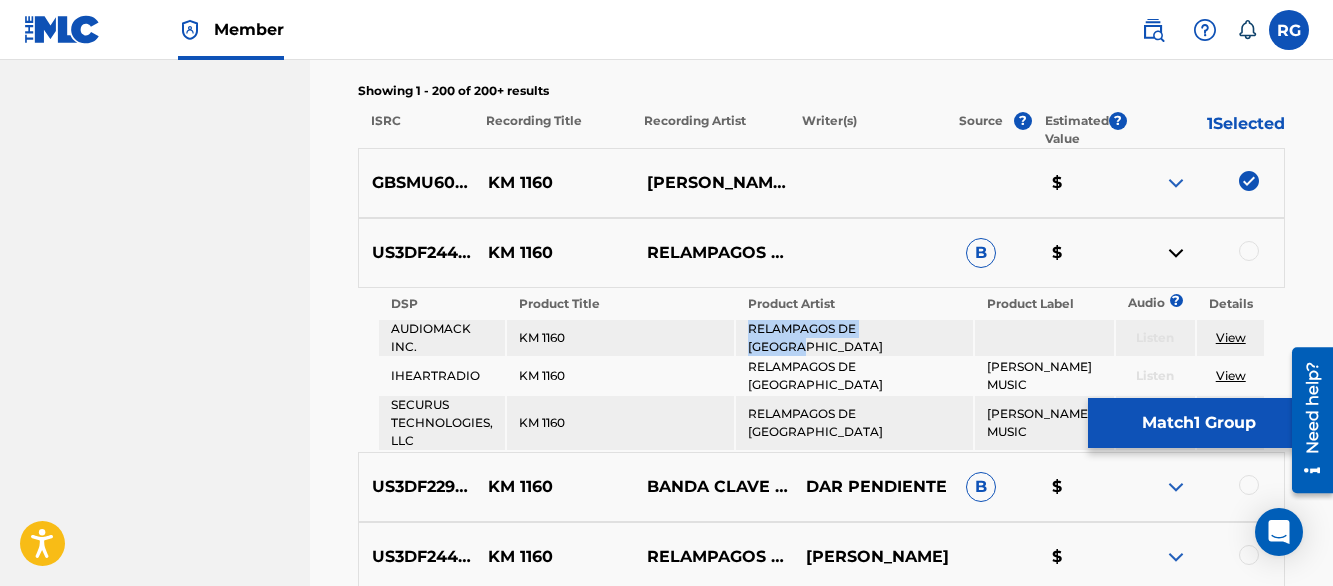 copy on "RELAMPAGOS DE [GEOGRAPHIC_DATA]" 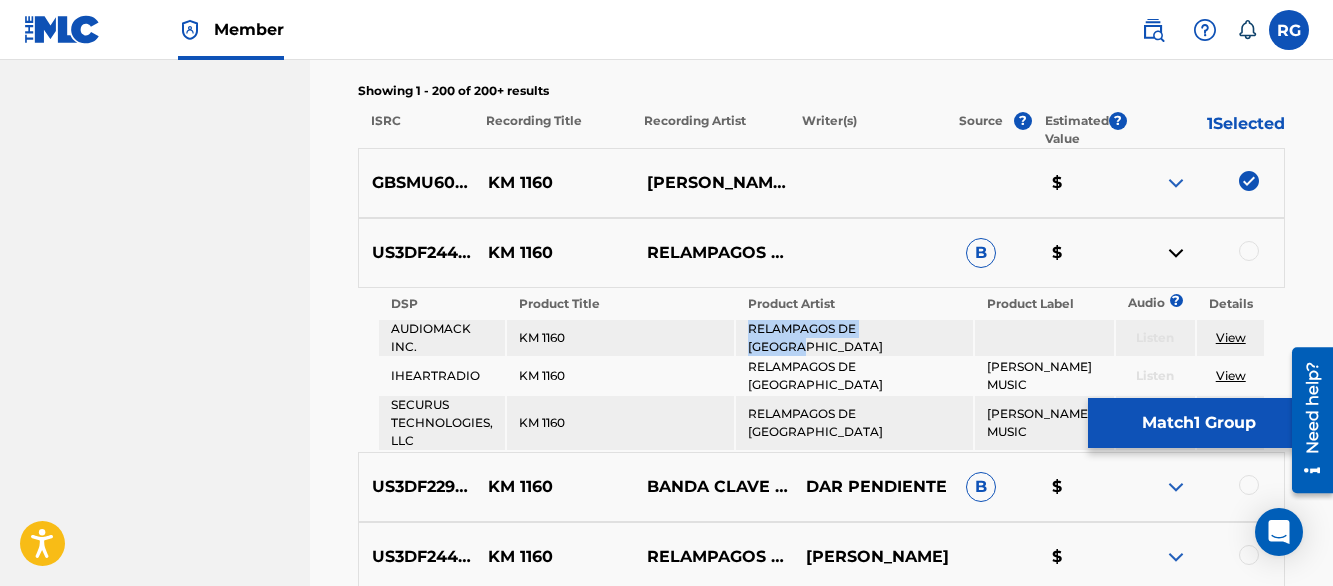 click at bounding box center [1176, 253] 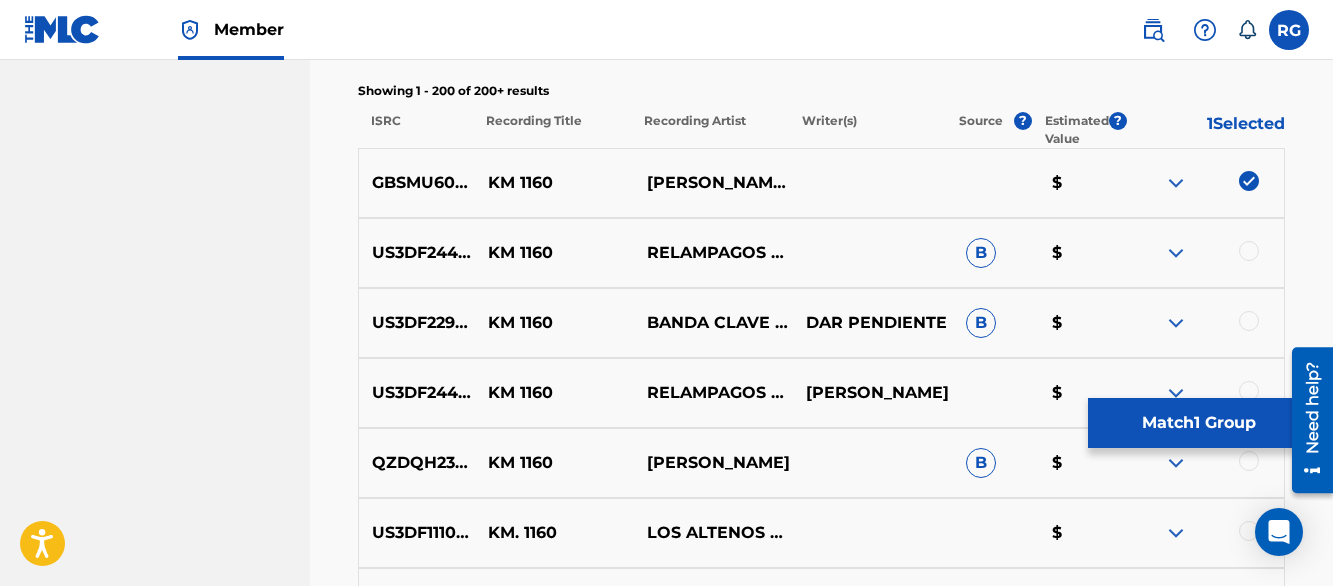 click at bounding box center [1249, 251] 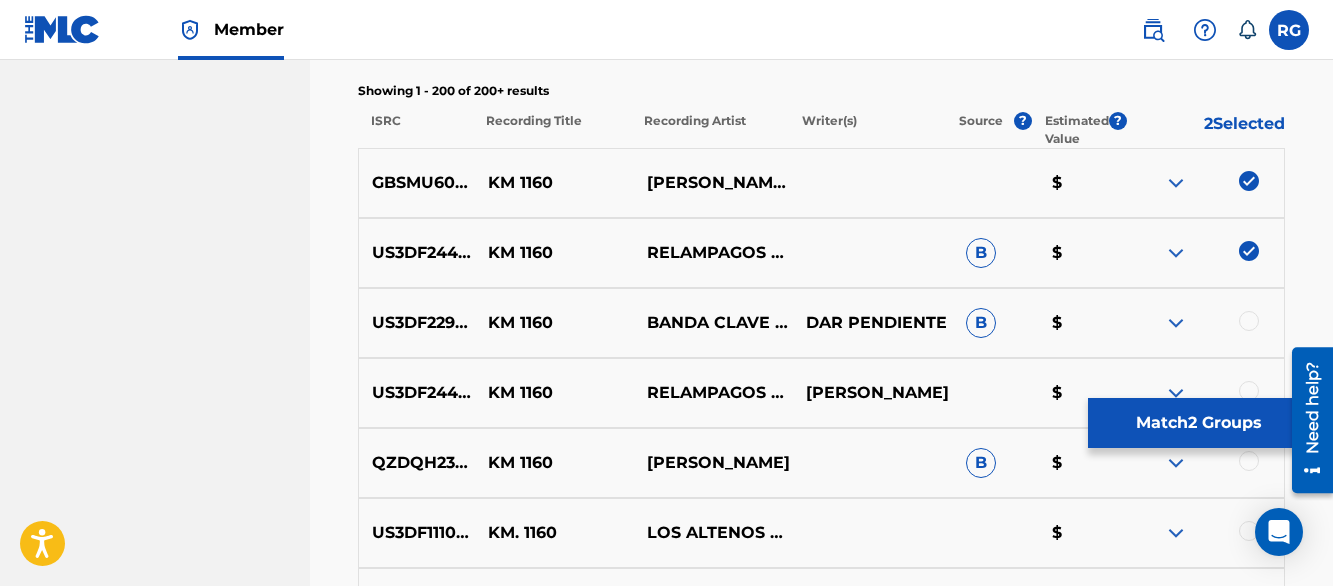 click at bounding box center [1249, 391] 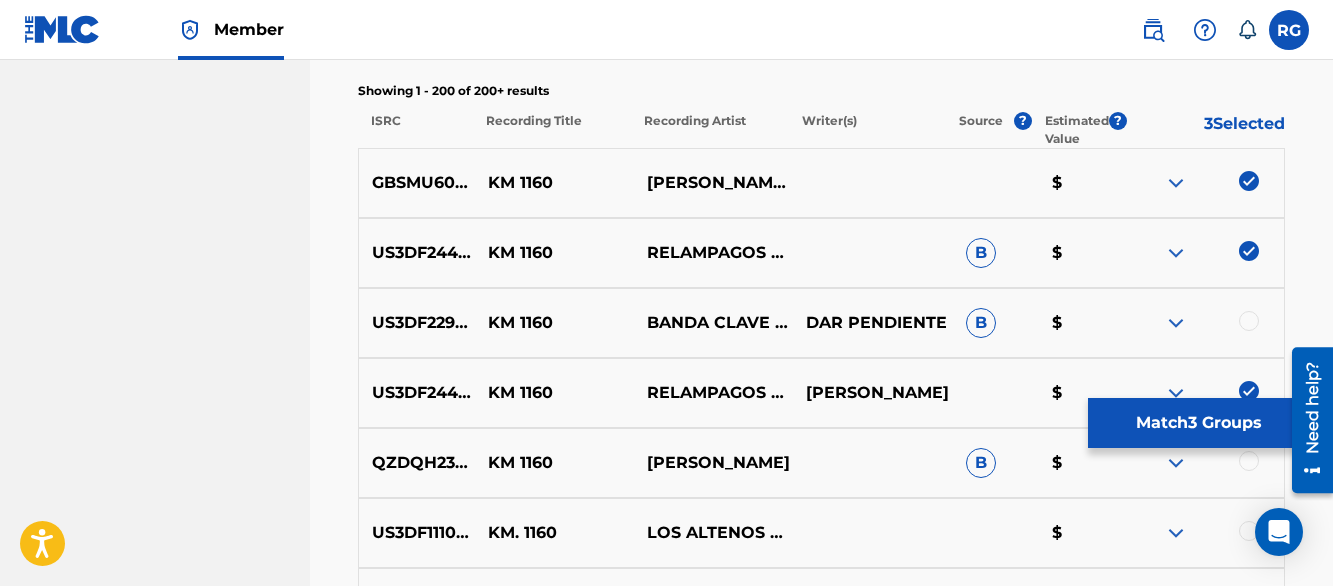 click on "Matching Tool The Matching Tool allows Members to match  sound recordings  to works within their catalog. This ensures you'll collect the royalties you're owed for your work(s). The first step is to locate recordings not yet matched to your works by entering criteria in the search fields below. Search results are sorted by relevance and will be grouped together based on similar data. In the next step, you can locate the specific work in your catalog that you want to match. SearchWithCriteria49c71dd9-d202-4aa9-9619-c59c7b9cfe1d Recording Title km 1160 SearchWithCriteriae5283984-87d5-4d62-b4c4-5370b5cf1049 Recording ISRC Add Criteria Filter Estimated Value All $$$$$ $$$$ $$$ $$ $ Source All Blanket License Historical Unmatched Remove Filters Apply Filters Filters ( 0 ) Search Showing 1 - 200 of 200+ results ISRC Recording Title Recording Artist Writer(s) Source ? Estimated Value ? 3  Selected GBSMU6099818 KM 1160 [PERSON_NAME] Y SU LEGADO $ US3DF2448319 KM 1160 RELAMPAGOS DE [GEOGRAPHIC_DATA] B $ US3DF2296753 KM 1160 B" at bounding box center [821, 6844] 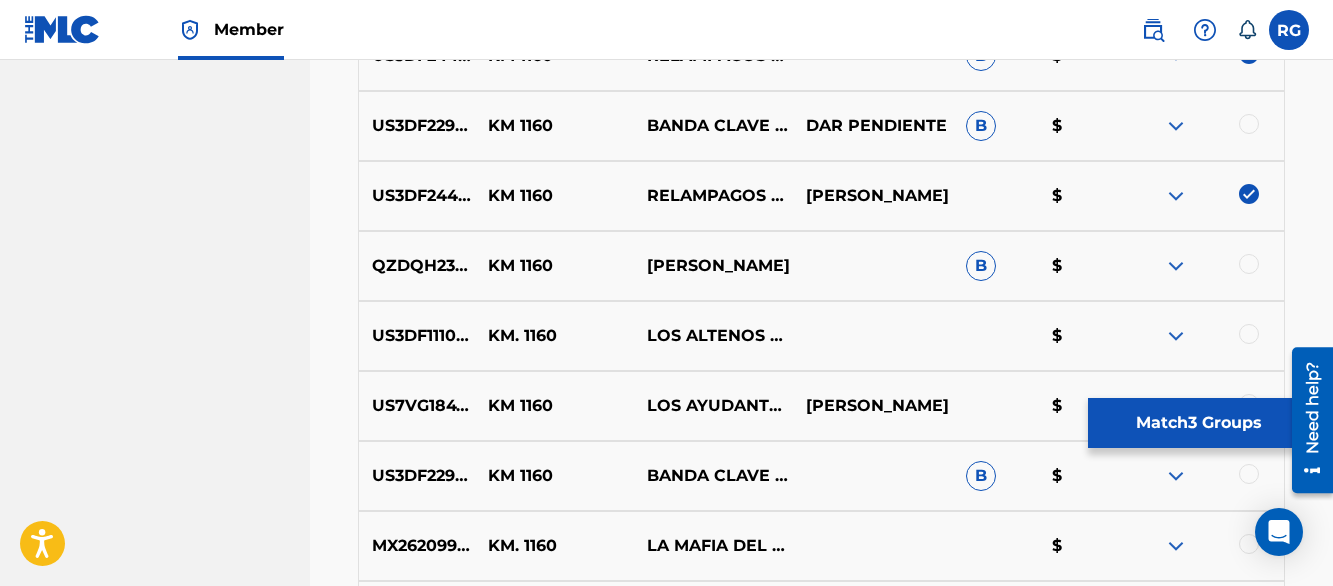 scroll, scrollTop: 920, scrollLeft: 0, axis: vertical 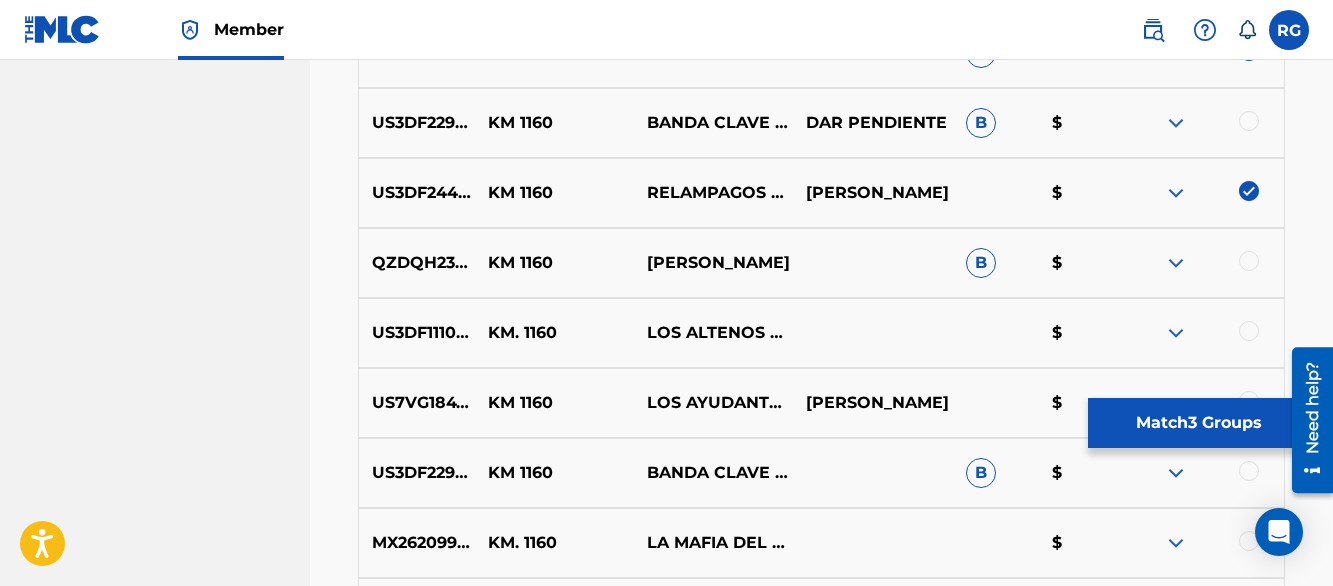 click on "SAN ANTONIO MUSIC PUBLISHER Summary Catalog Works Registration Claiming Tool Individual Registration Tool Bulk Registration Tool Registration Drafts Registration History Overclaims Tool Matching Matching Tool Match History Member Settings Member Benefits" at bounding box center (155, 6594) 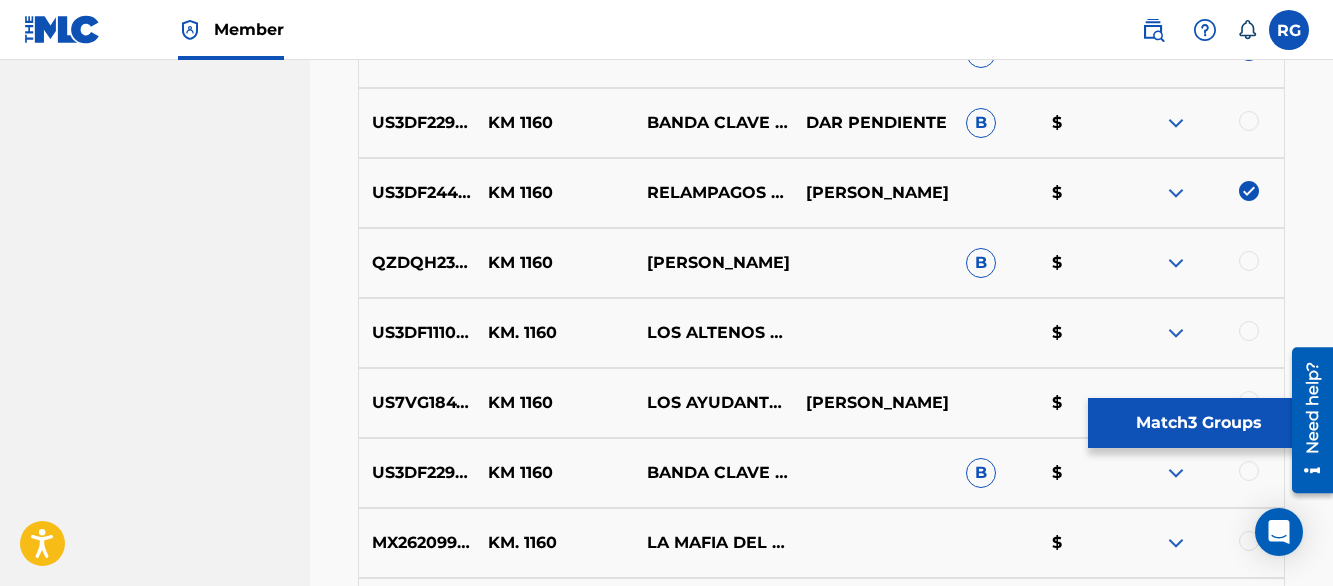 click at bounding box center [1249, 121] 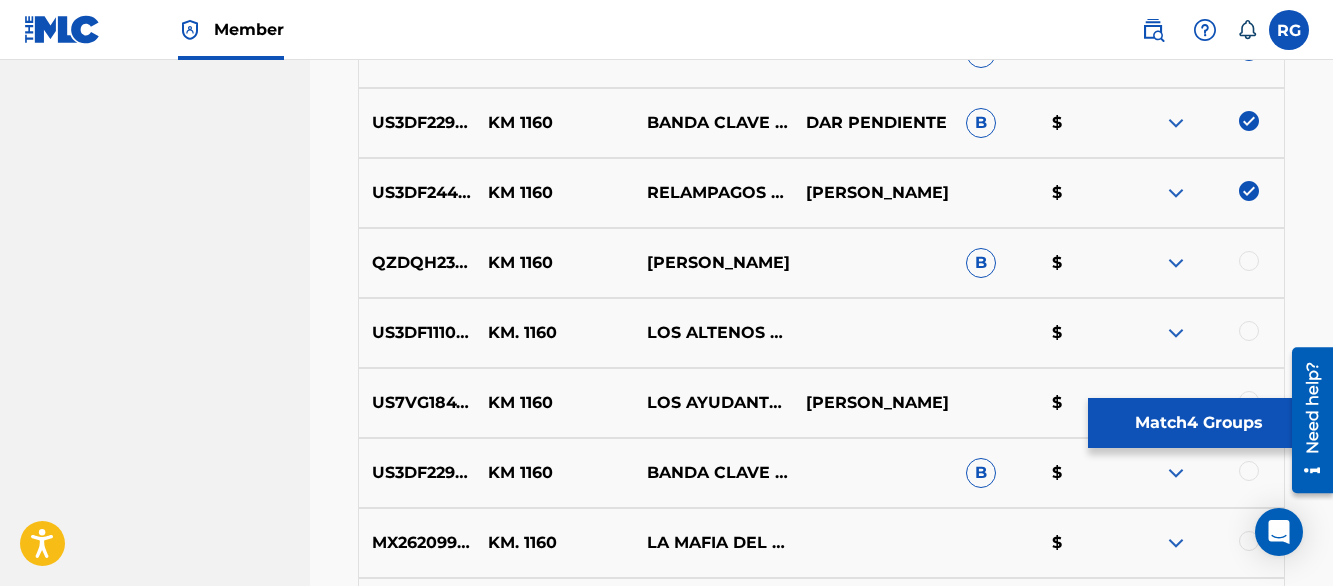 click at bounding box center (1249, 471) 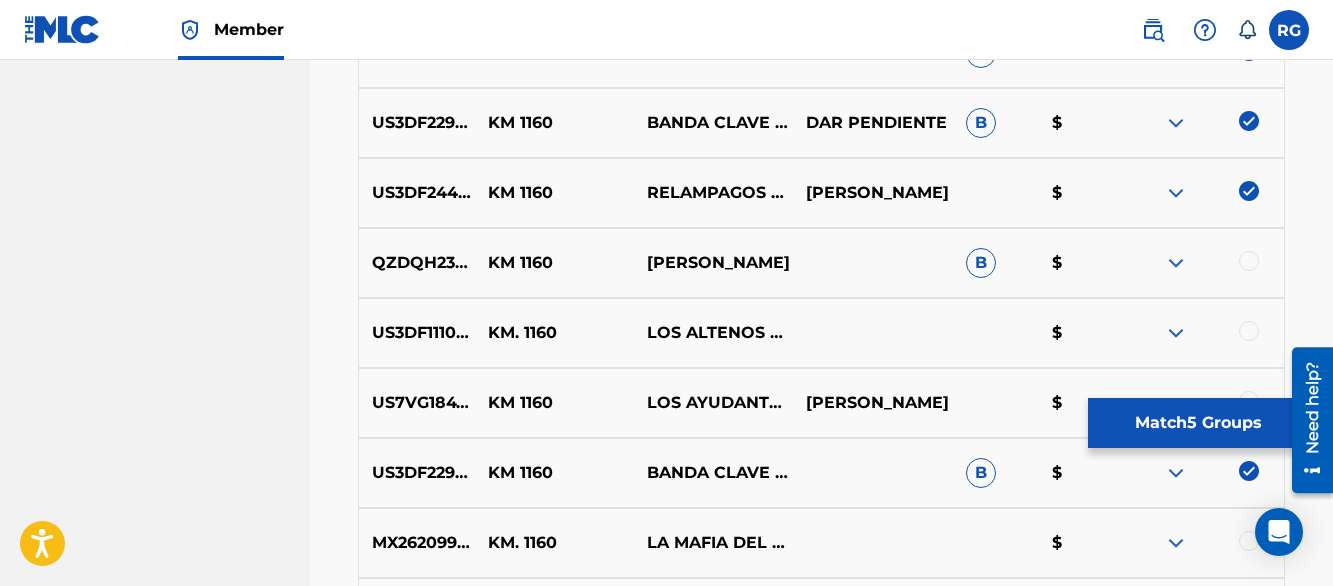 click on "Matching Tool The Matching Tool allows Members to match  sound recordings  to works within their catalog. This ensures you'll collect the royalties you're owed for your work(s). The first step is to locate recordings not yet matched to your works by entering criteria in the search fields below. Search results are sorted by relevance and will be grouped together based on similar data. In the next step, you can locate the specific work in your catalog that you want to match. SearchWithCriteria49c71dd9-d202-4aa9-9619-c59c7b9cfe1d Recording Title km 1160 SearchWithCriteriae5283984-87d5-4d62-b4c4-5370b5cf1049 Recording ISRC Add Criteria Filter Estimated Value All $$$$$ $$$$ $$$ $$ $ Source All Blanket License Historical Unmatched Remove Filters Apply Filters Filters ( 0 ) Search Showing 1 - 200 of 200+ results ISRC Recording Title Recording Artist Writer(s) Source ? Estimated Value ? 5  Selected GBSMU6099818 KM 1160 [PERSON_NAME] Y SU LEGADO $ US3DF2448319 KM 1160 RELAMPAGOS DE SINALOA B $ US3DF2296753 KM 1160 B" at bounding box center (821, 6644) 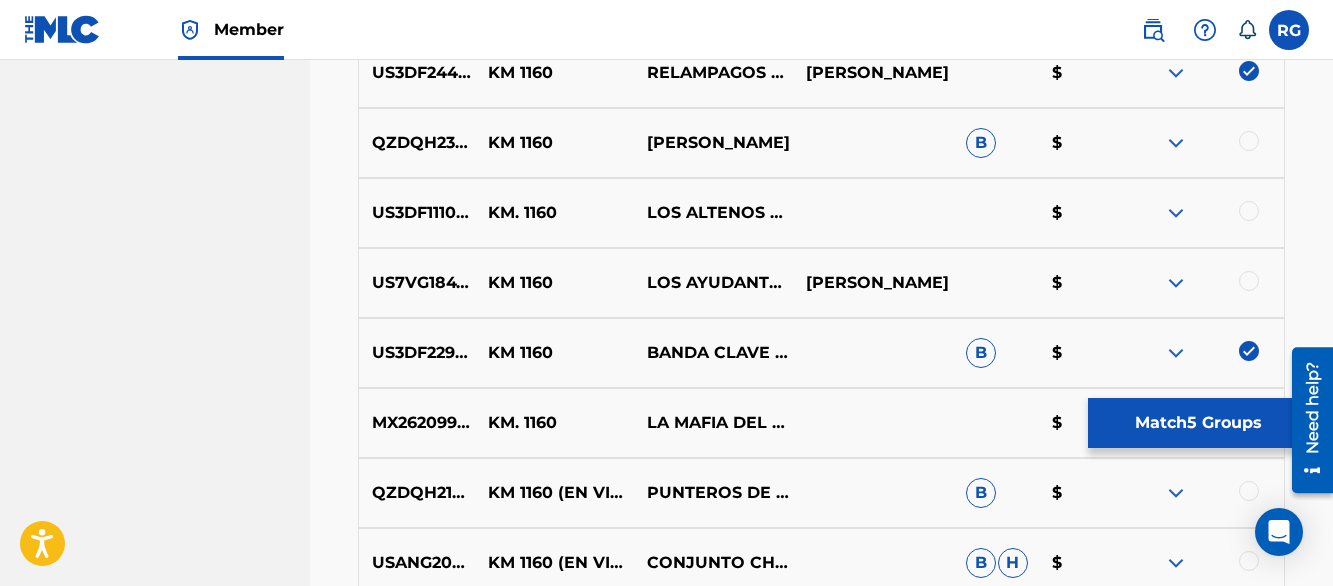 scroll, scrollTop: 1080, scrollLeft: 0, axis: vertical 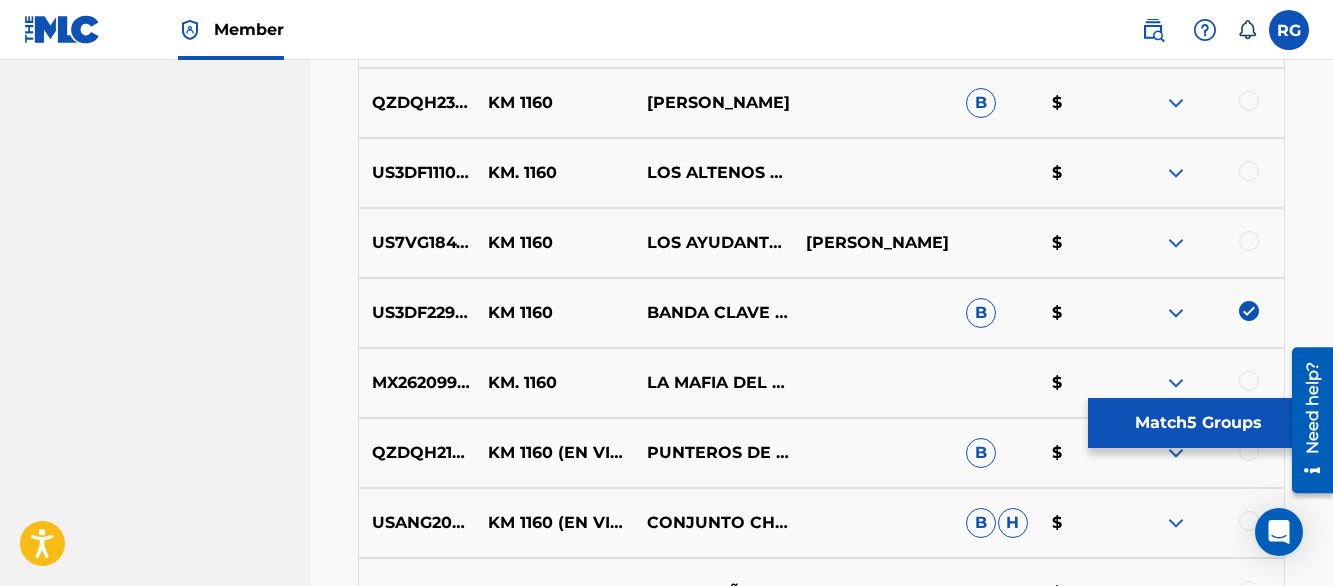 click at bounding box center (1249, 101) 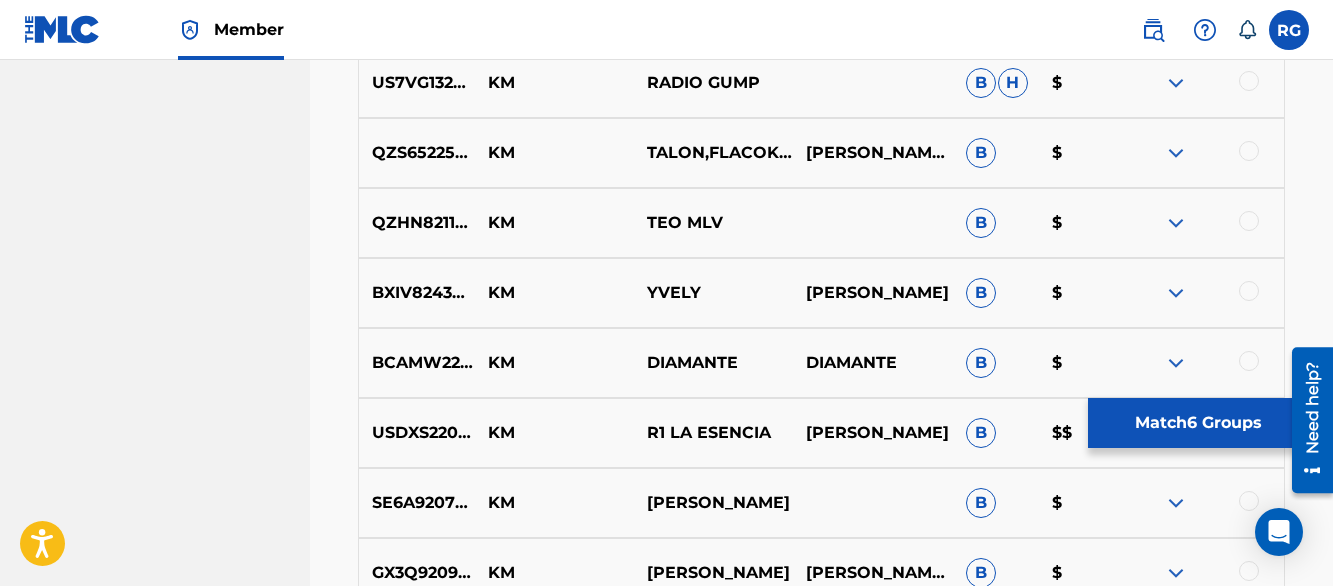 scroll, scrollTop: 890, scrollLeft: 0, axis: vertical 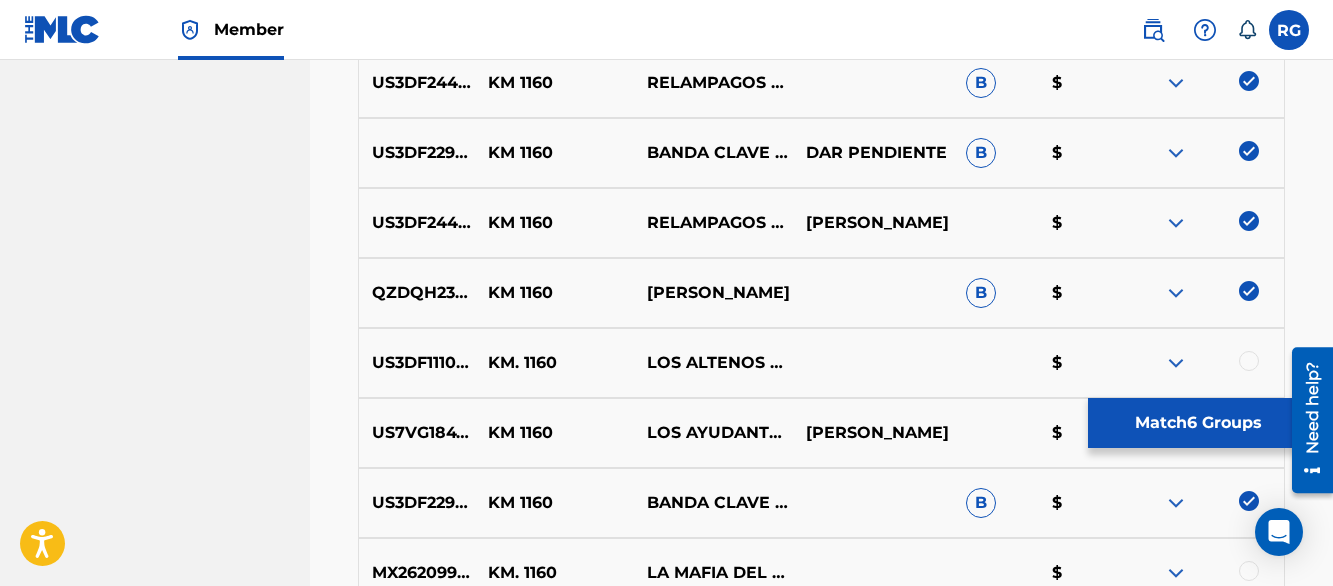 click on "Matching Tool The Matching Tool allows Members to match  sound recordings  to works within their catalog. This ensures you'll collect the royalties you're owed for your work(s). The first step is to locate recordings not yet matched to your works by entering criteria in the search fields below. Search results are sorted by relevance and will be grouped together based on similar data. In the next step, you can locate the specific work in your catalog that you want to match. SearchWithCriteria49c71dd9-d202-4aa9-9619-c59c7b9cfe1d Recording Title km 1160 SearchWithCriteriae5283984-87d5-4d62-b4c4-5370b5cf1049 Recording ISRC Add Criteria Filter Estimated Value All $$$$$ $$$$ $$$ $$ $ Source All Blanket License Historical Unmatched Remove Filters Apply Filters Filters ( 0 ) Search Showing 1 - 200 of 200+ results ISRC Recording Title Recording Artist Writer(s) Source ? Estimated Value ? 6  Selected GBSMU6099818 KM 1160 [PERSON_NAME] Y SU LEGADO $ US3DF2448319 KM 1160 RELAMPAGOS DE [GEOGRAPHIC_DATA] B $ US3DF2296753 KM 1160 B" at bounding box center (821, 6649) 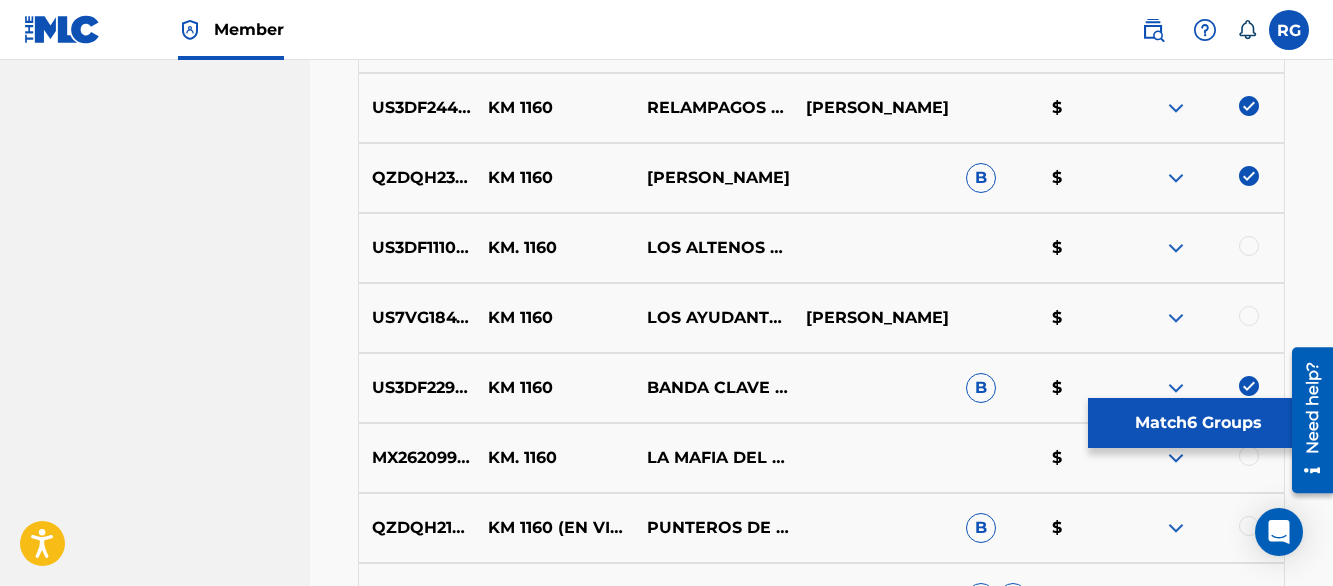 scroll, scrollTop: 1010, scrollLeft: 0, axis: vertical 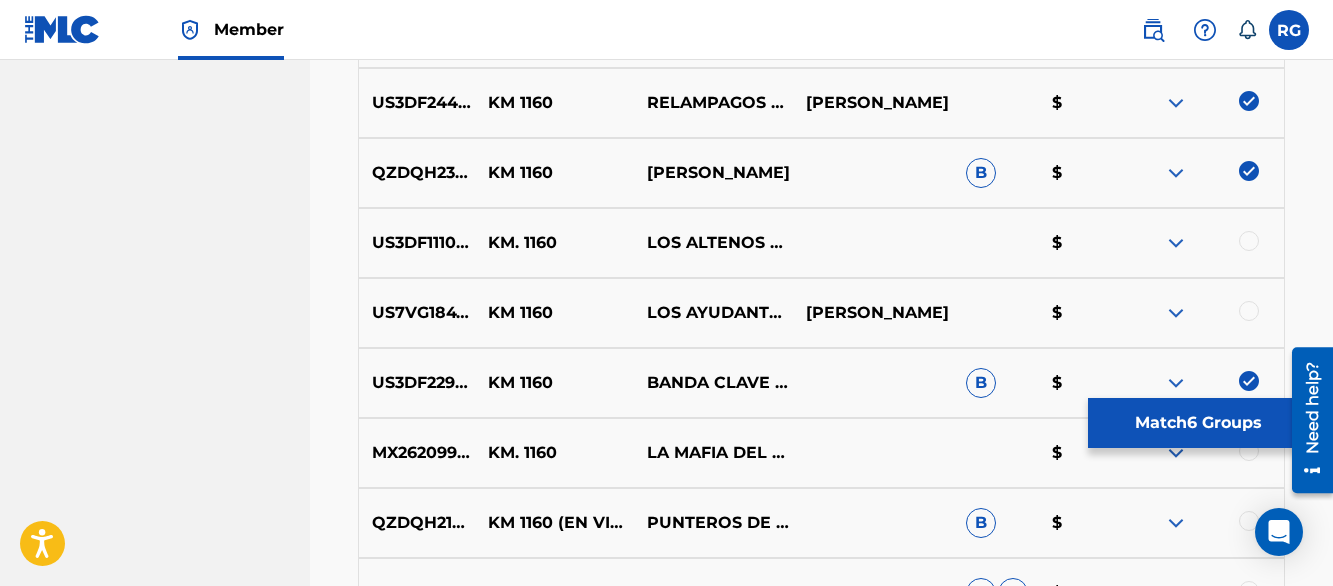 click on "SAN ANTONIO MUSIC PUBLISHER Summary Catalog Works Registration Claiming Tool Individual Registration Tool Bulk Registration Tool Registration Drafts Registration History Overclaims Tool Matching Matching Tool Match History Member Settings Member Benefits" at bounding box center [155, 6504] 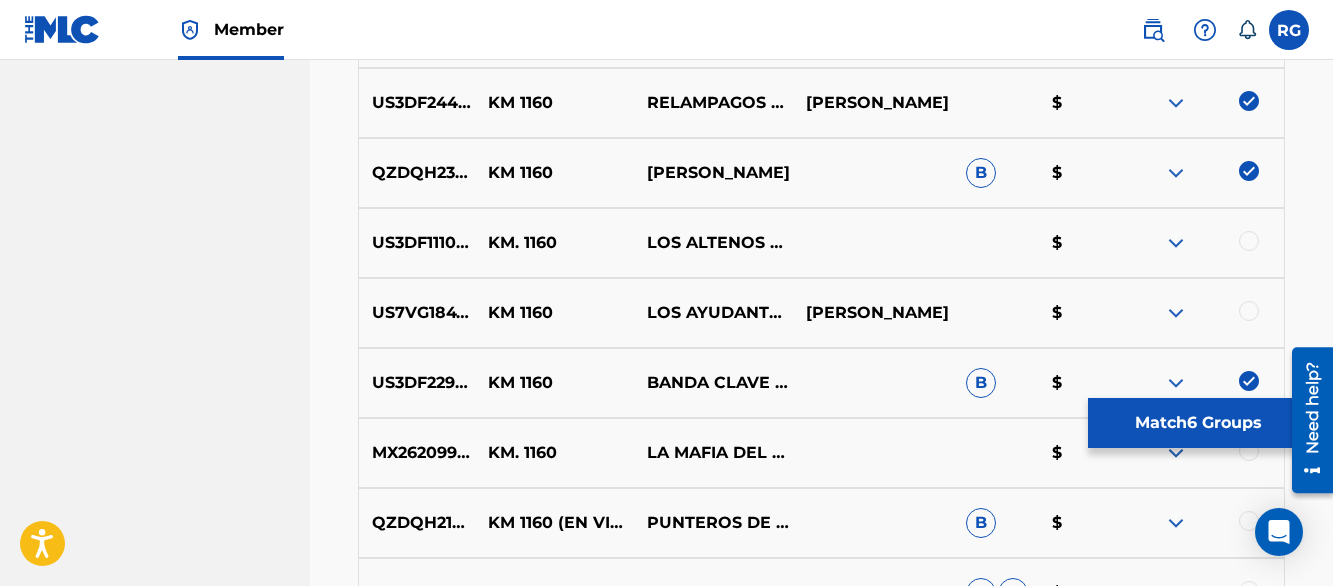 click at bounding box center (1249, 241) 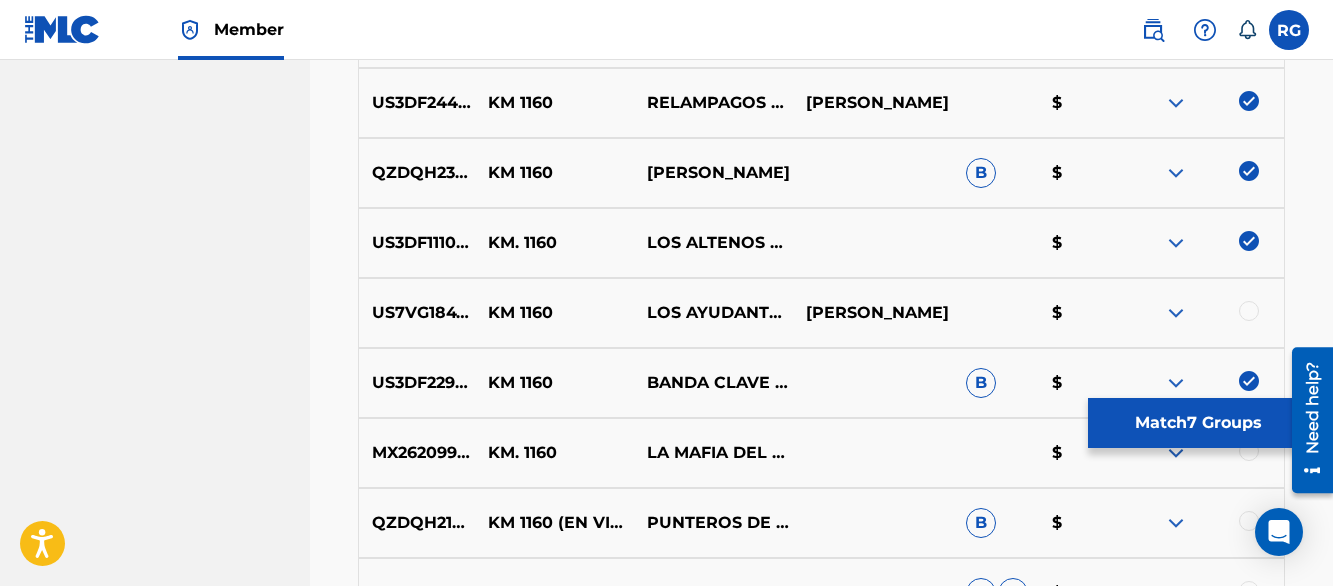 scroll, scrollTop: 1380, scrollLeft: 0, axis: vertical 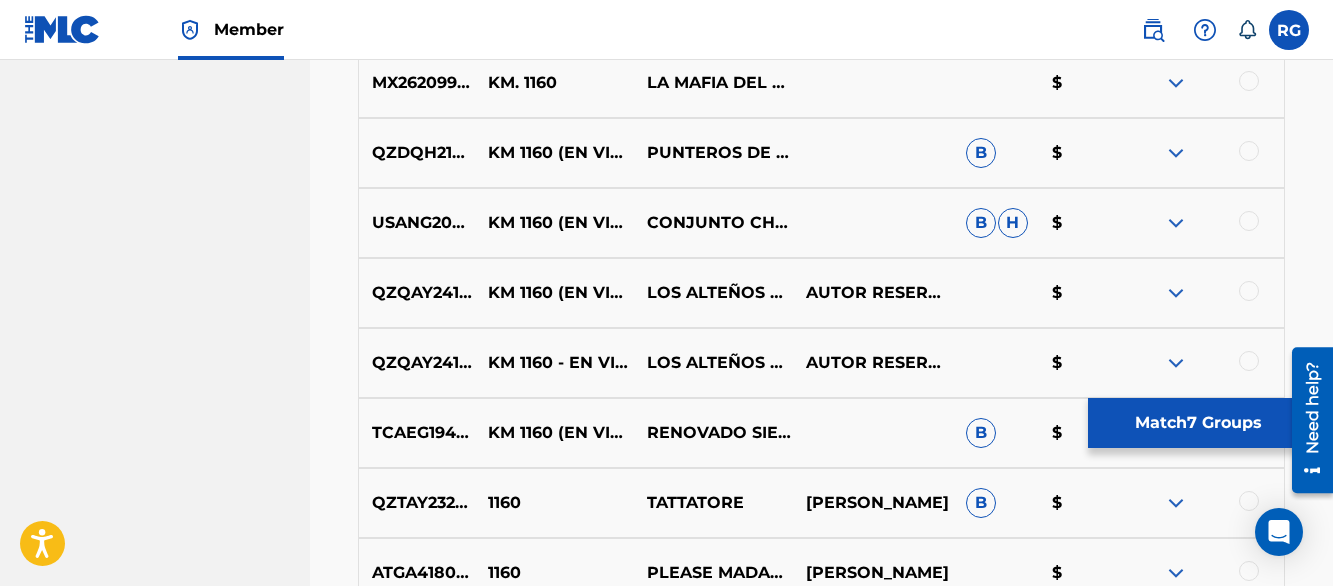 click at bounding box center (1249, 291) 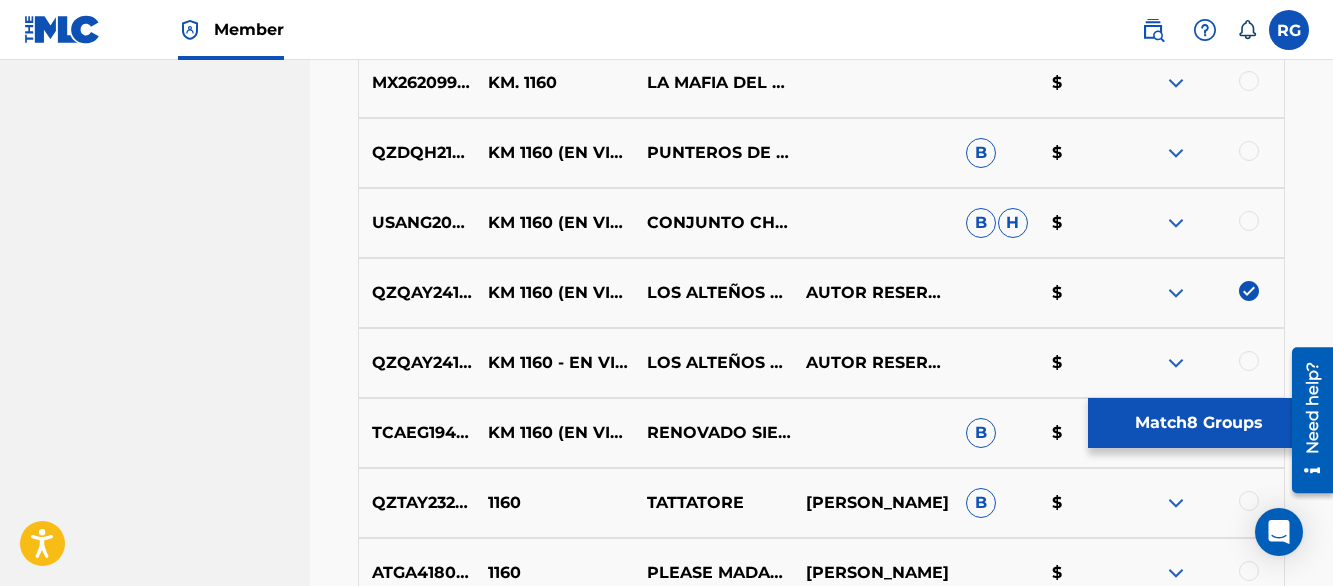 click at bounding box center [1249, 361] 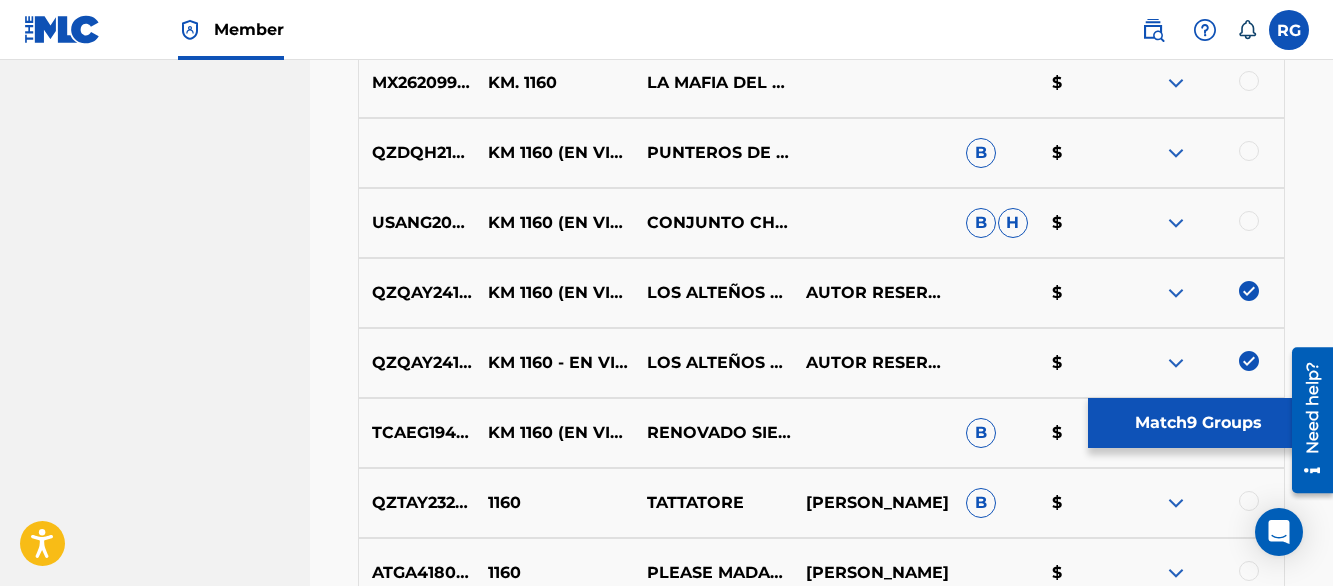 scroll, scrollTop: 3550, scrollLeft: 0, axis: vertical 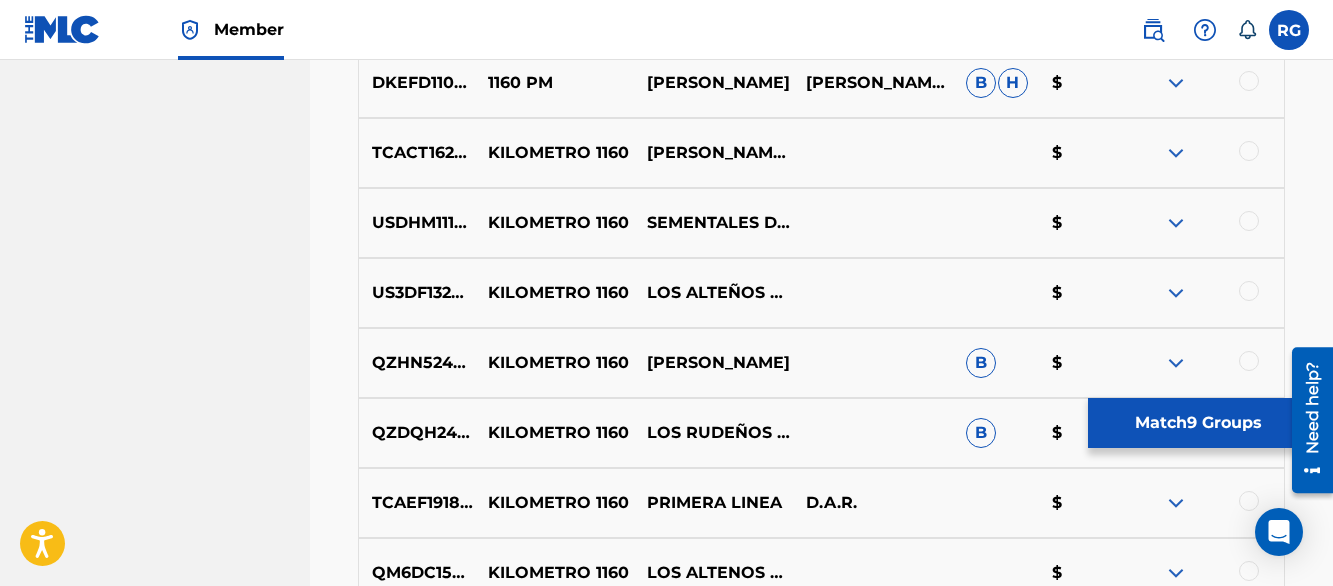 click at bounding box center (1249, 291) 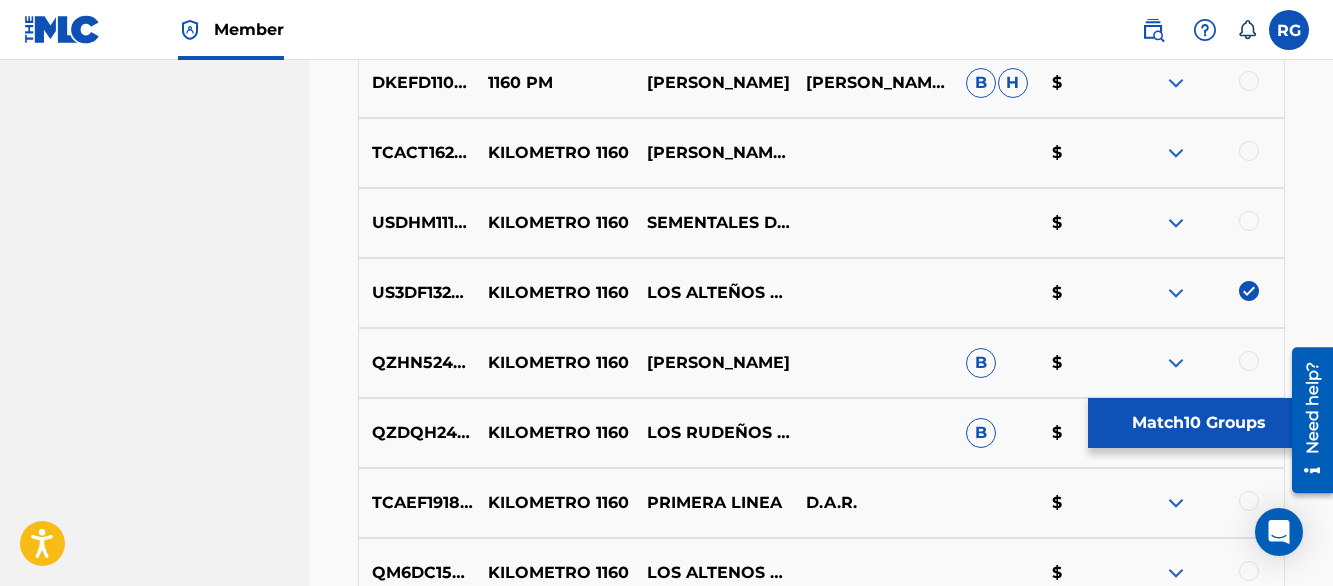 click at bounding box center [1249, 571] 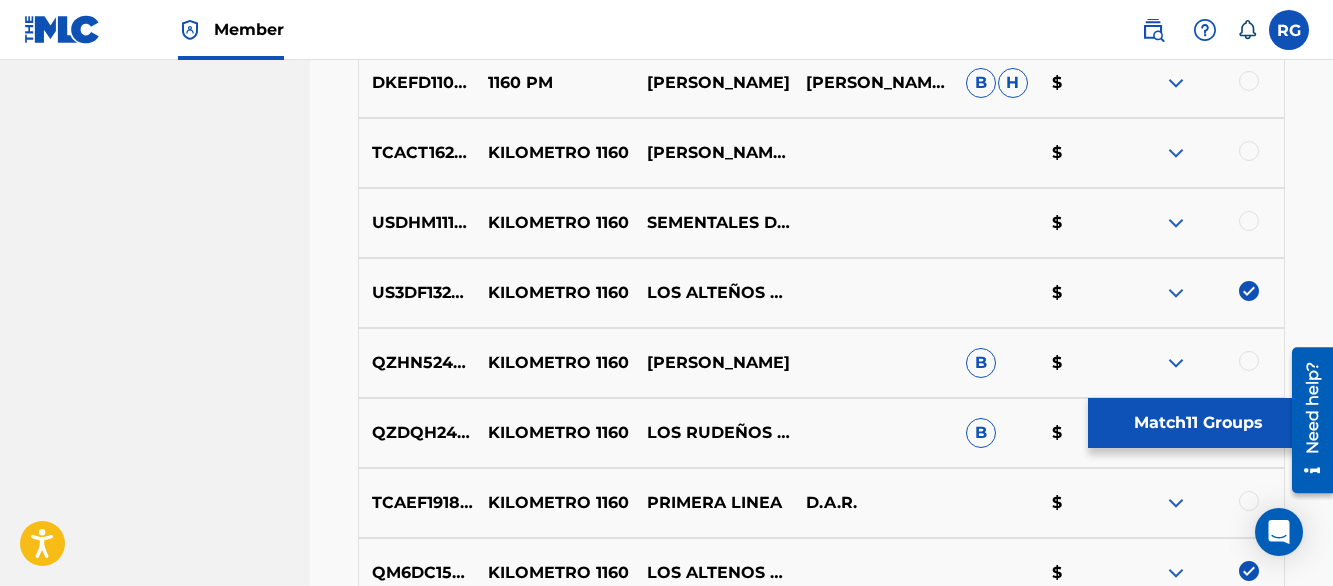 scroll, scrollTop: 960, scrollLeft: 0, axis: vertical 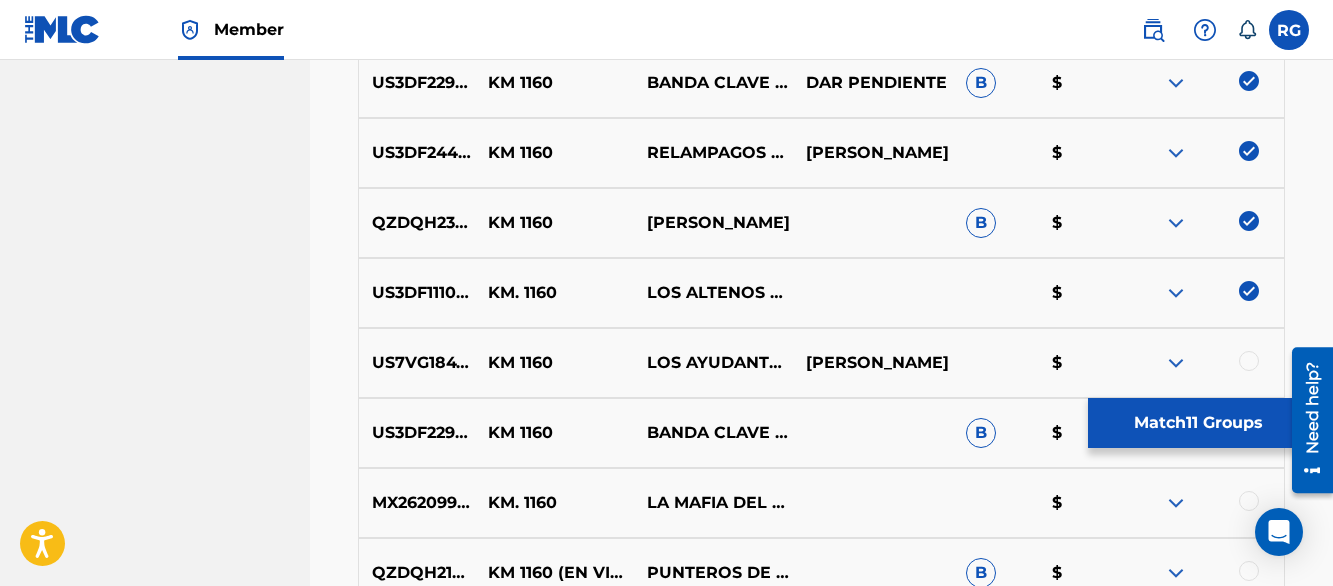 click on "Matching Tool The Matching Tool allows Members to match  sound recordings  to works within their catalog. This ensures you'll collect the royalties you're owed for your work(s). The first step is to locate recordings not yet matched to your works by entering criteria in the search fields below. Search results are sorted by relevance and will be grouped together based on similar data. In the next step, you can locate the specific work in your catalog that you want to match. SearchWithCriteria49c71dd9-d202-4aa9-9619-c59c7b9cfe1d Recording Title km 1160 SearchWithCriteriae5283984-87d5-4d62-b4c4-5370b5cf1049 Recording ISRC Add Criteria Filter Estimated Value All $$$$$ $$$$ $$$ $$ $ Source All Blanket License Historical Unmatched Remove Filters Apply Filters Filters ( 0 ) Search Showing 1 - 200 of 200+ results ISRC Recording Title Recording Artist Writer(s) Source ? Estimated Value ? 11  Selected GBSMU6099818 KM 1160 [PERSON_NAME] Y SU LEGADO $ US3DF2448319 KM 1160 RELAMPAGOS DE [GEOGRAPHIC_DATA] B $ US3DF2296753 KM 1160" at bounding box center (821, 6579) 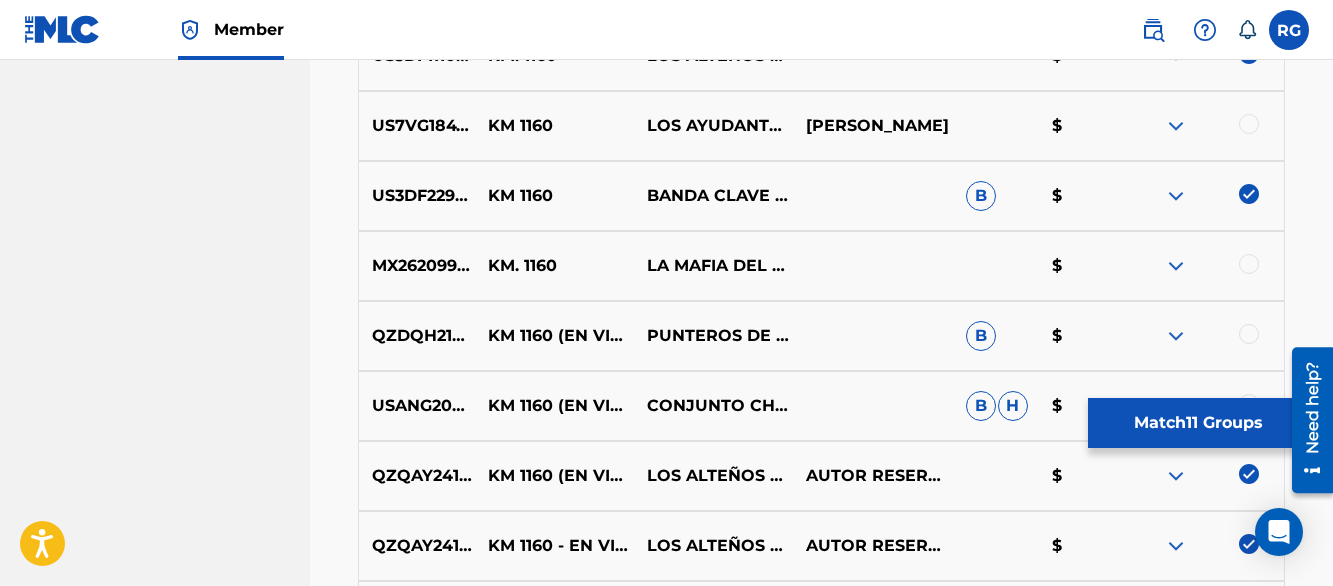 scroll, scrollTop: 1200, scrollLeft: 0, axis: vertical 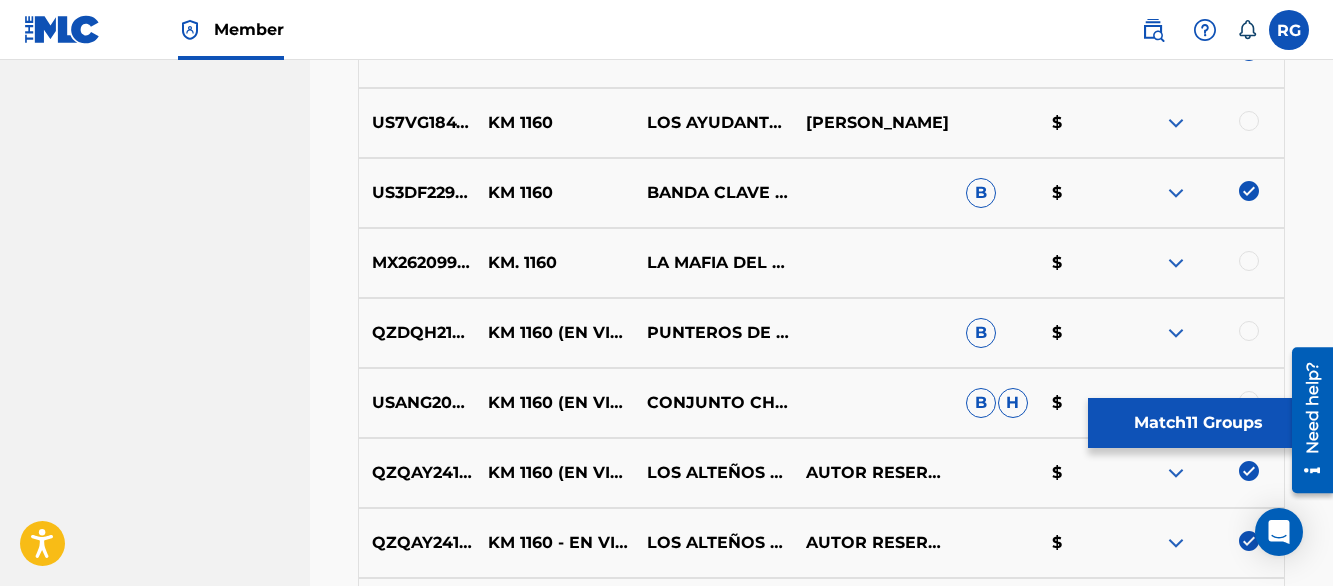 click at bounding box center (1176, 123) 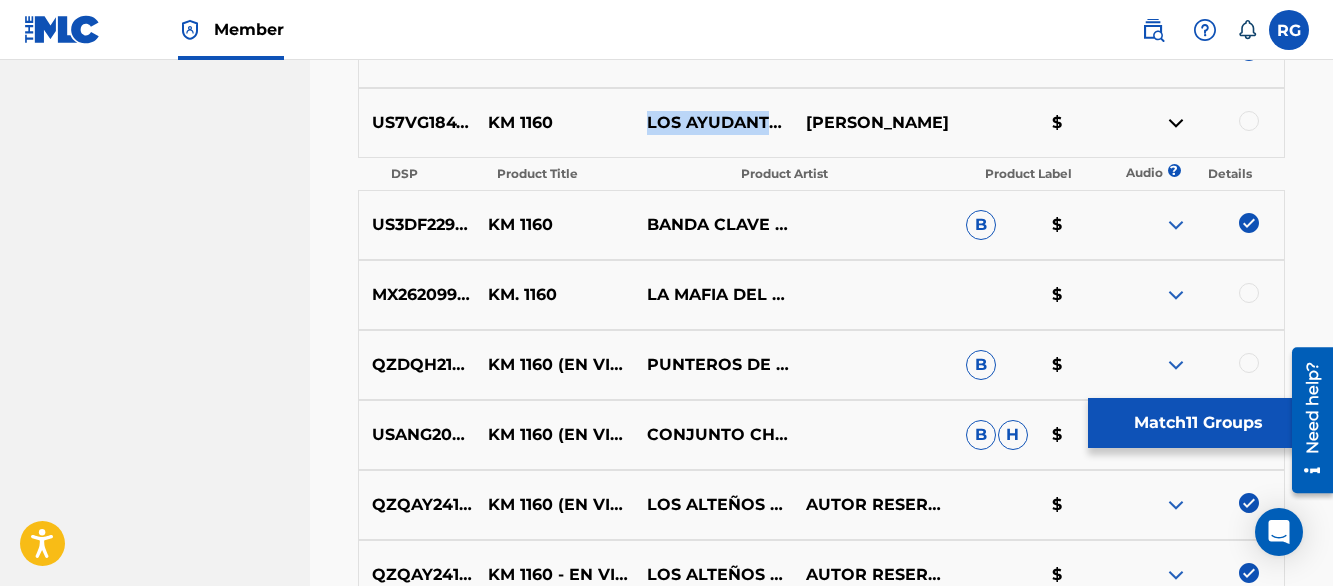 drag, startPoint x: 647, startPoint y: 107, endPoint x: 756, endPoint y: 141, distance: 114.17968 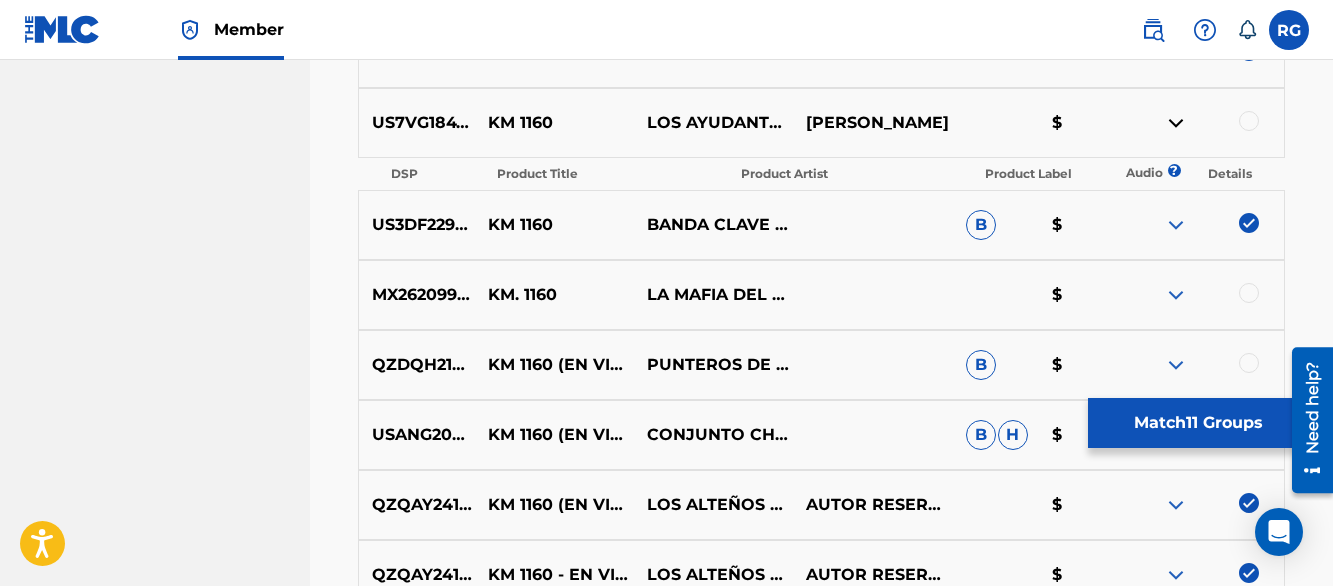 click at bounding box center [1249, 121] 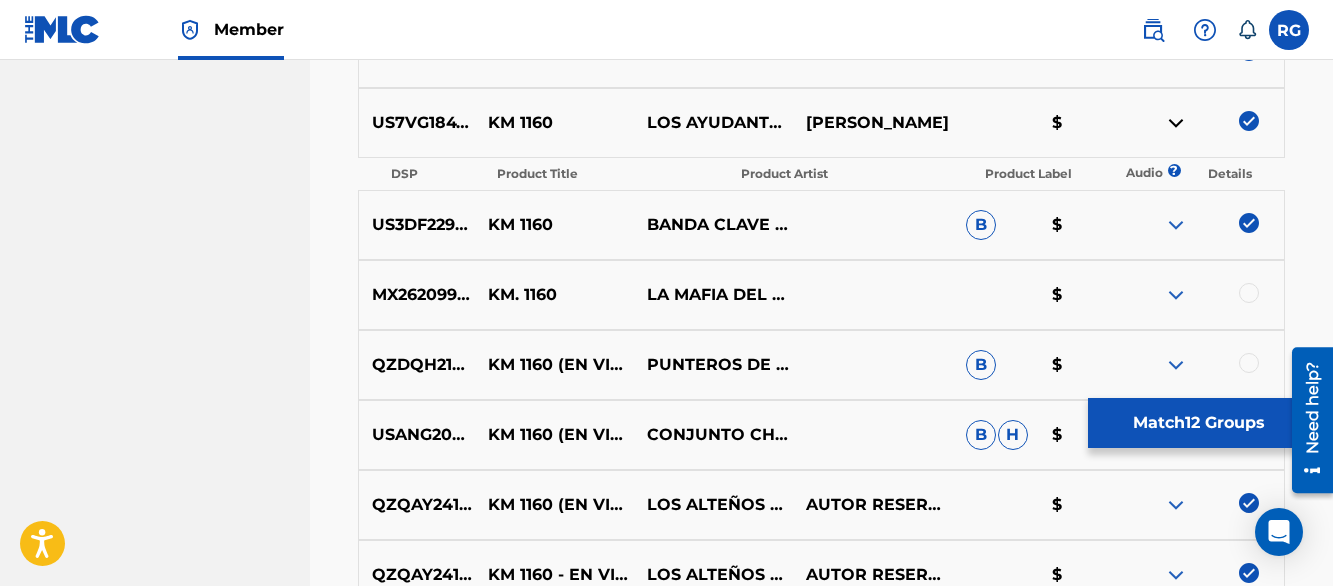 click at bounding box center [1176, 123] 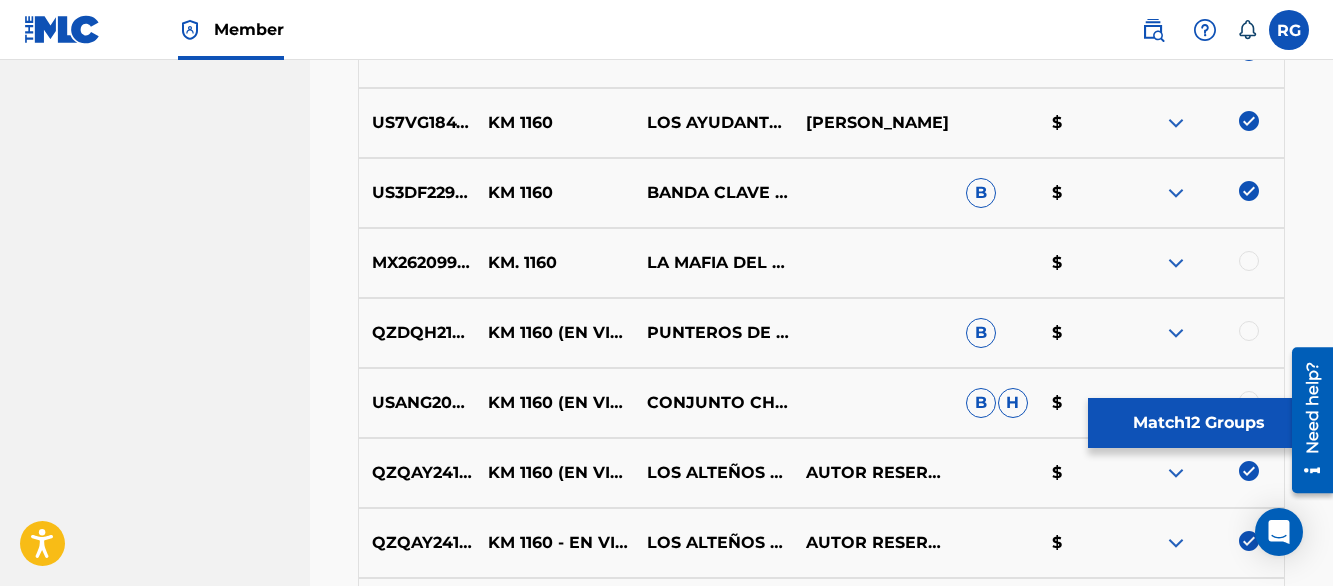 click on "Matching Tool The Matching Tool allows Members to match  sound recordings  to works within their catalog. This ensures you'll collect the royalties you're owed for your work(s). The first step is to locate recordings not yet matched to your works by entering criteria in the search fields below. Search results are sorted by relevance and will be grouped together based on similar data. In the next step, you can locate the specific work in your catalog that you want to match. SearchWithCriteria49c71dd9-d202-4aa9-9619-c59c7b9cfe1d Recording Title km 1160 SearchWithCriteriae5283984-87d5-4d62-b4c4-5370b5cf1049 Recording ISRC Add Criteria Filter Estimated Value All $$$$$ $$$$ $$$ $$ $ Source All Blanket License Historical Unmatched Remove Filters Apply Filters Filters ( 0 ) Search Showing 1 - 200 of 200+ results ISRC Recording Title Recording Artist Writer(s) Source ? Estimated Value ? 12  Selected GBSMU6099818 KM 1160 [PERSON_NAME] Y SU LEGADO $ US3DF2448319 KM 1160 RELAMPAGOS DE [GEOGRAPHIC_DATA] B $ US3DF2296753 KM 1160" at bounding box center [821, 6339] 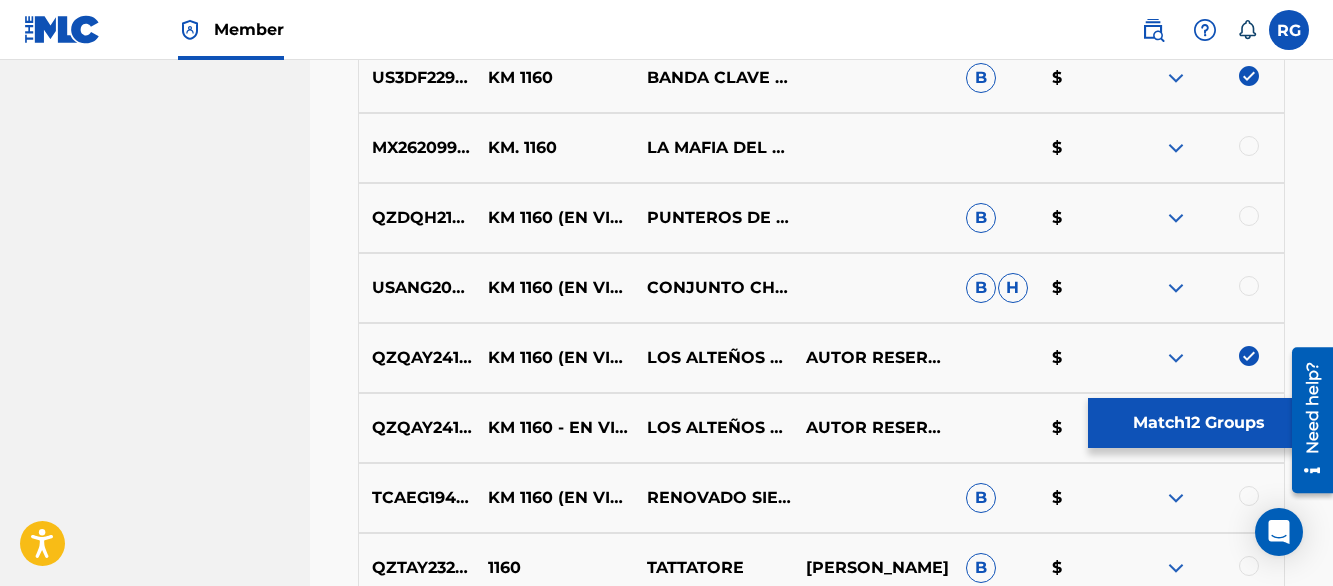 scroll, scrollTop: 1320, scrollLeft: 0, axis: vertical 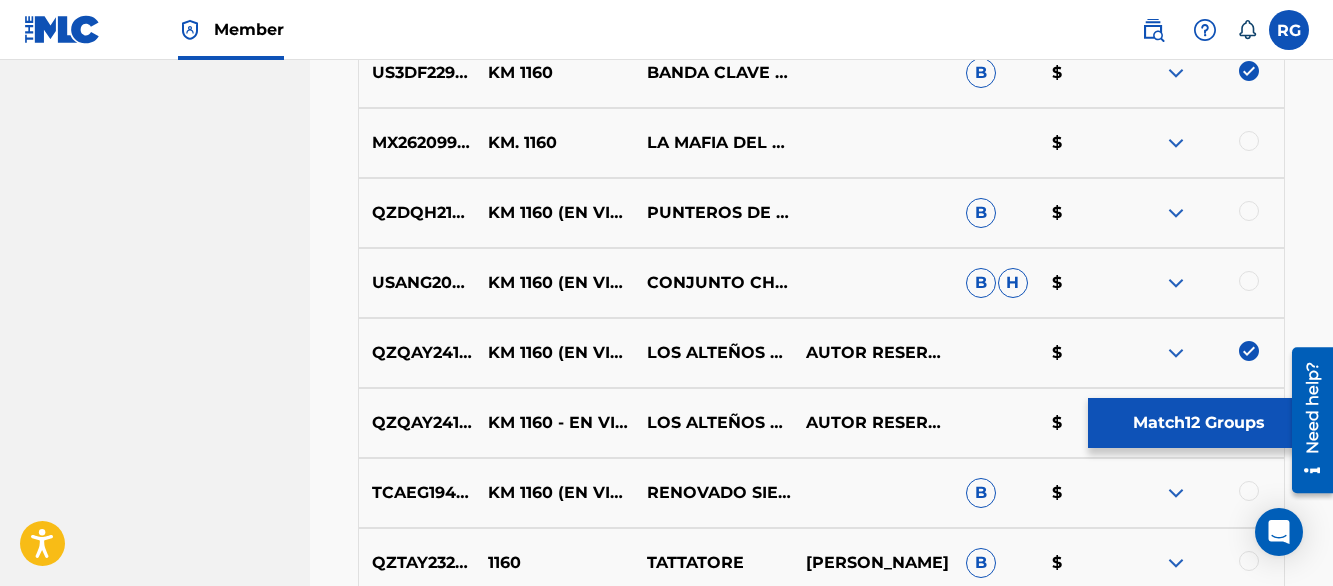 click at bounding box center (1249, 141) 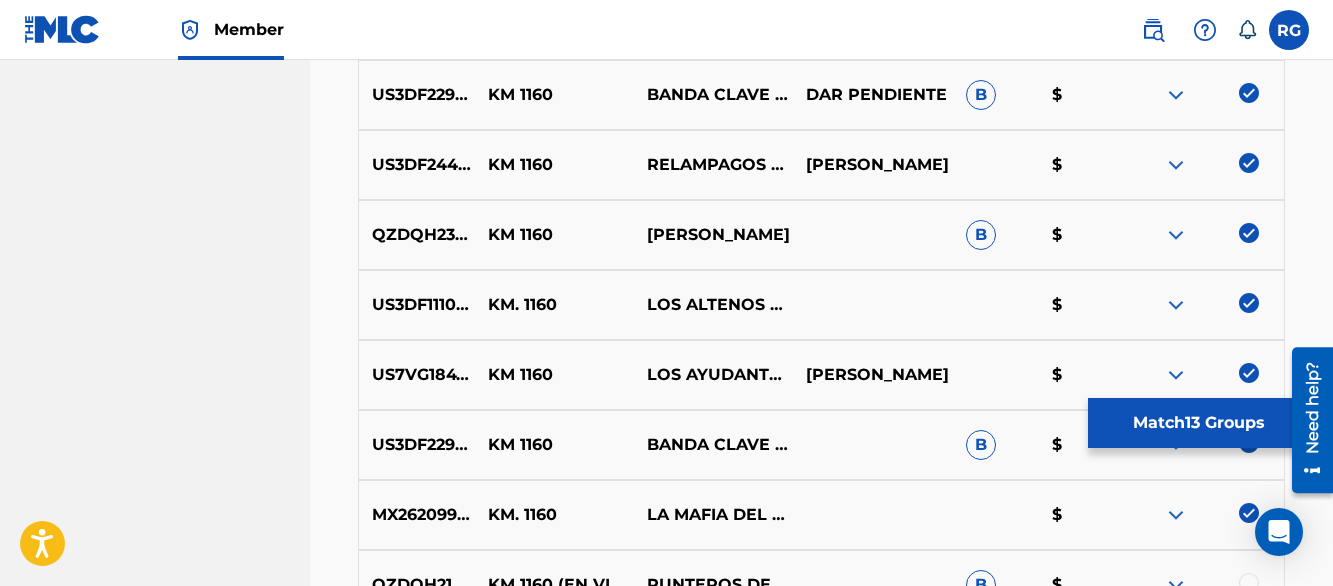 scroll, scrollTop: 960, scrollLeft: 0, axis: vertical 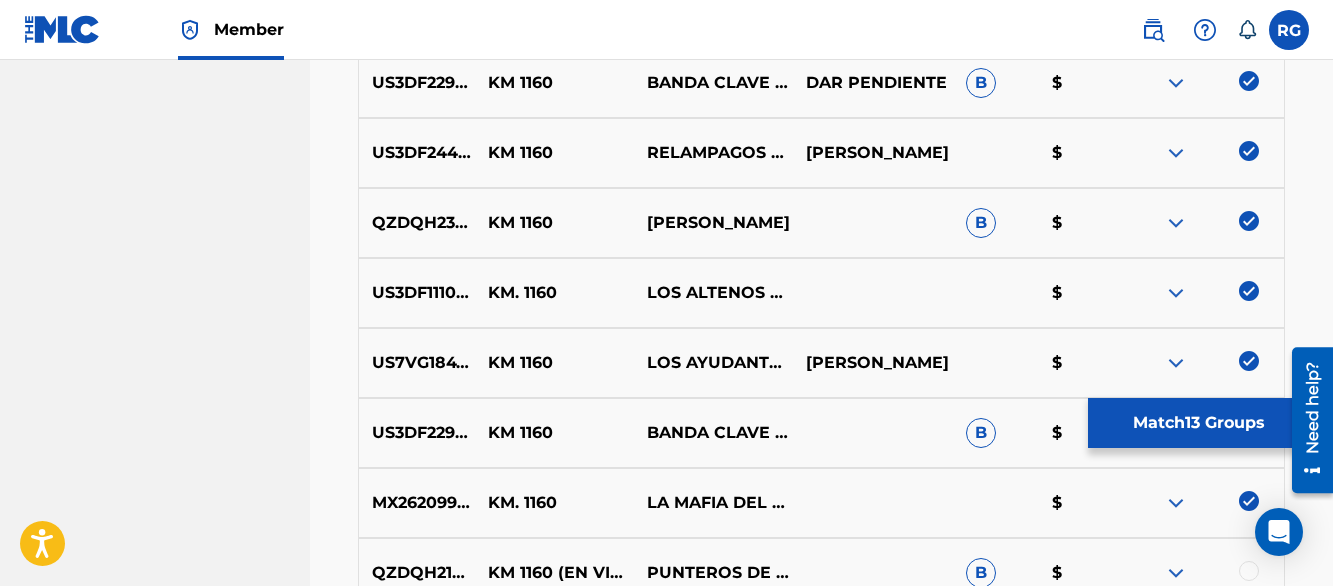 click on "Matching Tool The Matching Tool allows Members to match  sound recordings  to works within their catalog. This ensures you'll collect the royalties you're owed for your work(s). The first step is to locate recordings not yet matched to your works by entering criteria in the search fields below. Search results are sorted by relevance and will be grouped together based on similar data. In the next step, you can locate the specific work in your catalog that you want to match. SearchWithCriteria49c71dd9-d202-4aa9-9619-c59c7b9cfe1d Recording Title km 1160 SearchWithCriteriae5283984-87d5-4d62-b4c4-5370b5cf1049 Recording ISRC Add Criteria Filter Estimated Value All $$$$$ $$$$ $$$ $$ $ Source All Blanket License Historical Unmatched Remove Filters Apply Filters Filters ( 0 ) Search Showing 1 - 200 of 200+ results ISRC Recording Title Recording Artist Writer(s) Source ? Estimated Value ? 13  Selected GBSMU6099818 KM 1160 [PERSON_NAME] Y SU LEGADO $ US3DF2448319 KM 1160 RELAMPAGOS DE [GEOGRAPHIC_DATA] B $ US3DF2296753 KM 1160" at bounding box center (821, 6604) 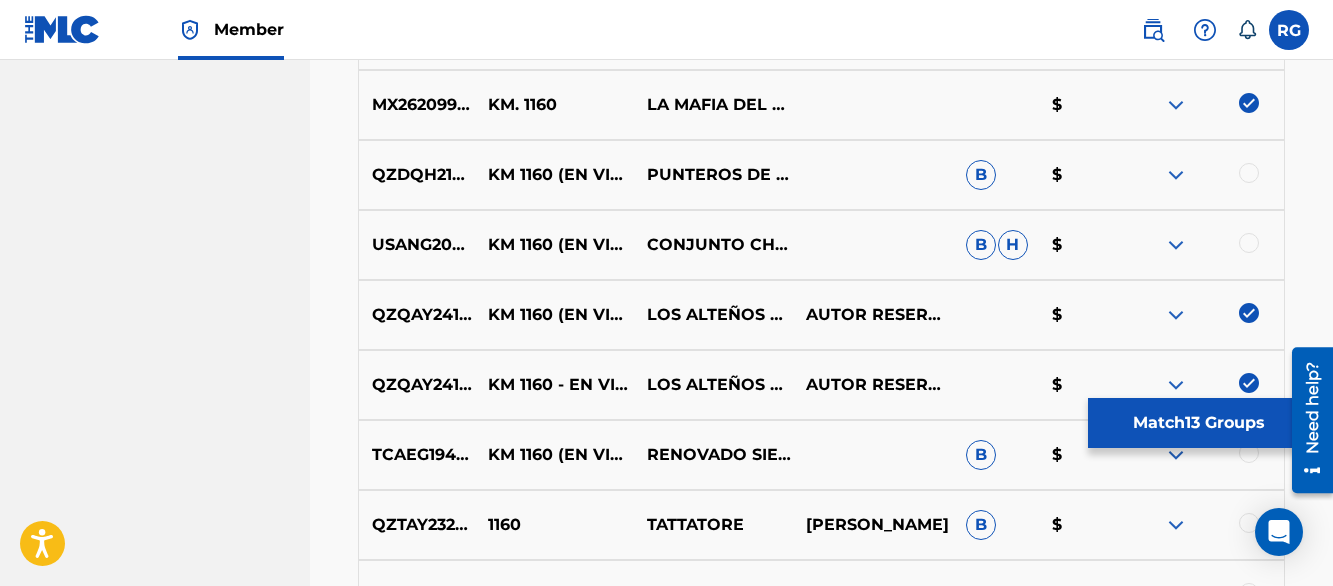 scroll, scrollTop: 1360, scrollLeft: 0, axis: vertical 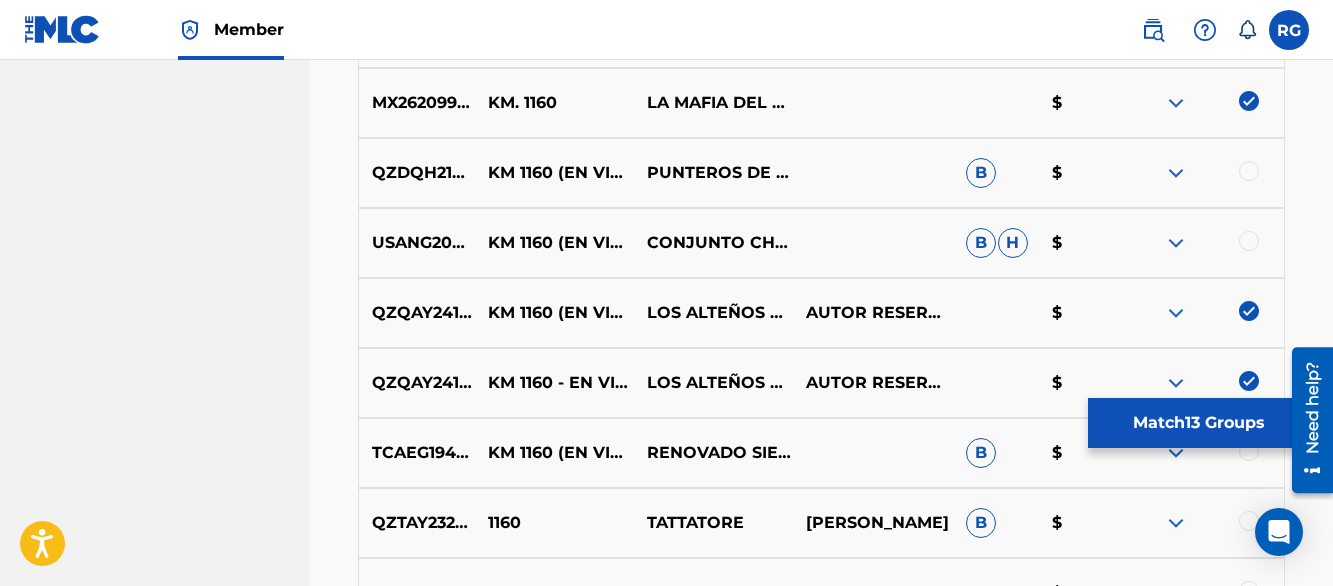 click at bounding box center (1249, 171) 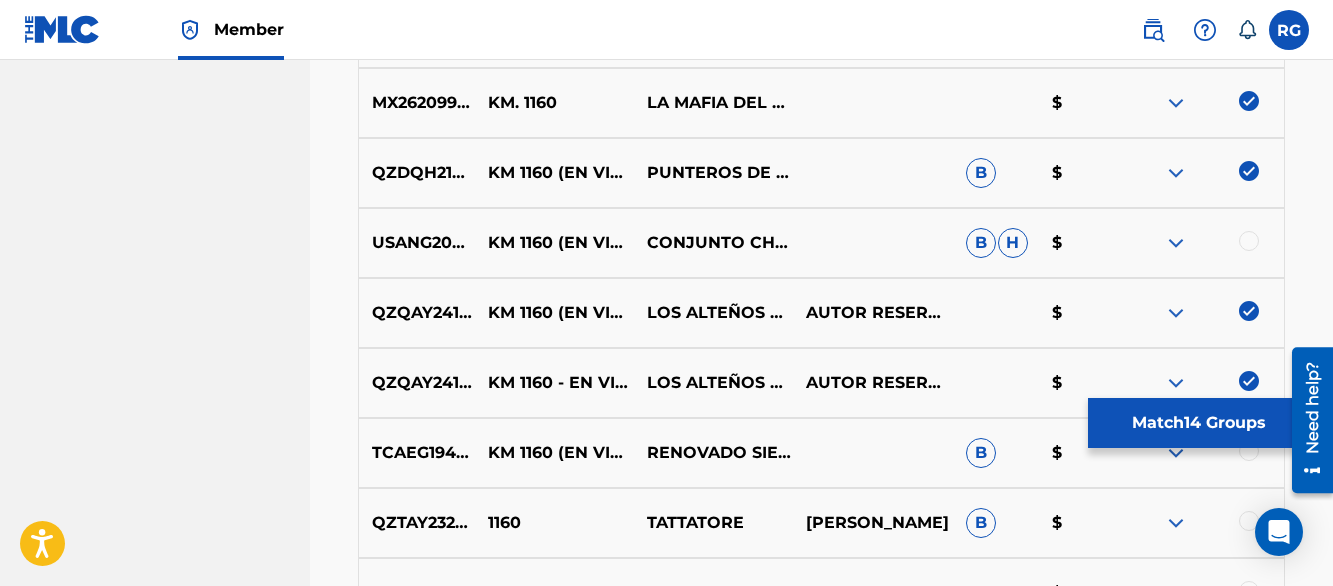 click on "SAN ANTONIO MUSIC PUBLISHER Summary Catalog Works Registration Claiming Tool Individual Registration Tool Bulk Registration Tool Registration Drafts Registration History Overclaims Tool Matching Matching Tool Match History Member Settings Member Benefits" at bounding box center (155, 6154) 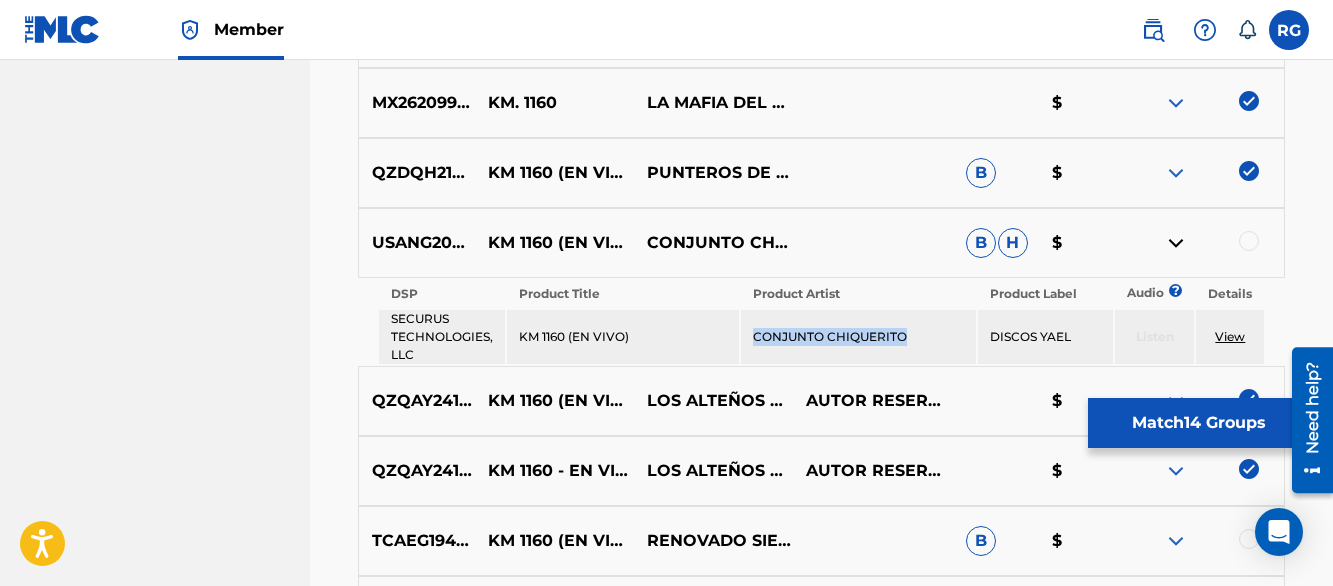 drag, startPoint x: 914, startPoint y: 332, endPoint x: 757, endPoint y: 342, distance: 157.31815 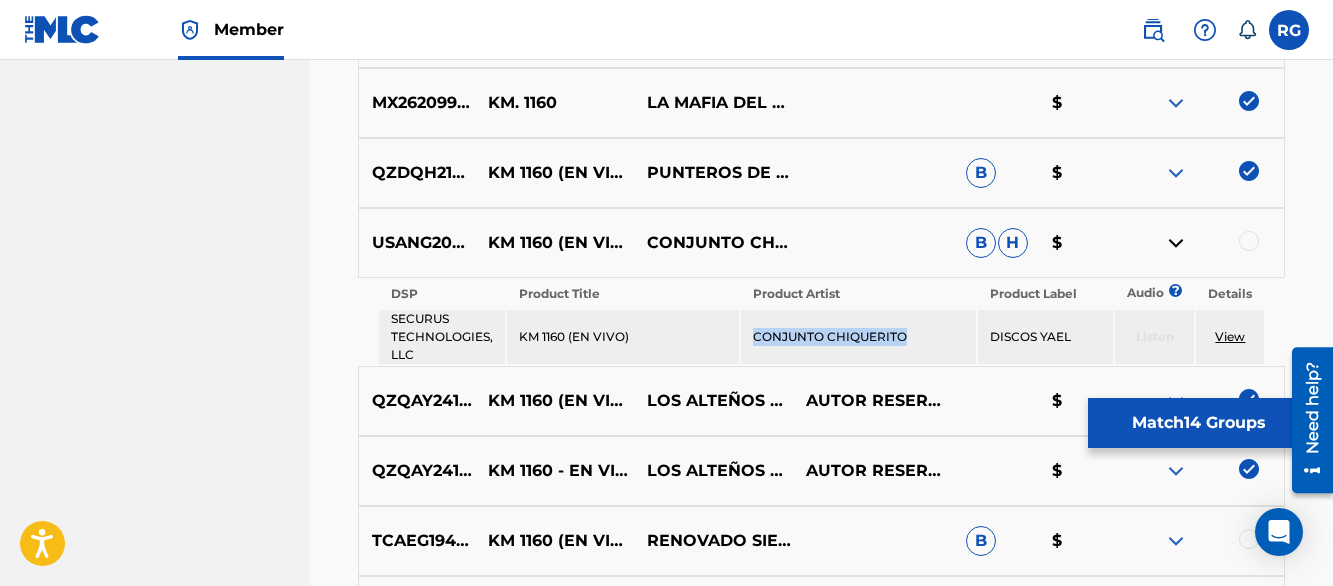 copy on "CONJUNTO CHIQUERITO" 